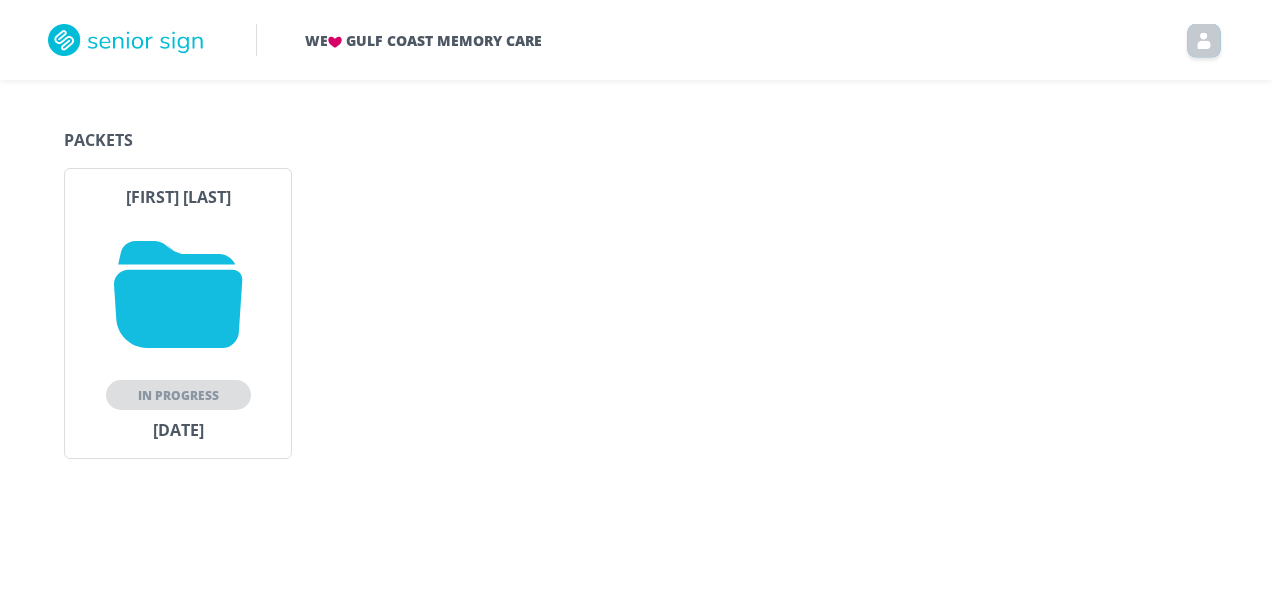 scroll, scrollTop: 0, scrollLeft: 0, axis: both 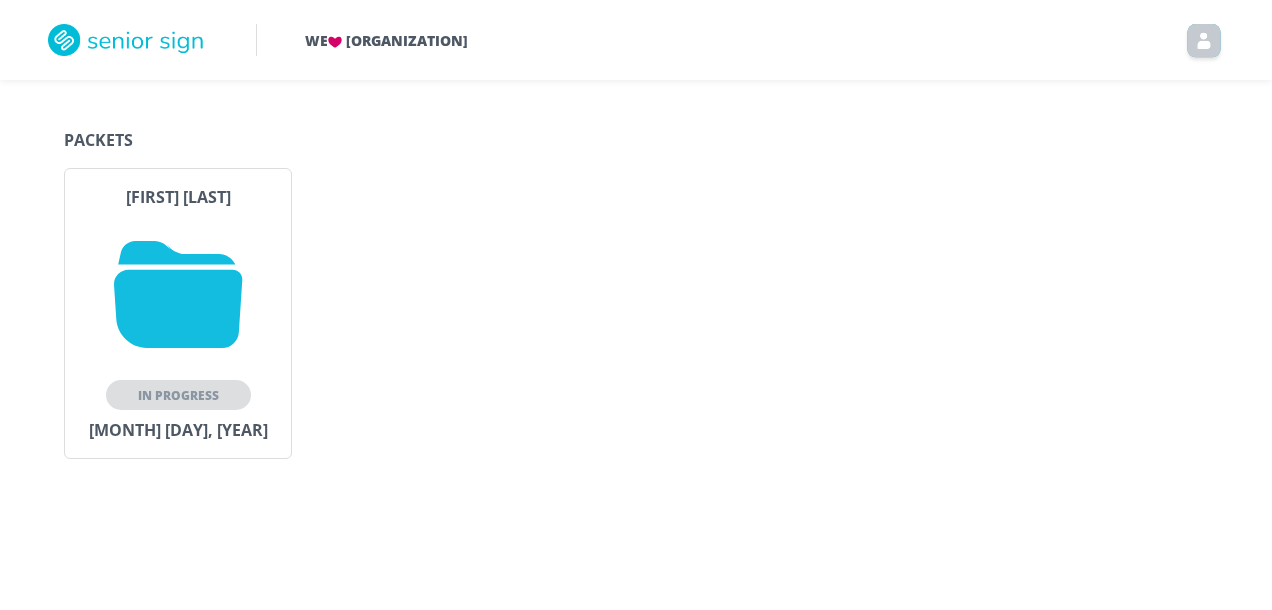 click at bounding box center [178, 294] 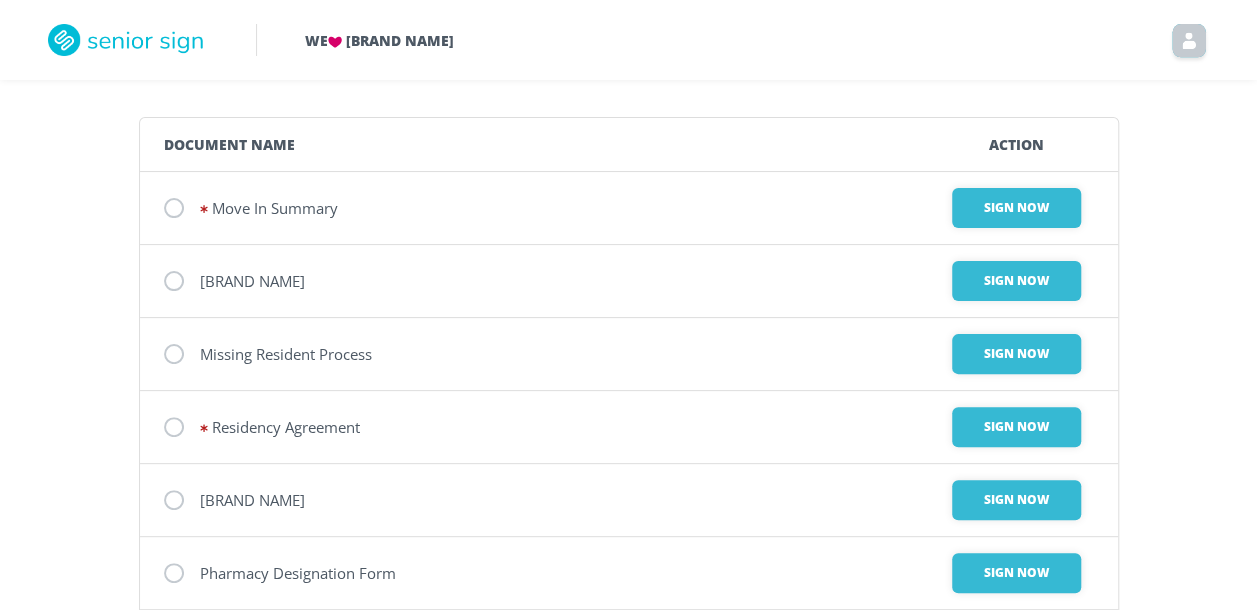 scroll, scrollTop: 200, scrollLeft: 0, axis: vertical 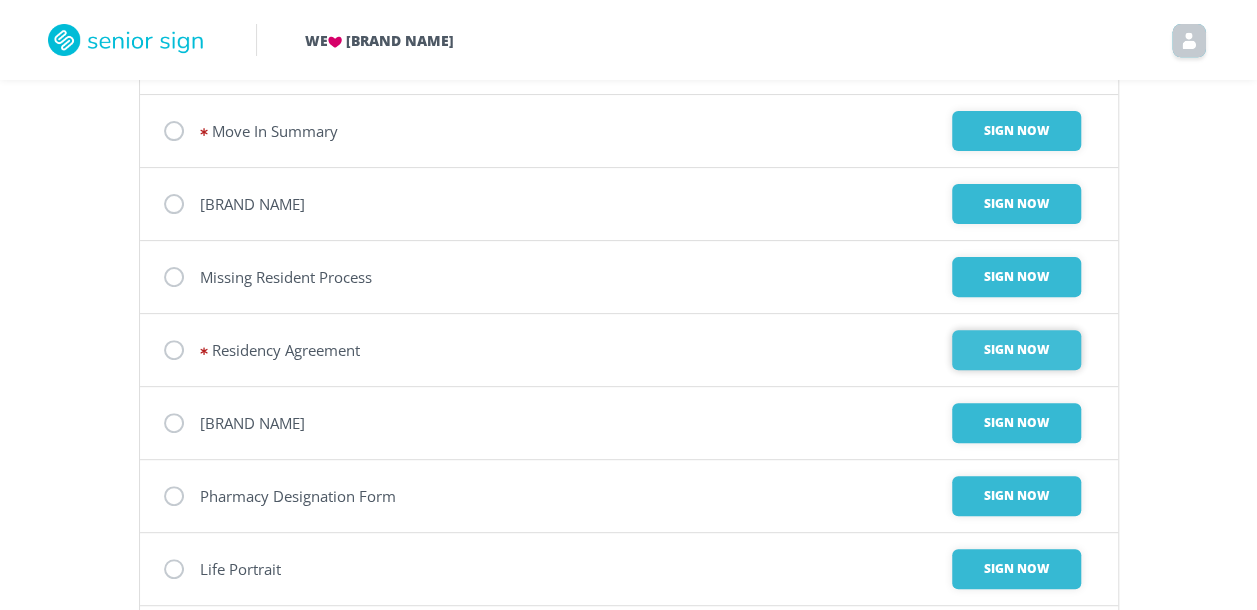 click on "Sign Now" at bounding box center [1016, 131] 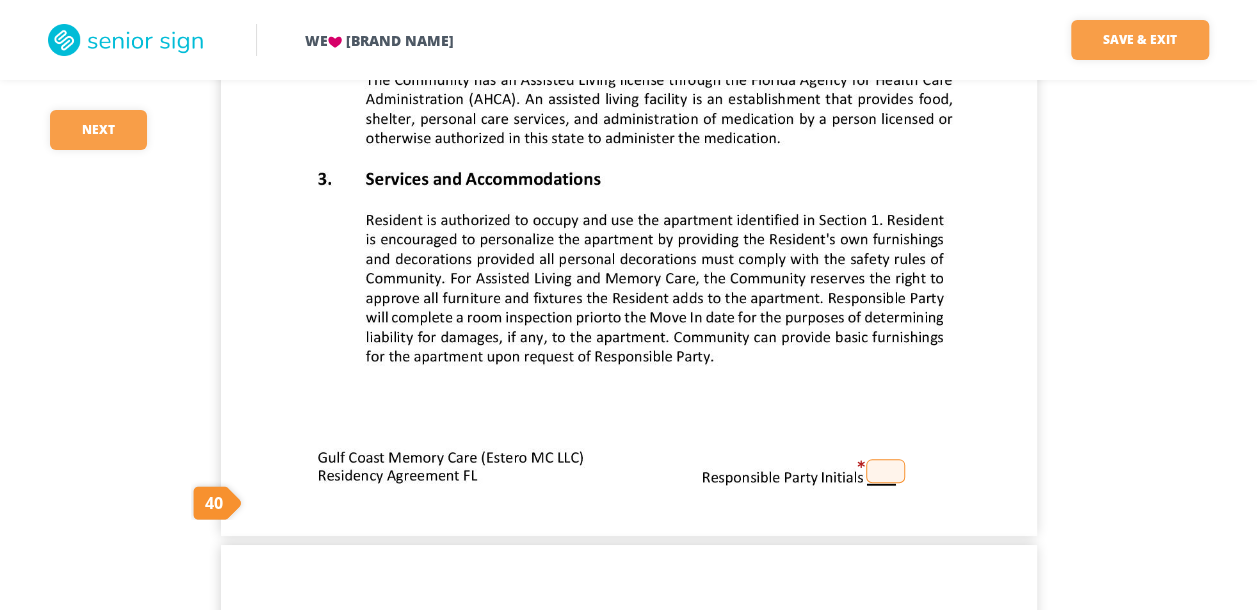 scroll, scrollTop: 3900, scrollLeft: 0, axis: vertical 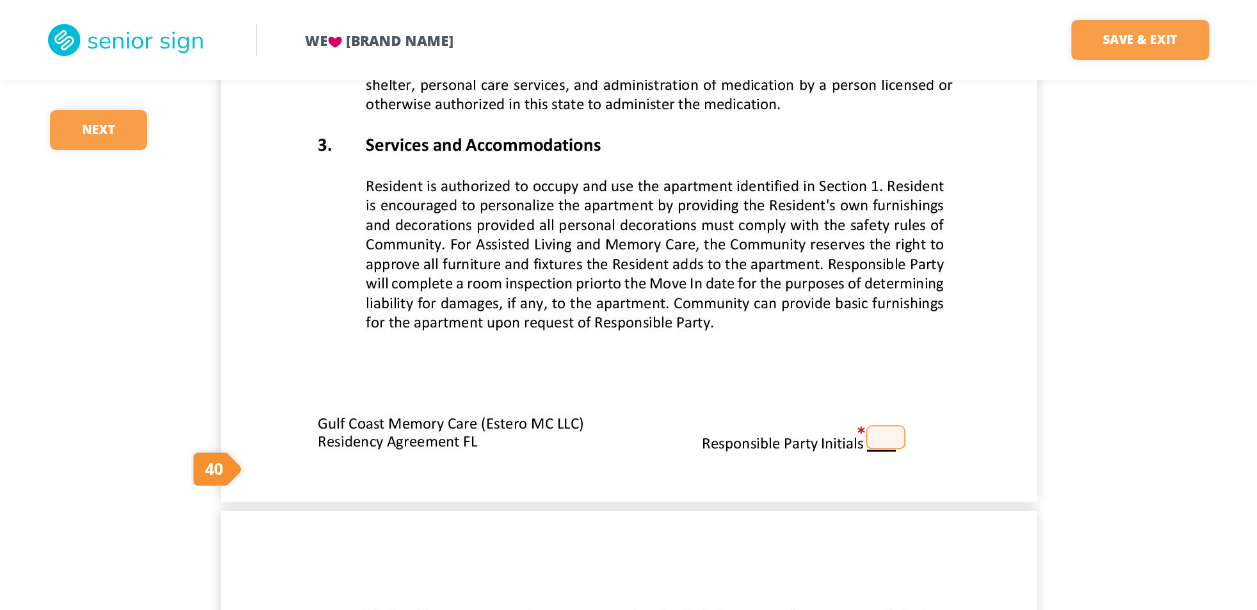 click at bounding box center (885, 437) 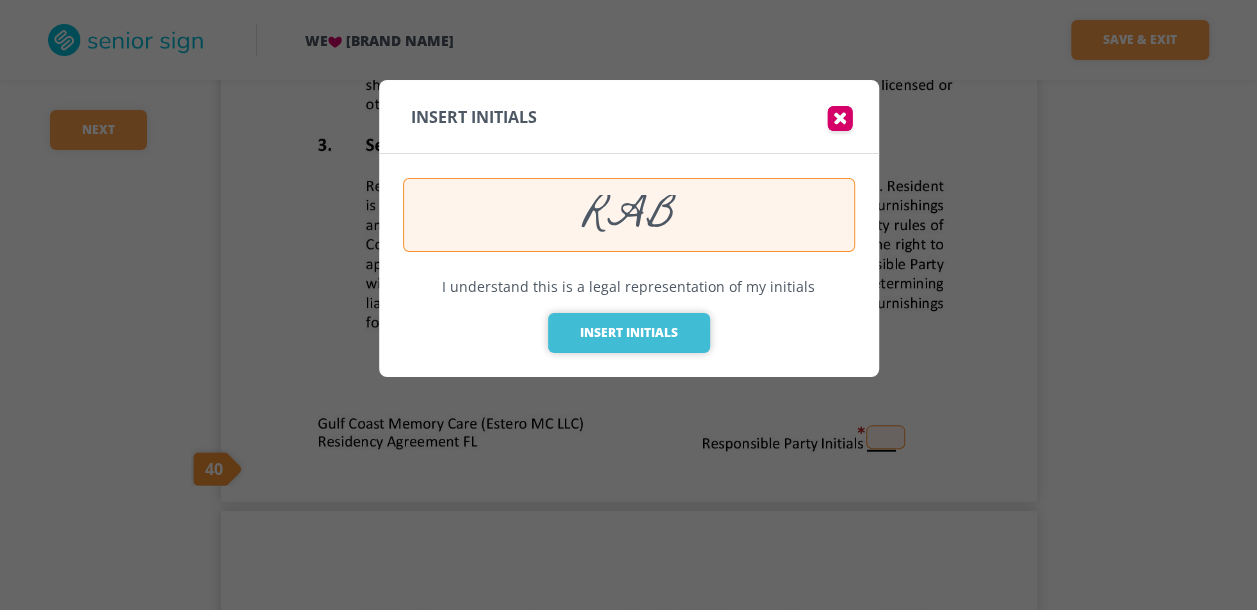 type on "RAB" 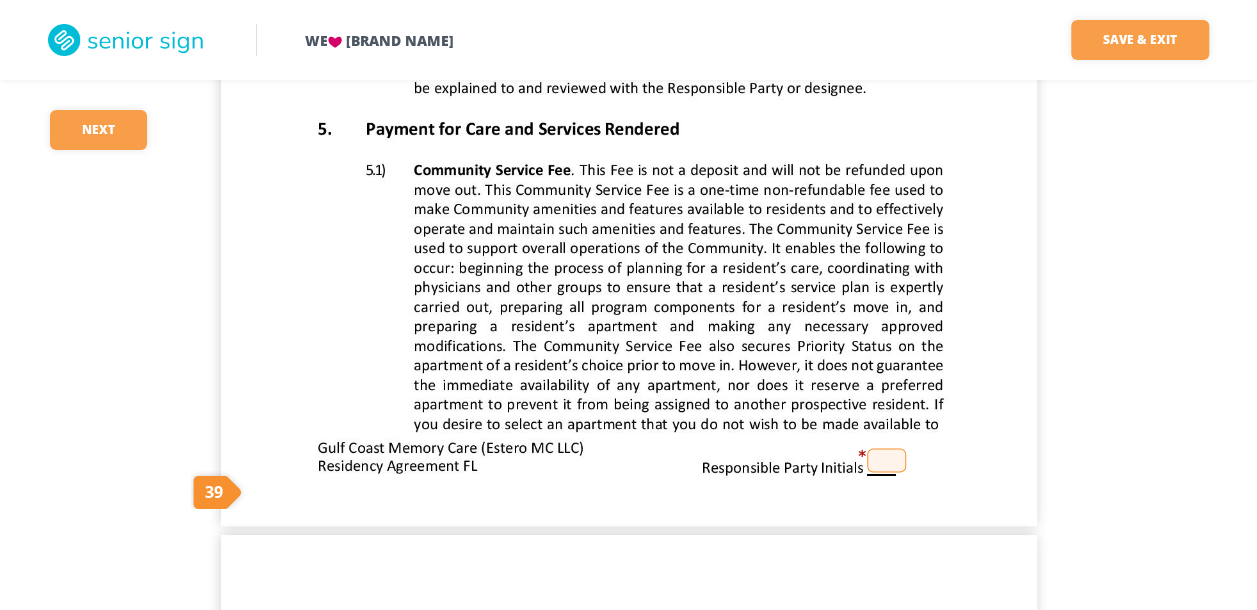 scroll, scrollTop: 5000, scrollLeft: 0, axis: vertical 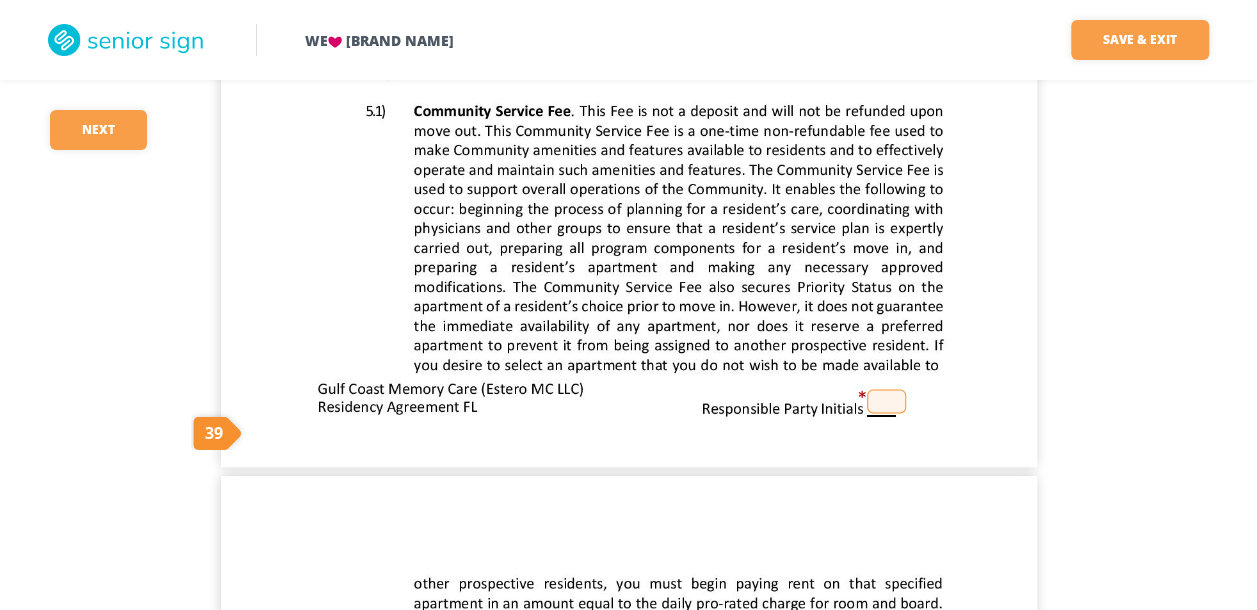 click at bounding box center (886, 401) 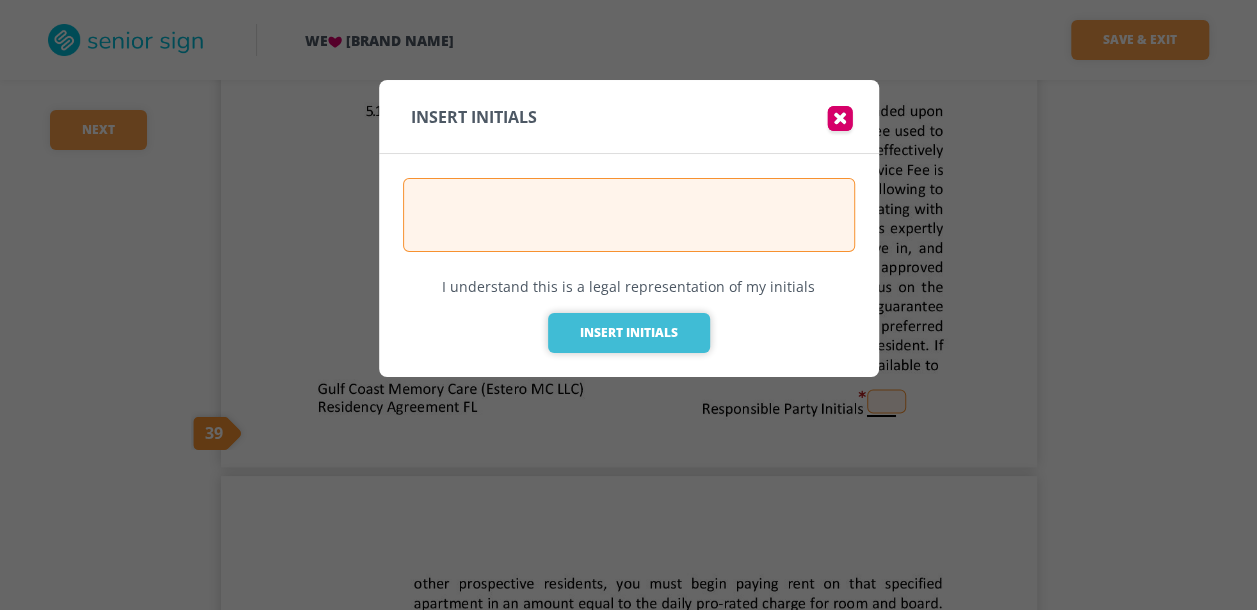 click on "Insert Initials" at bounding box center (629, 333) 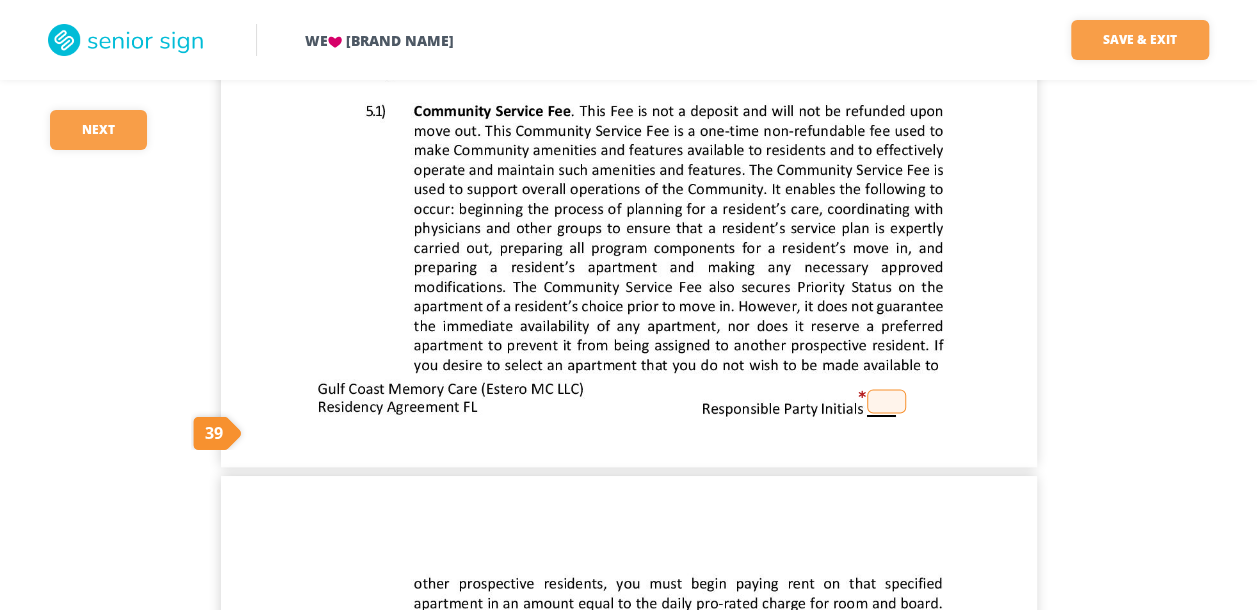 click at bounding box center (886, 401) 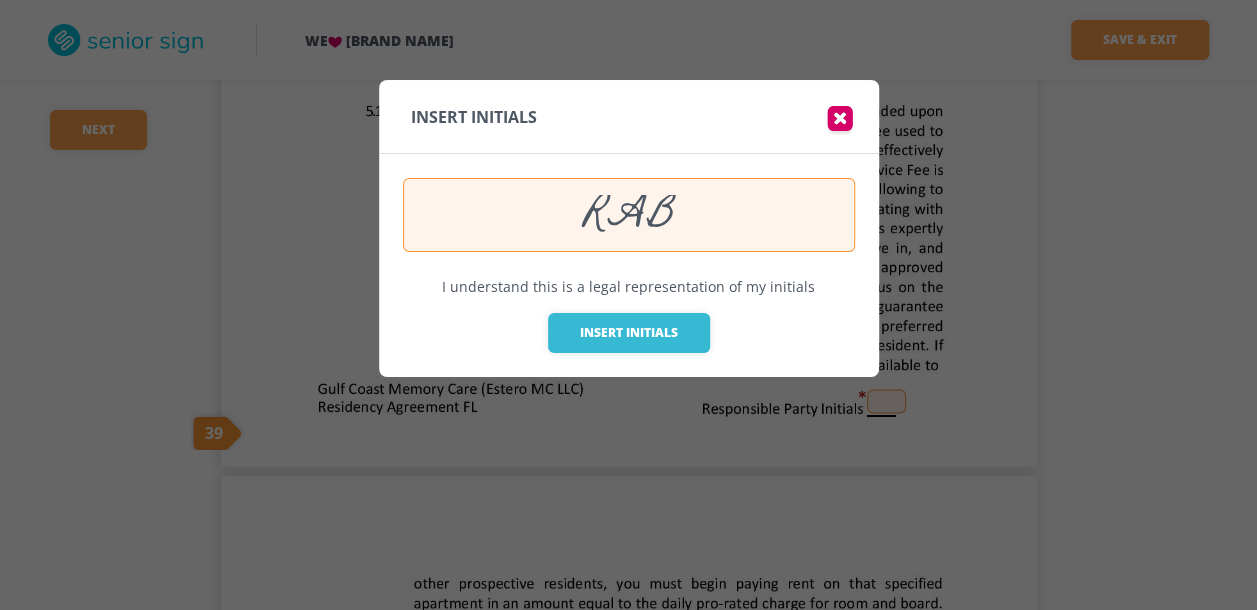 type on "RAB" 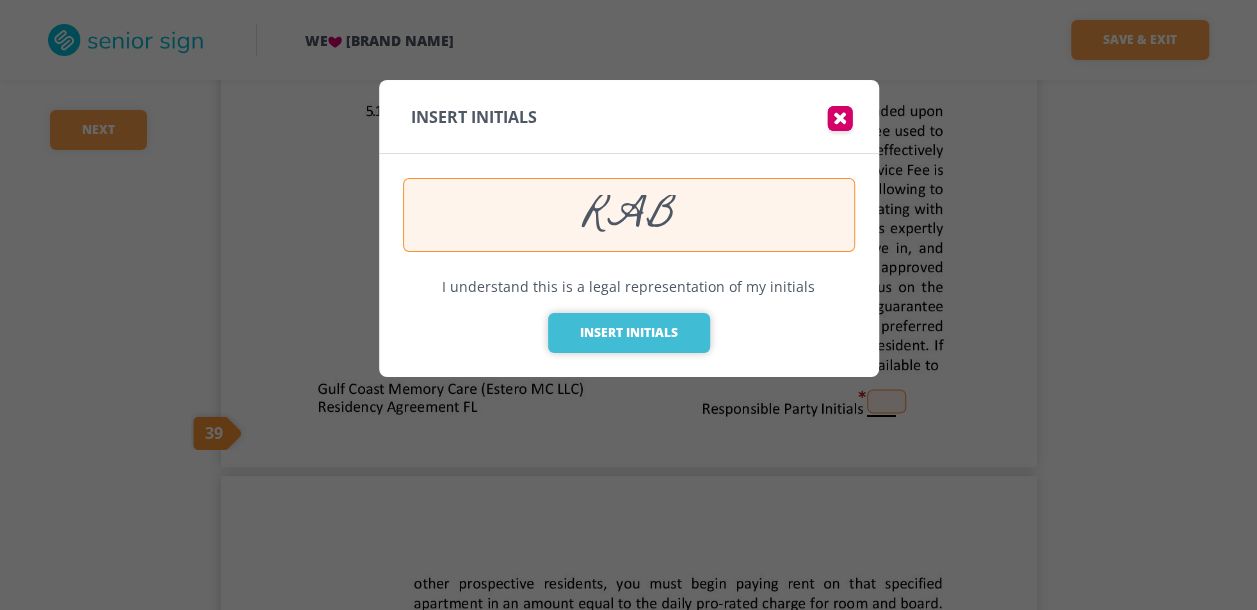 click on "Insert Initials" at bounding box center (629, 333) 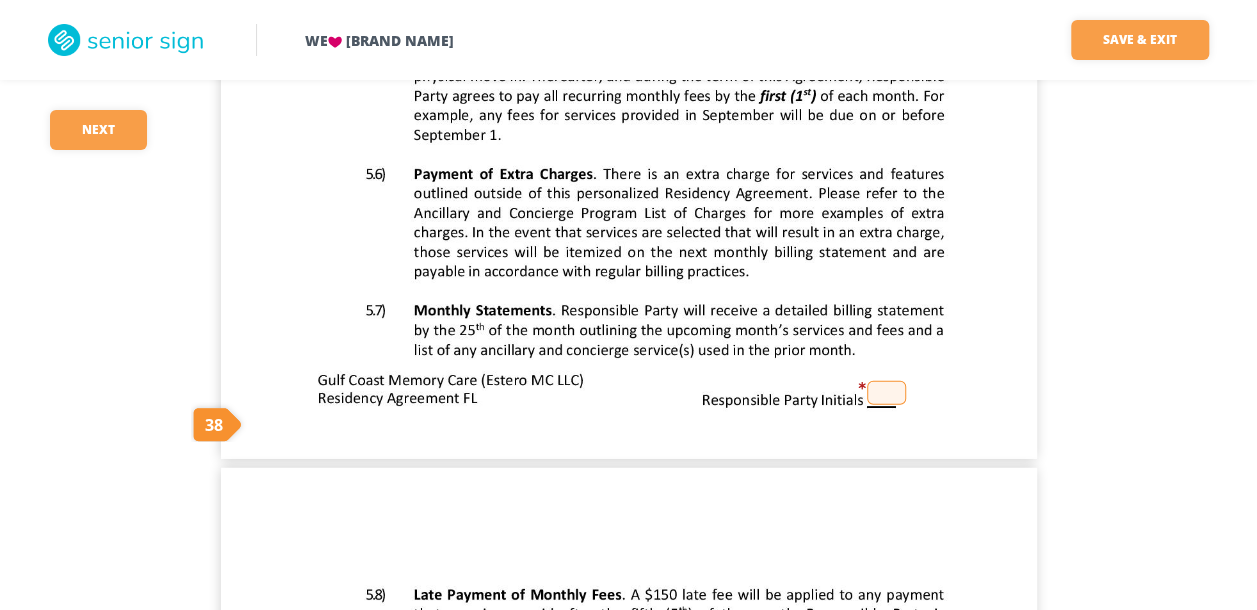 scroll, scrollTop: 6100, scrollLeft: 0, axis: vertical 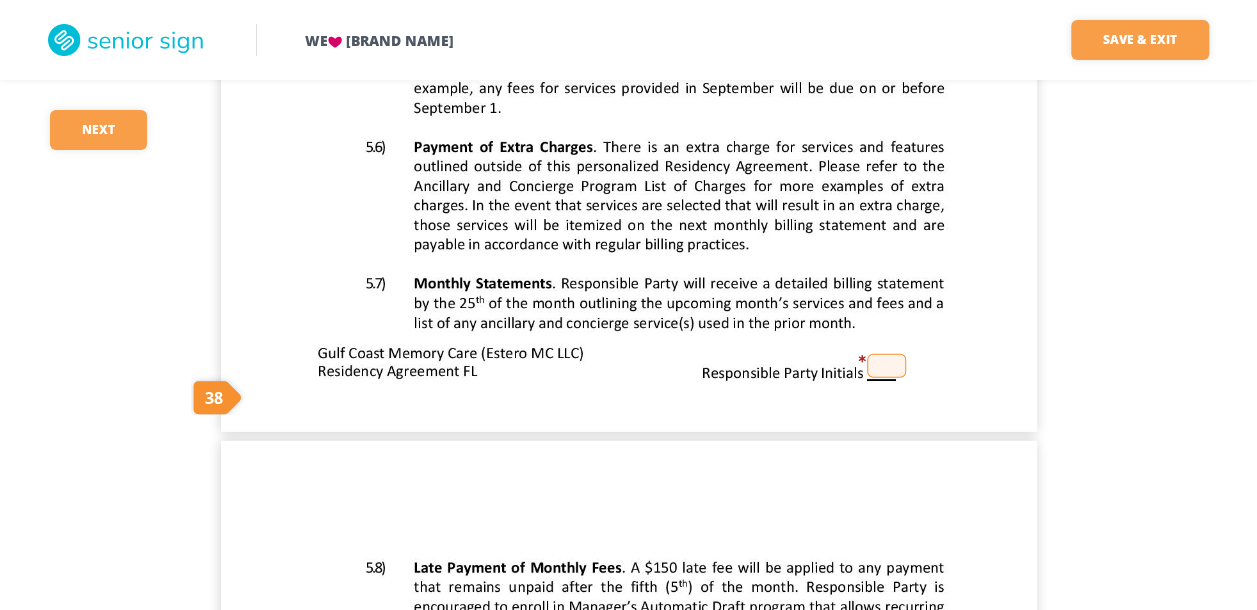 click at bounding box center (886, 366) 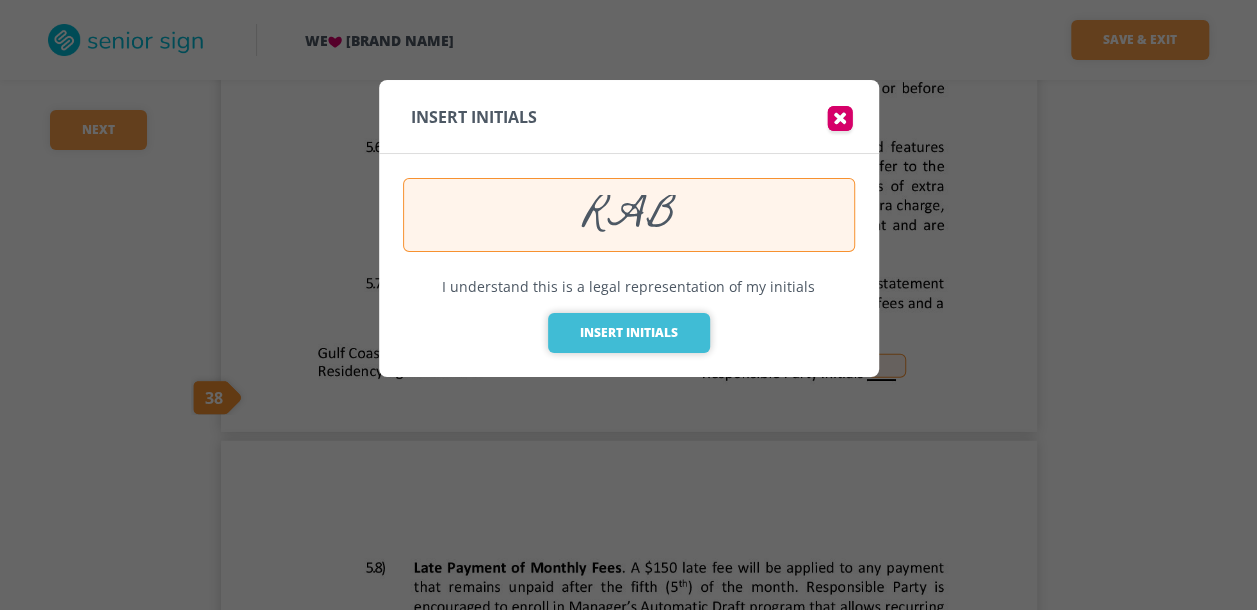 type on "RAB" 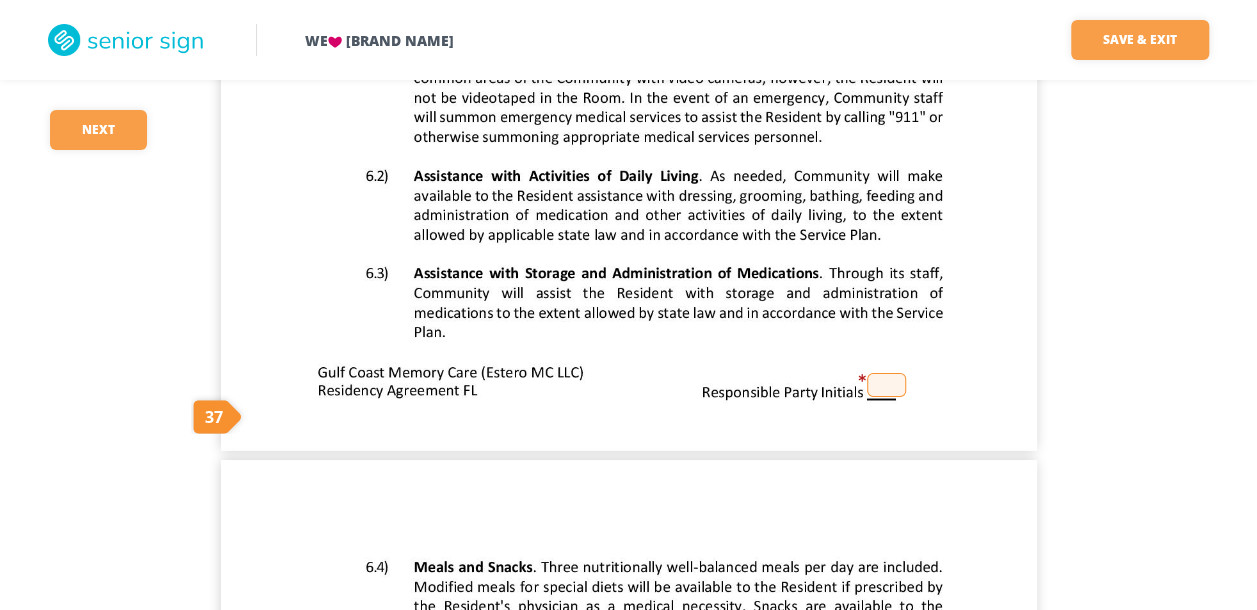 scroll, scrollTop: 7200, scrollLeft: 0, axis: vertical 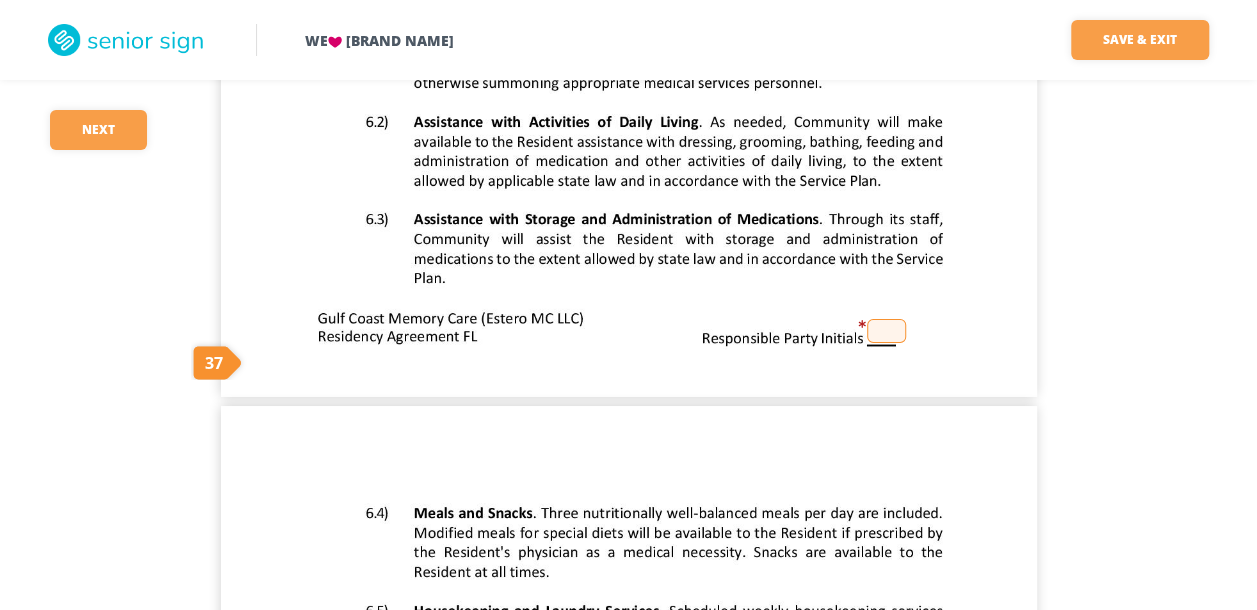 click at bounding box center (886, 331) 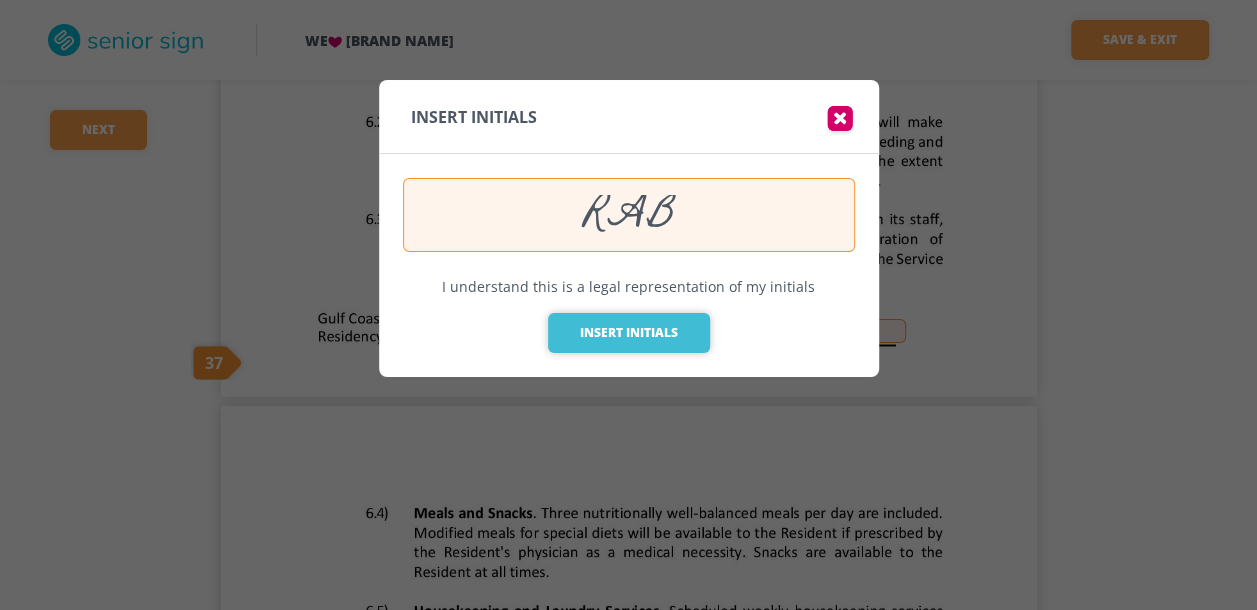 type on "RAB" 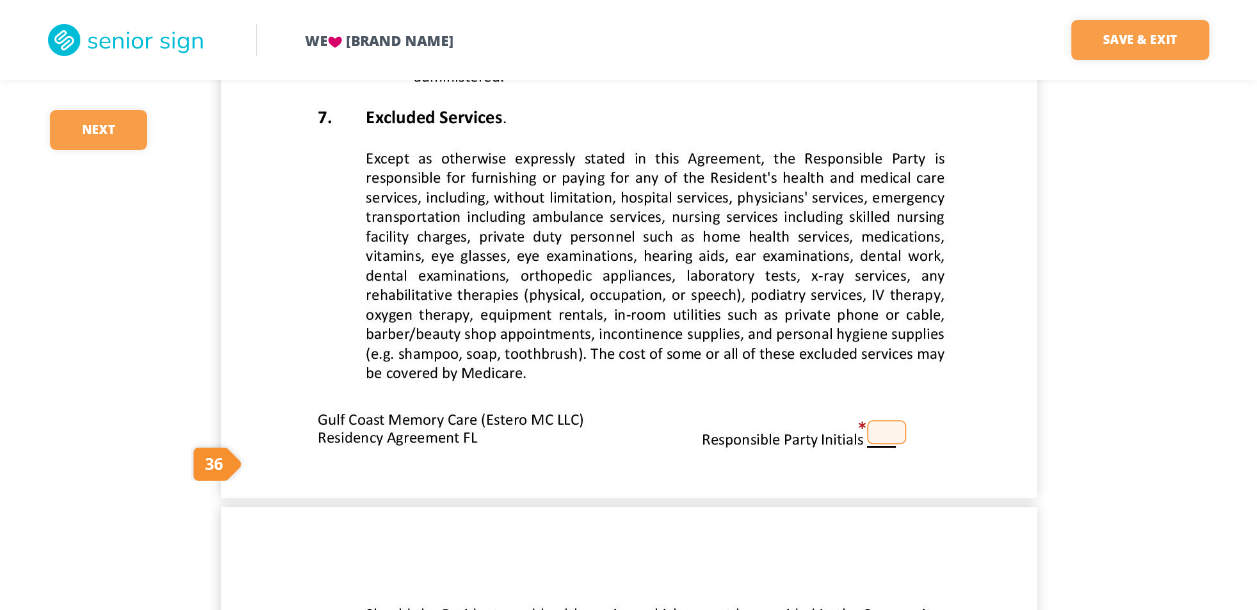 scroll, scrollTop: 8200, scrollLeft: 0, axis: vertical 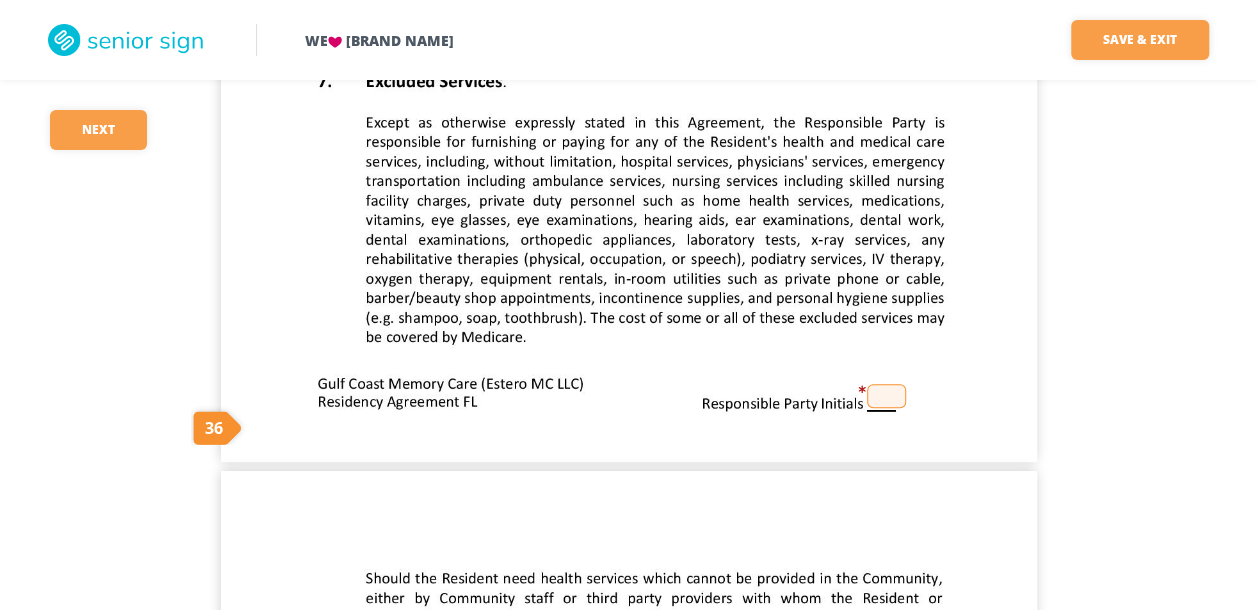 click at bounding box center (886, 396) 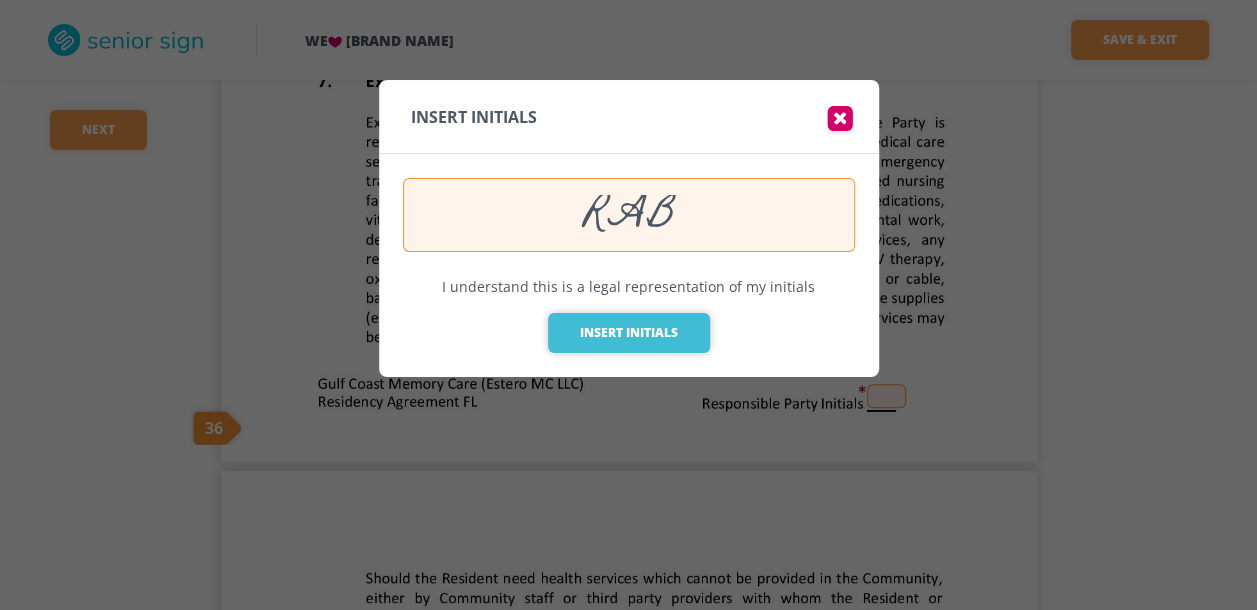 type on "RAB" 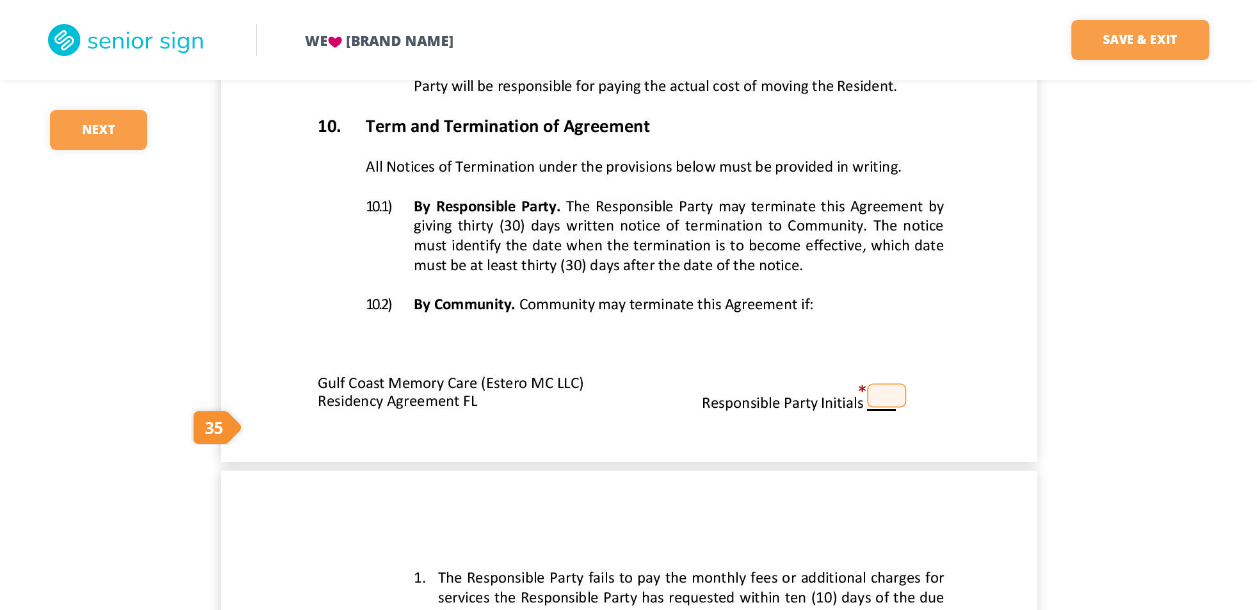 scroll, scrollTop: 9300, scrollLeft: 0, axis: vertical 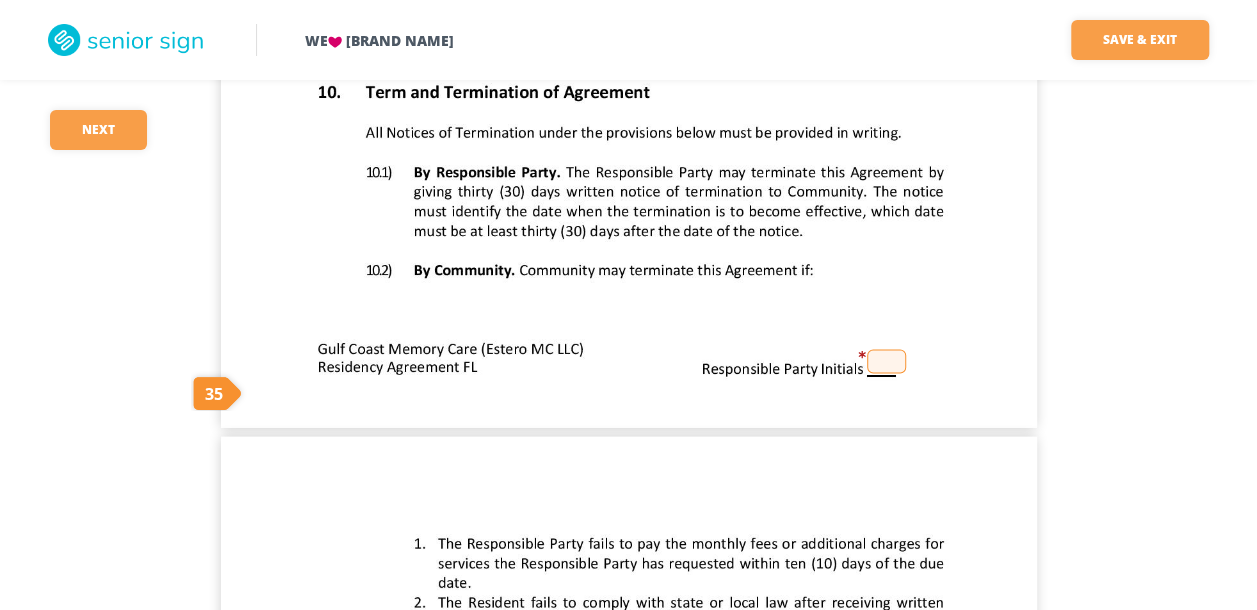 click at bounding box center [886, 361] 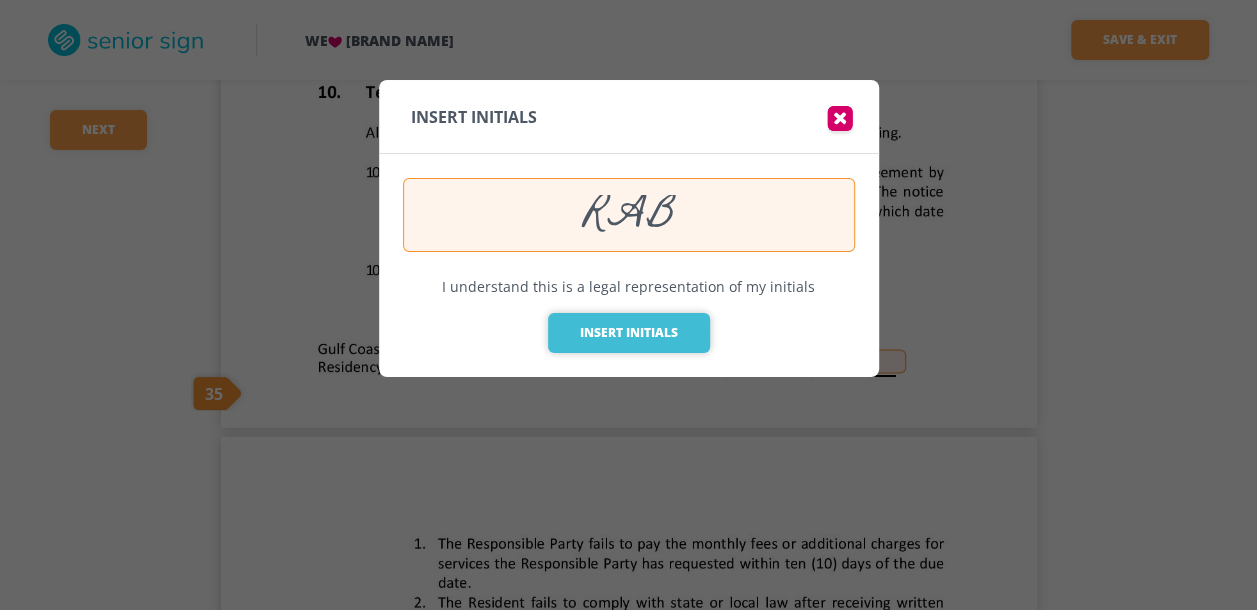 type on "RAB" 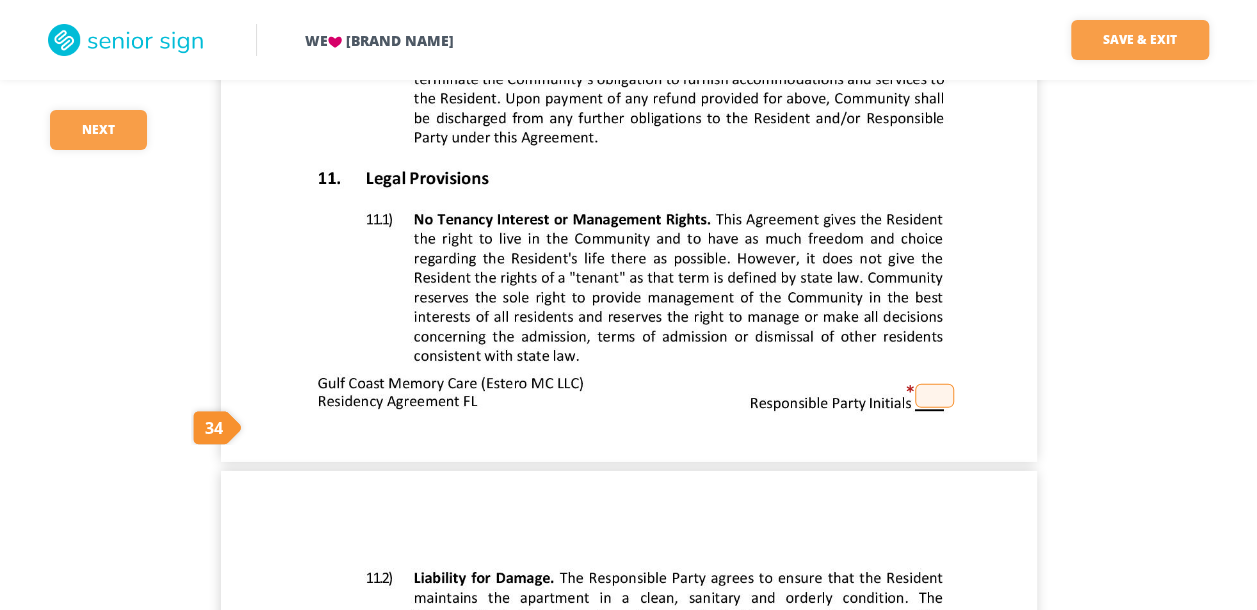 scroll, scrollTop: 10400, scrollLeft: 0, axis: vertical 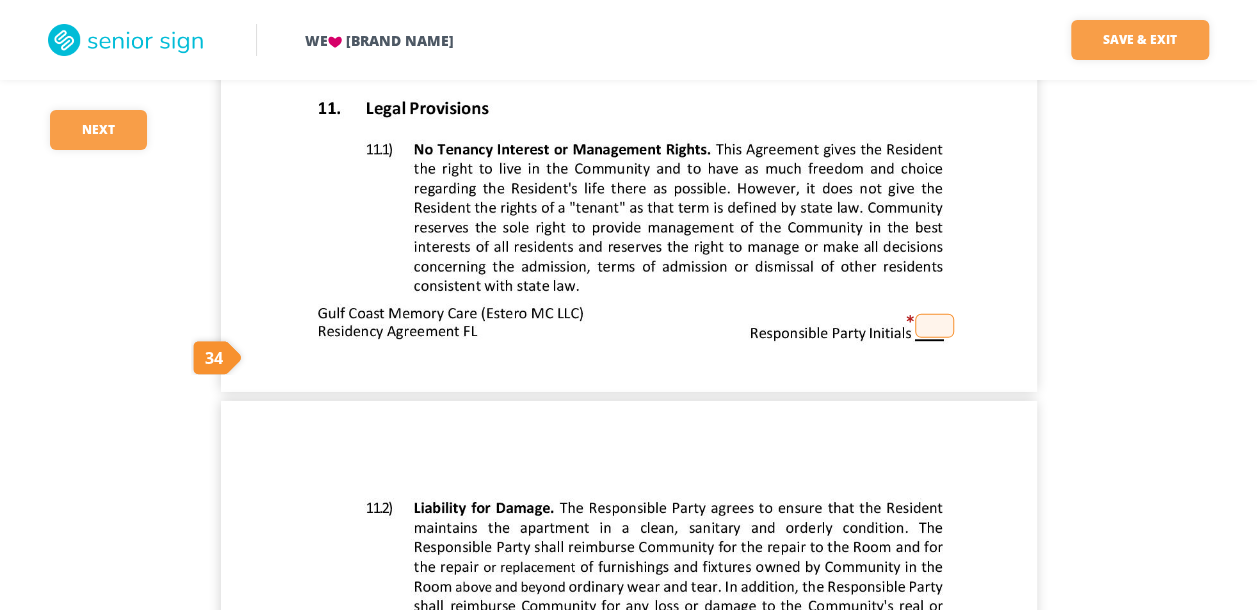 click at bounding box center [934, 326] 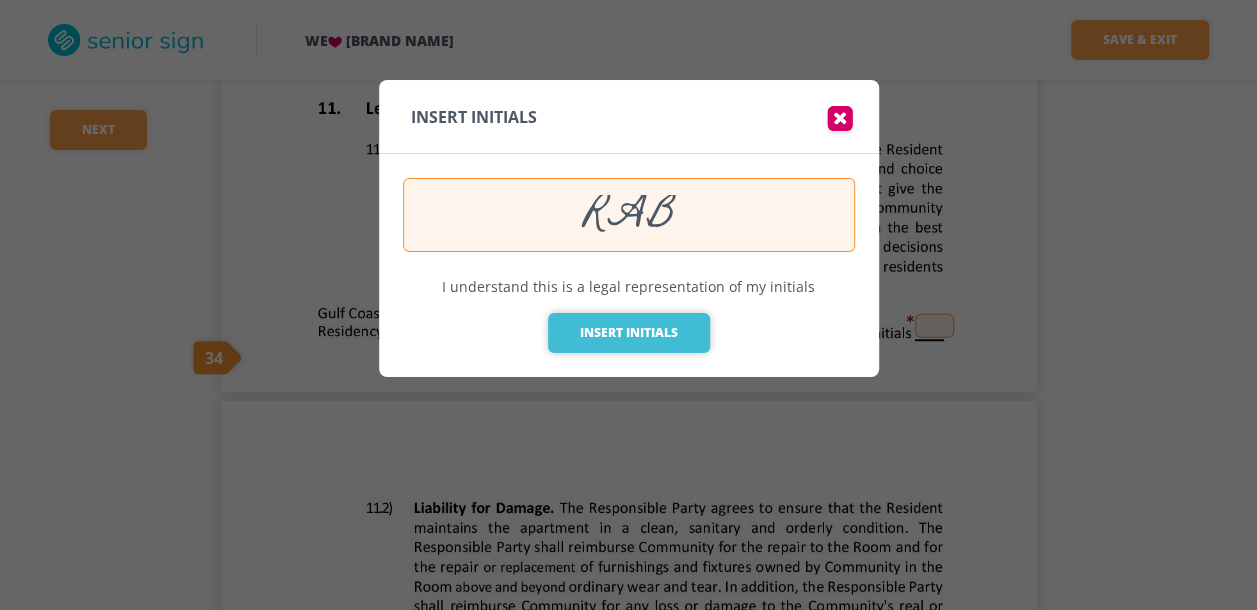 type on "RAB" 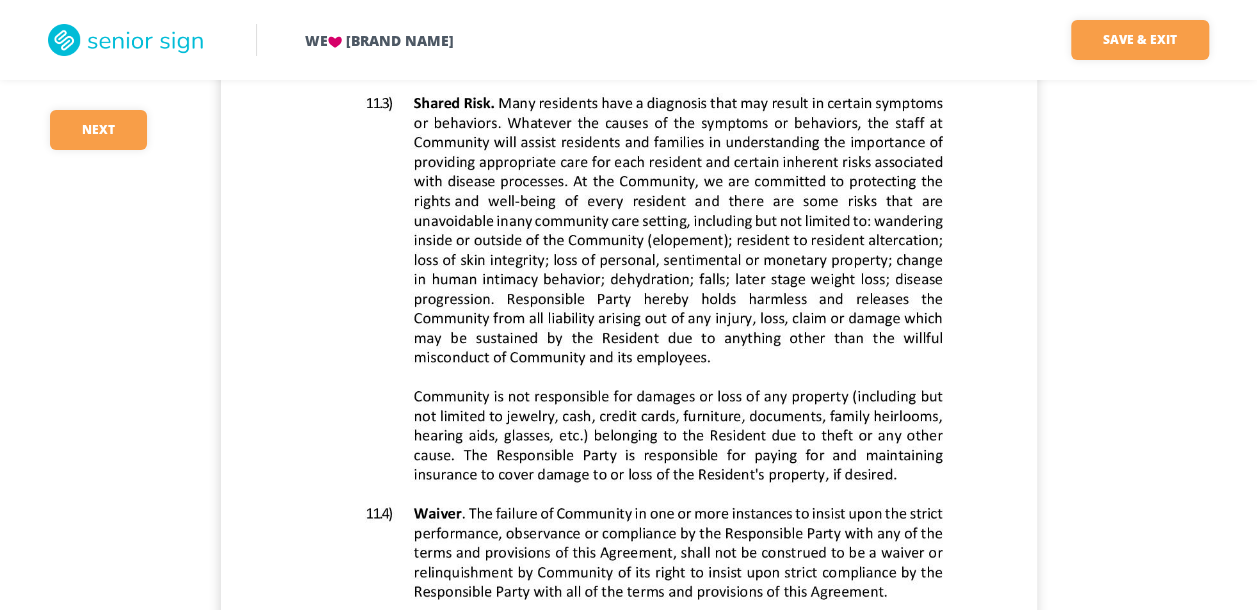 scroll, scrollTop: 11400, scrollLeft: 0, axis: vertical 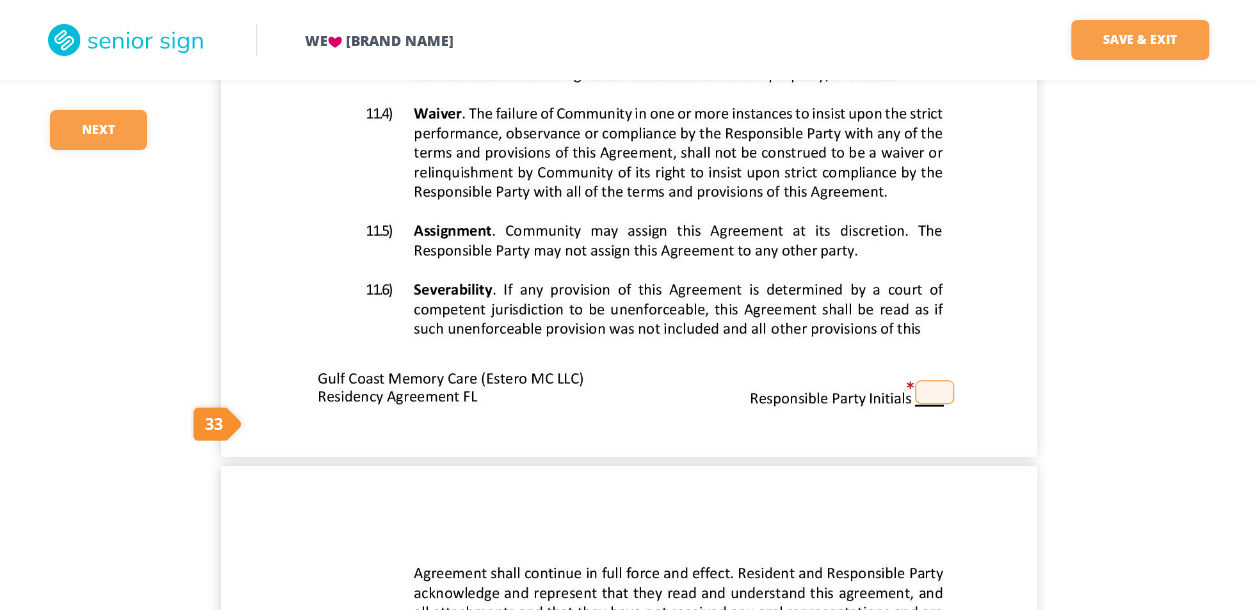 click at bounding box center (934, 392) 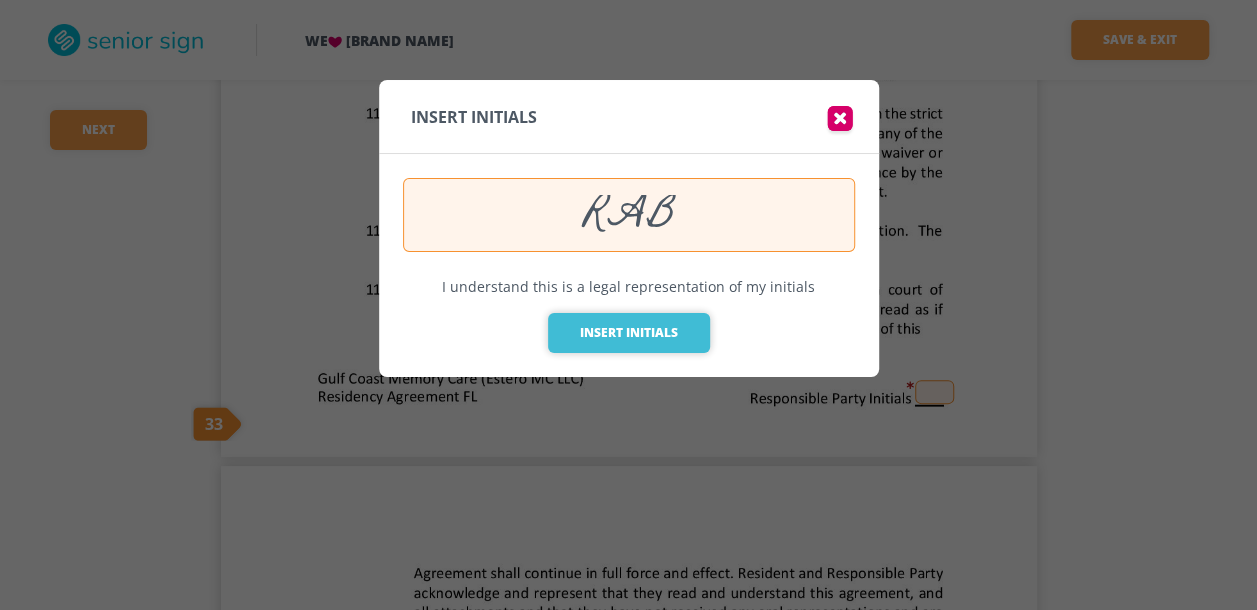 type on "RAB" 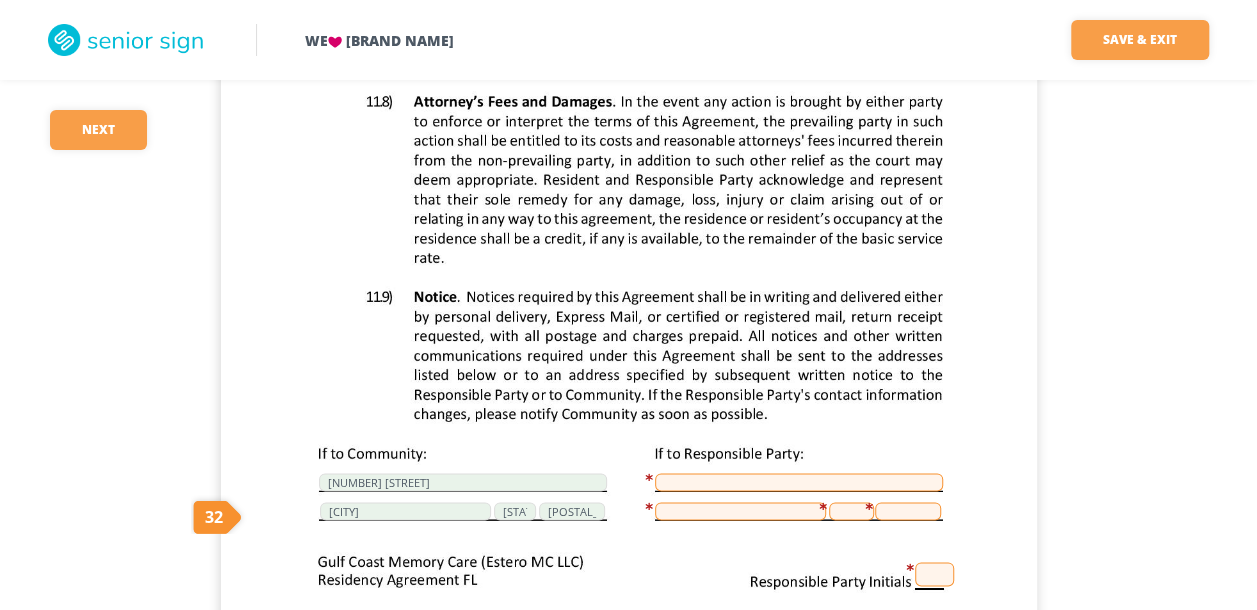 scroll, scrollTop: 12400, scrollLeft: 0, axis: vertical 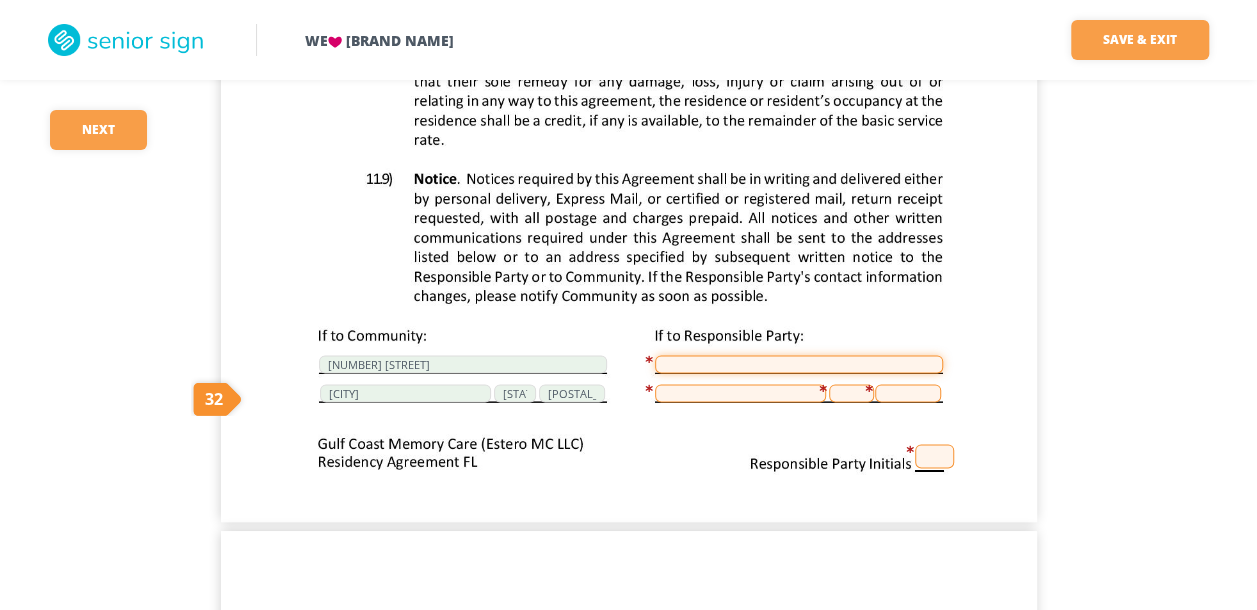 click at bounding box center [799, 364] 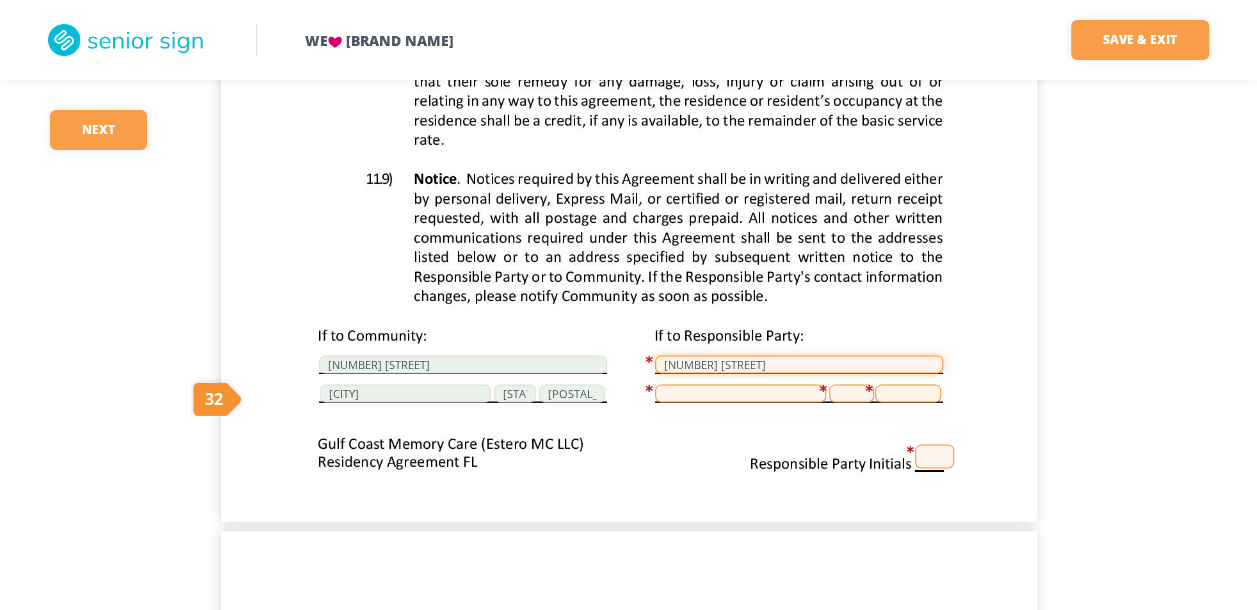 type on "[NUMBER] [STREET]" 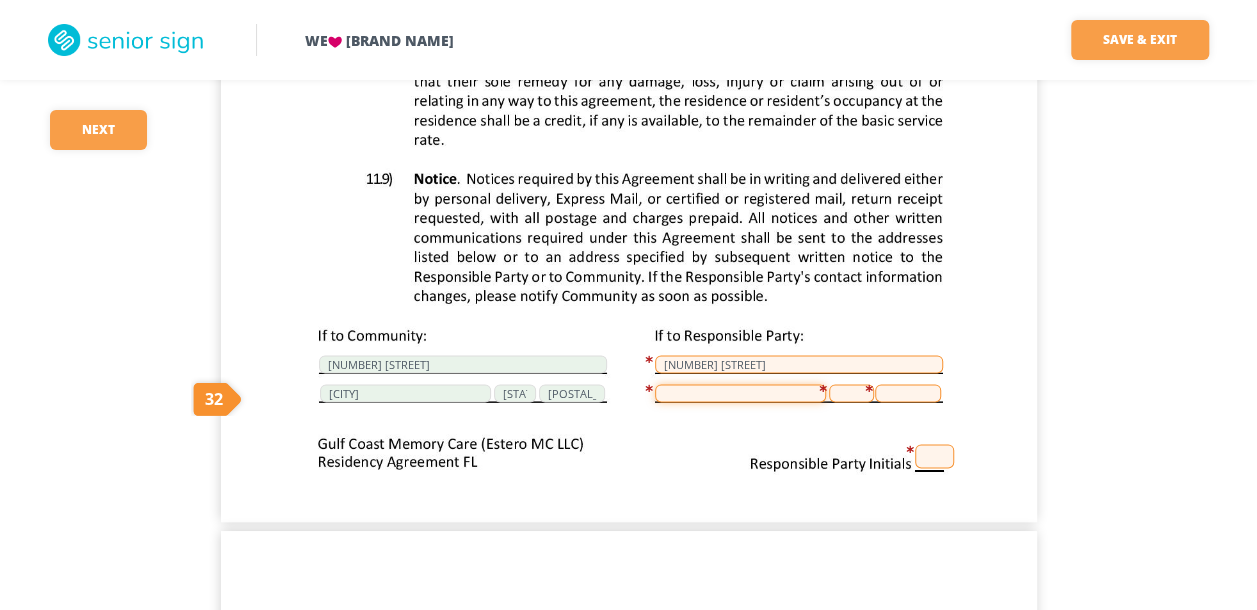click at bounding box center (740, 393) 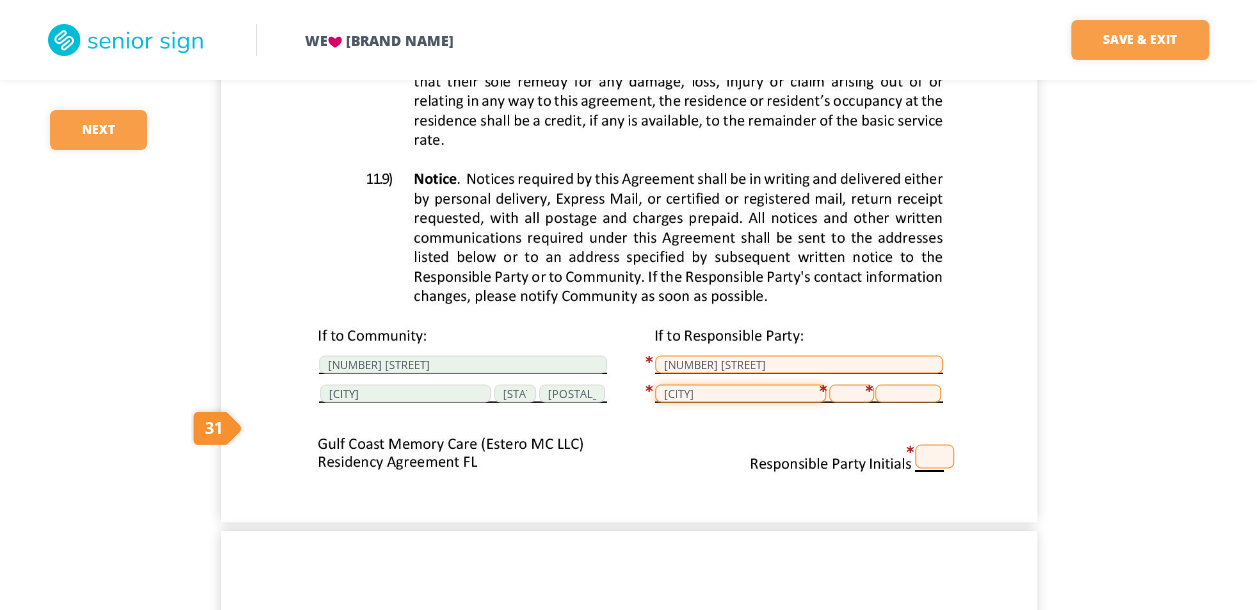 type on "[CITY]" 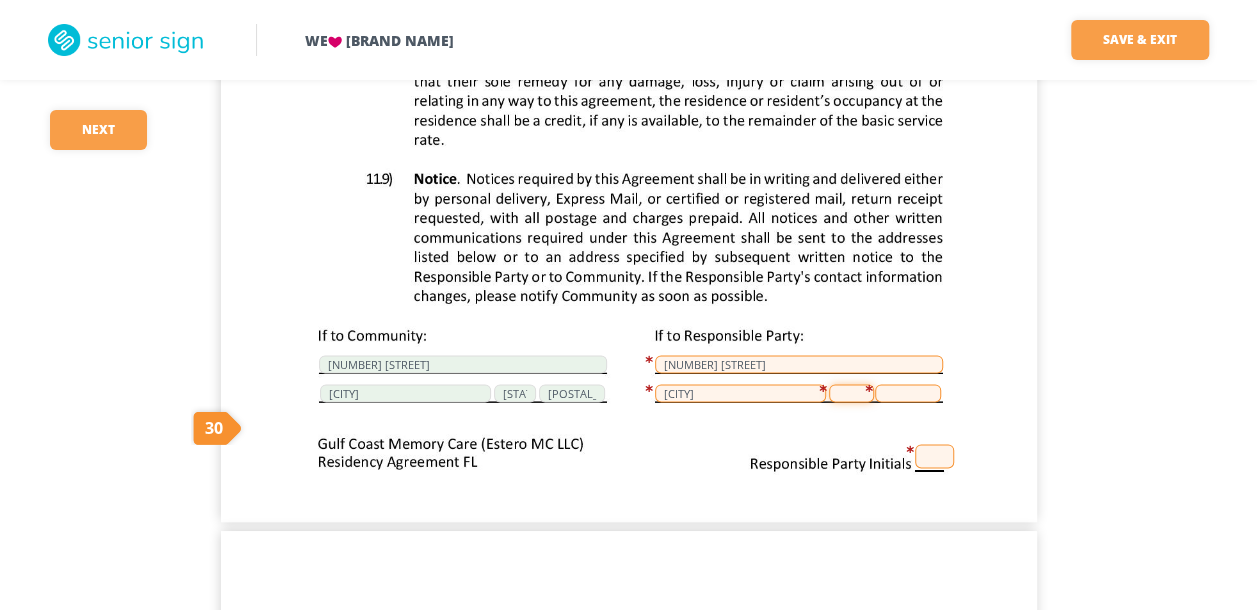 click at bounding box center (851, 393) 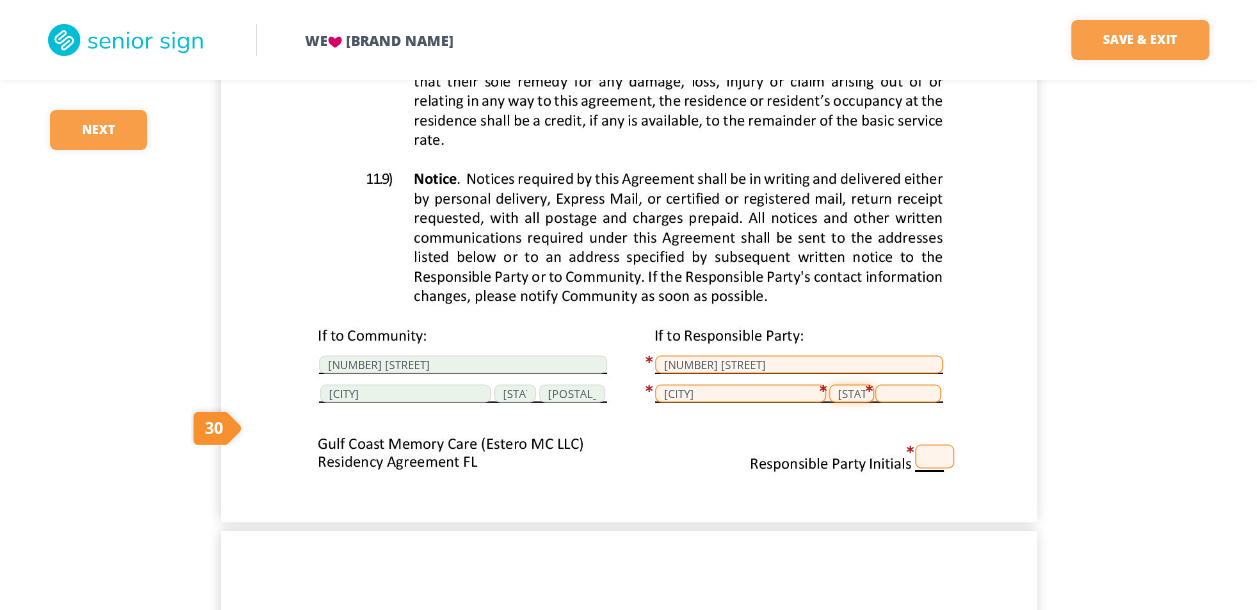 type on "[STATE]" 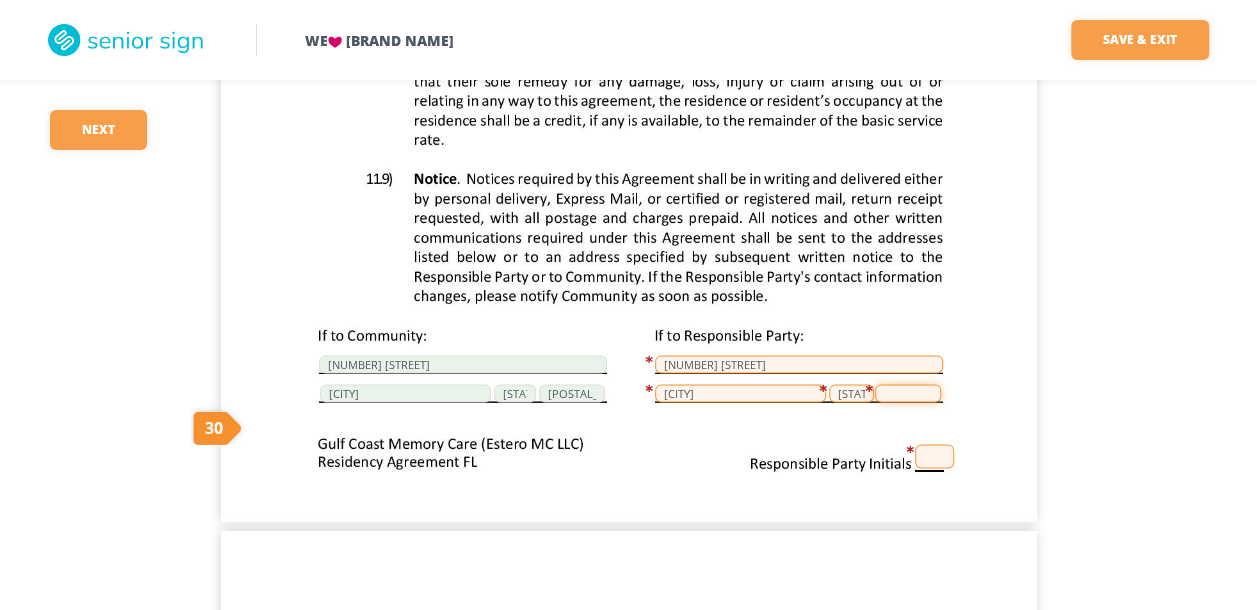 click at bounding box center [908, 393] 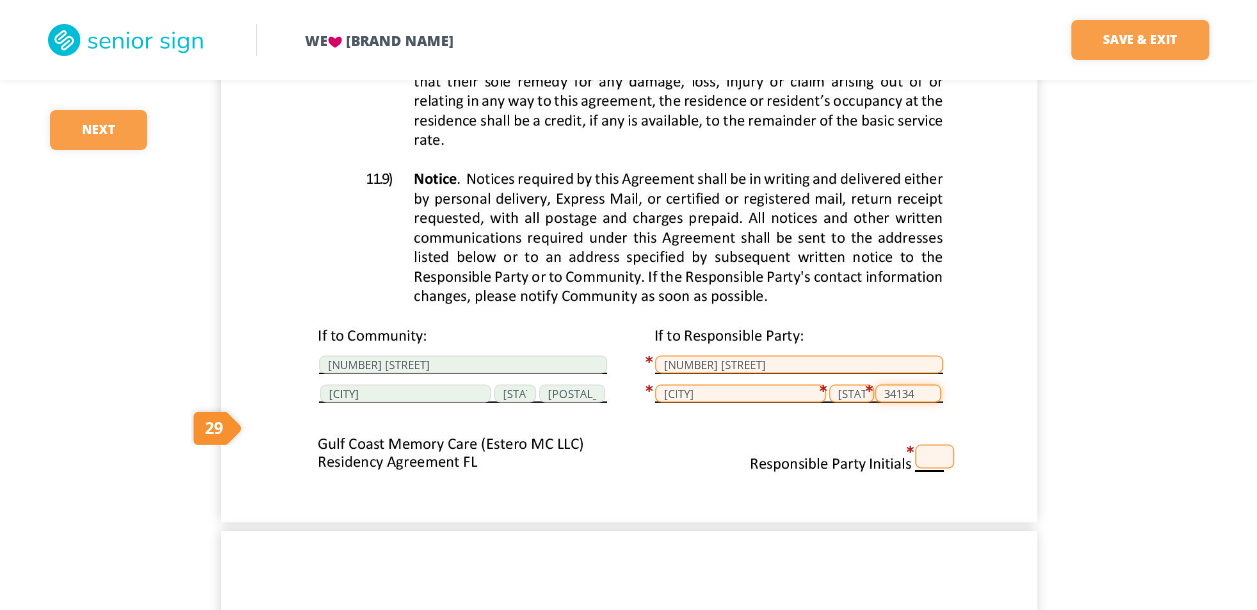 type on "34134" 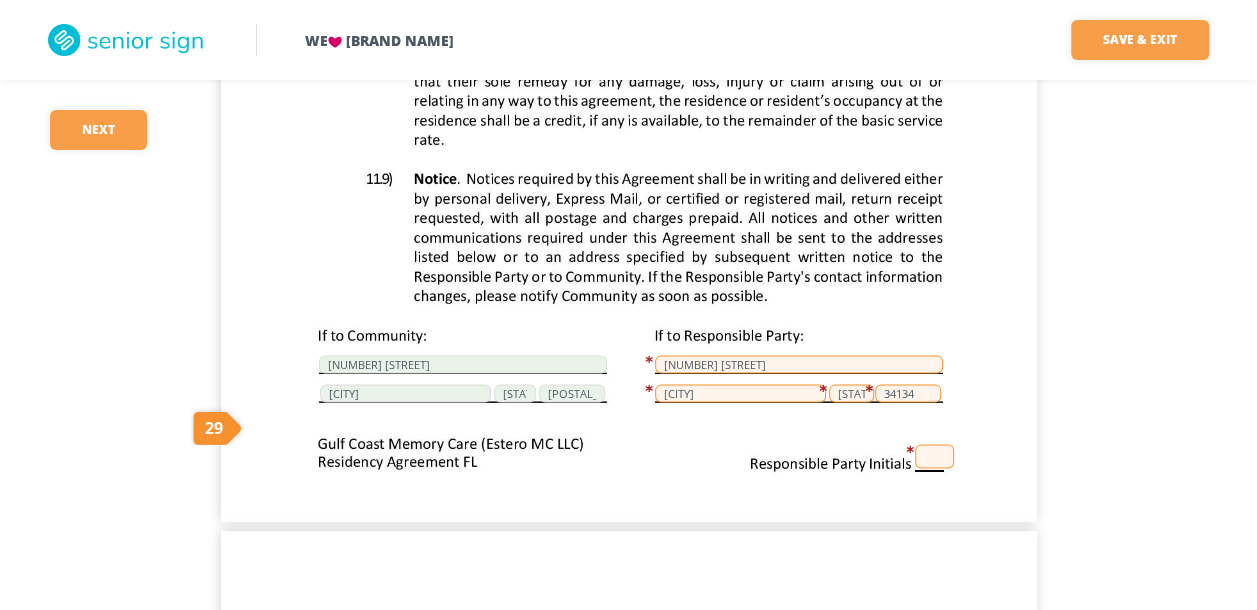 click at bounding box center (934, 456) 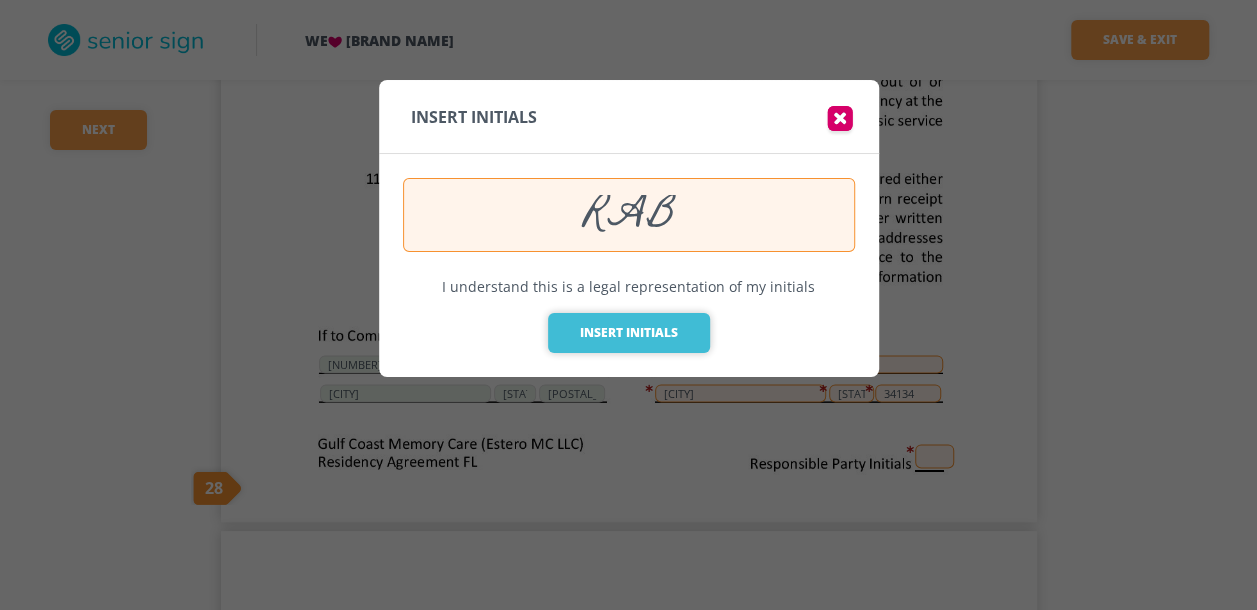type on "RAB" 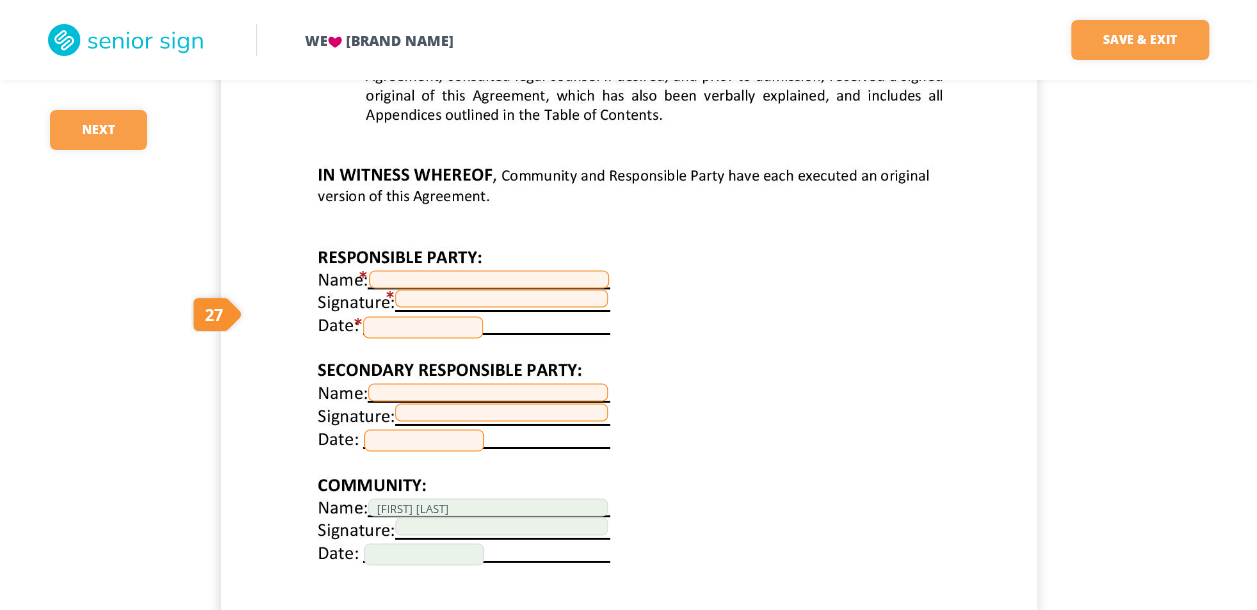 scroll, scrollTop: 13100, scrollLeft: 0, axis: vertical 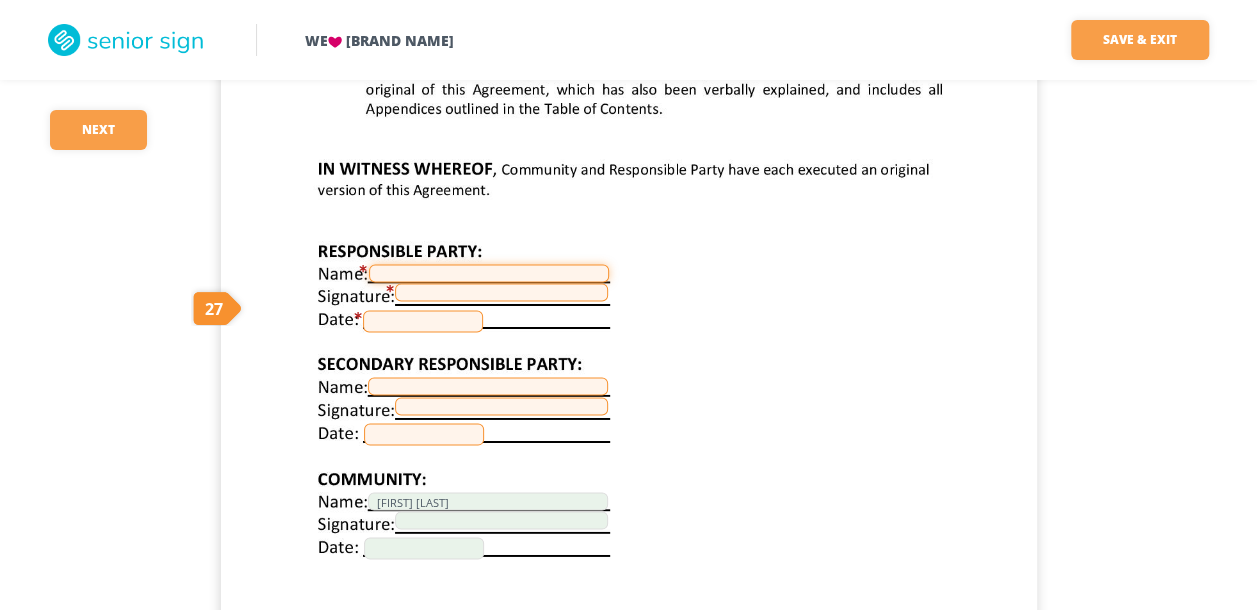 click at bounding box center (489, 273) 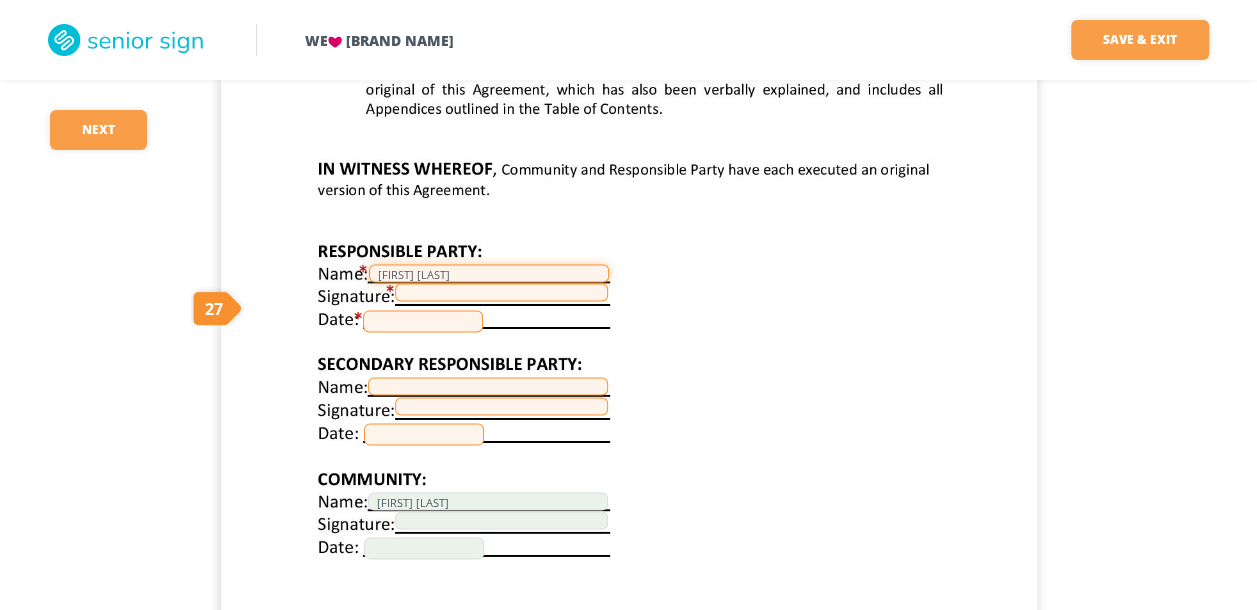 type on "[FIRST] [LAST]" 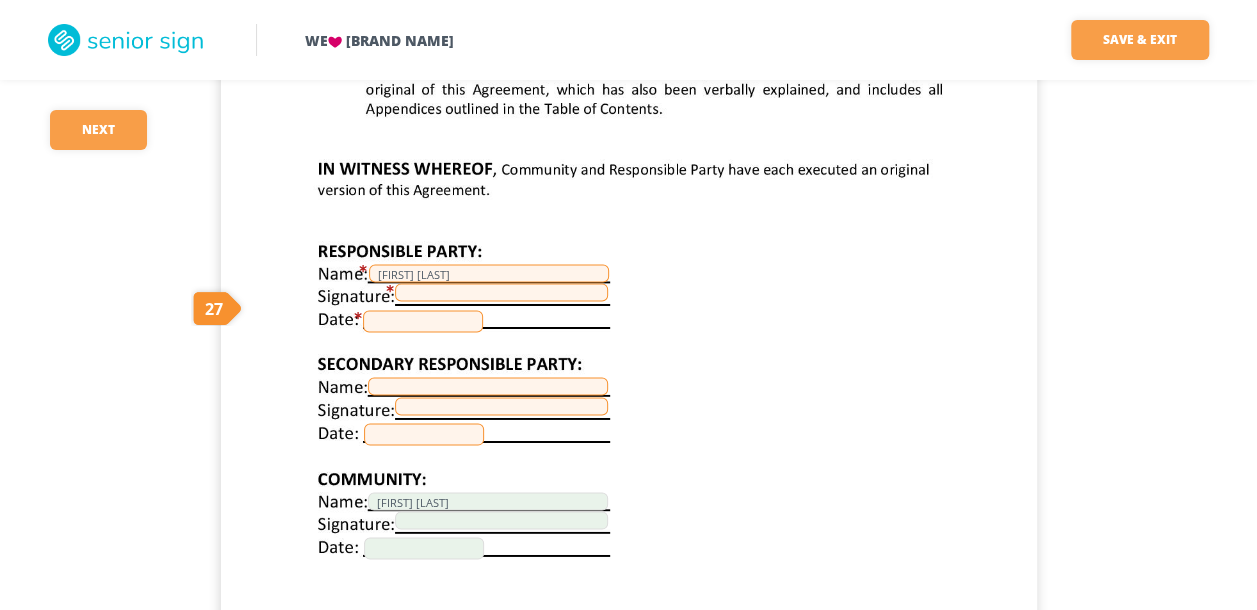 click at bounding box center [501, 292] 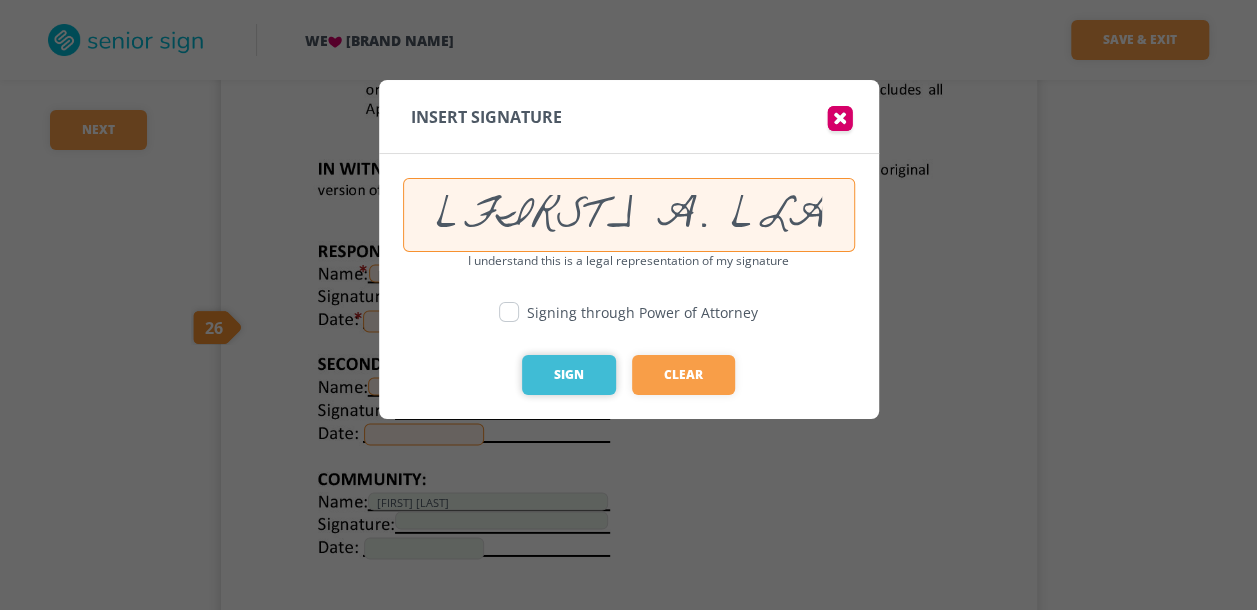 type on "[FIRST] A. [LAST]" 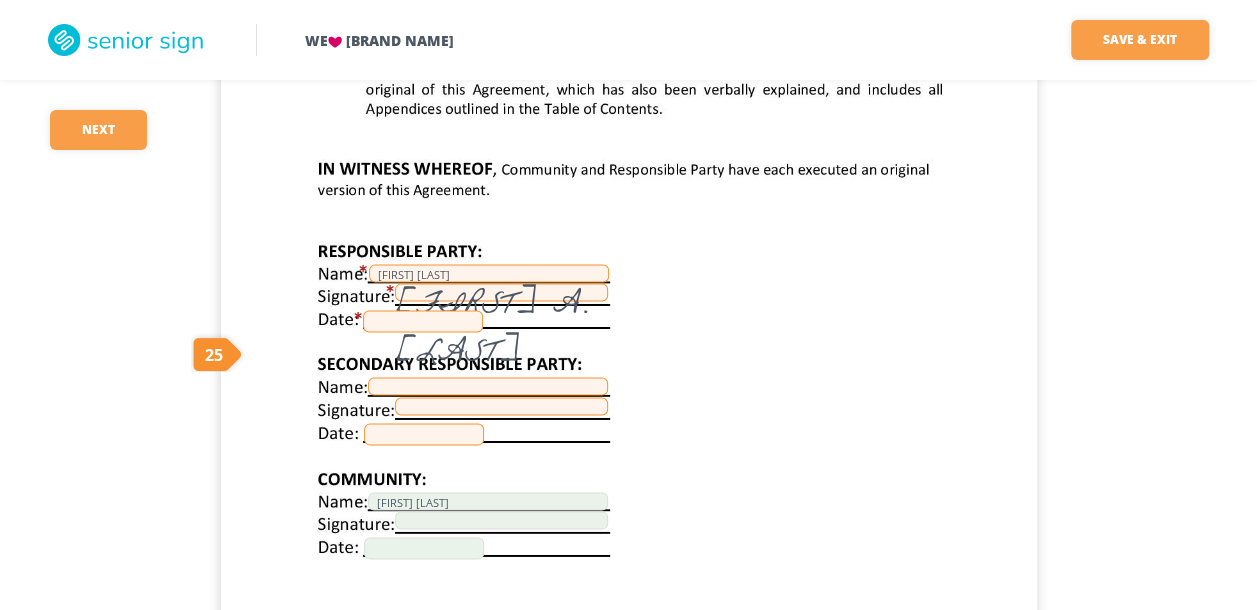 click at bounding box center (423, 321) 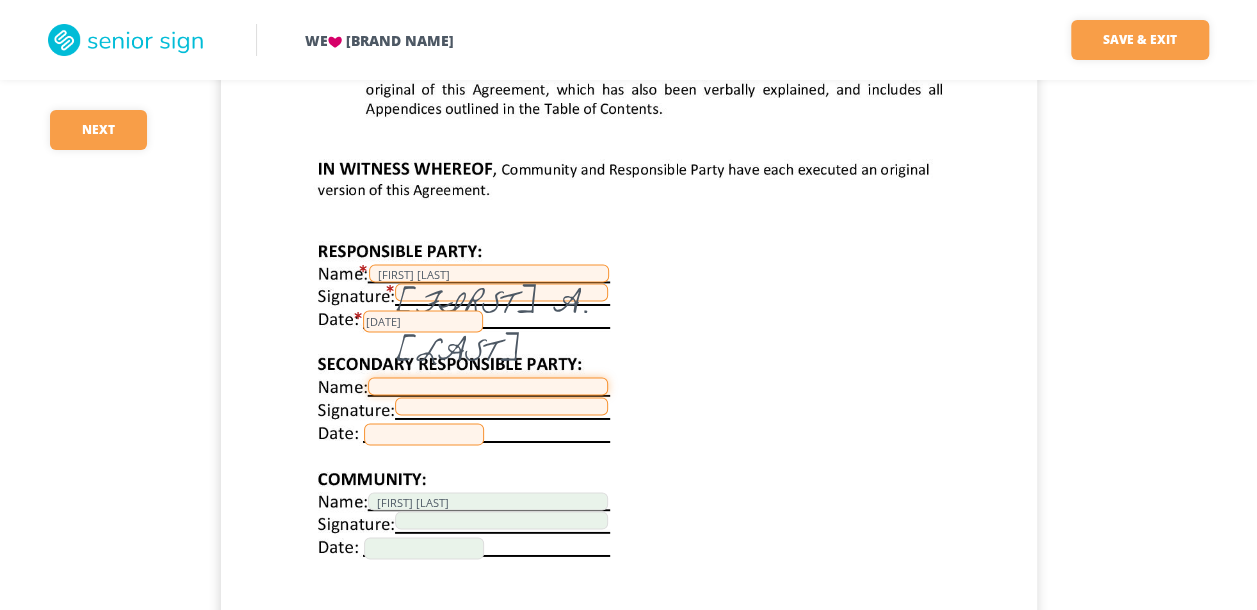 click at bounding box center [488, 386] 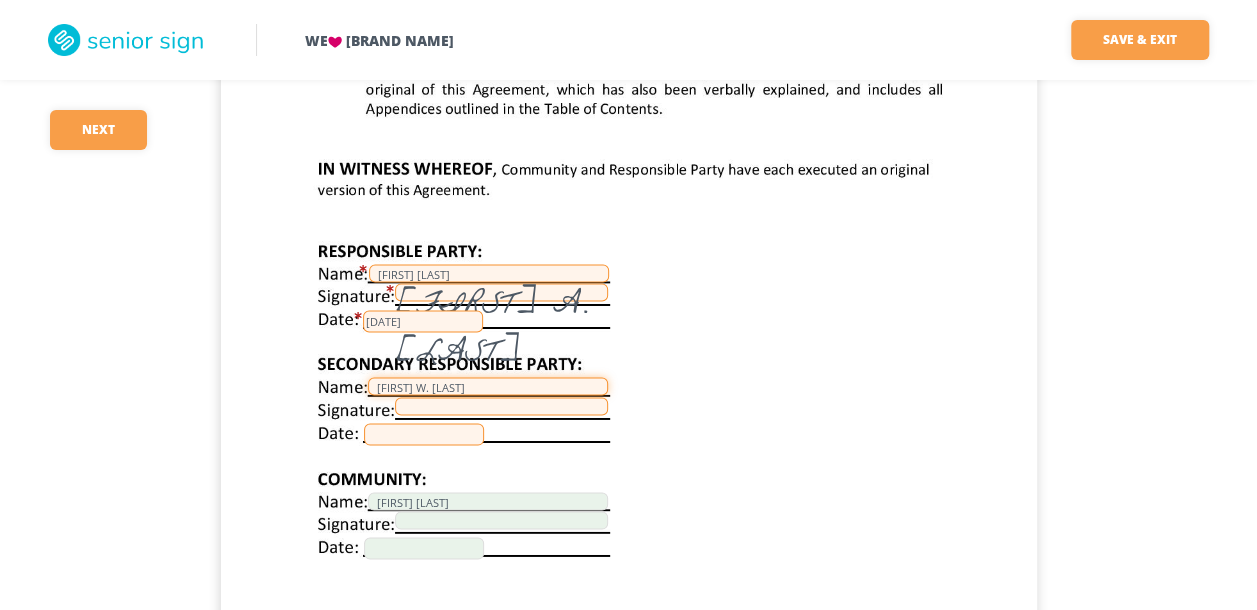 type on "[FIRST] W. [LAST]" 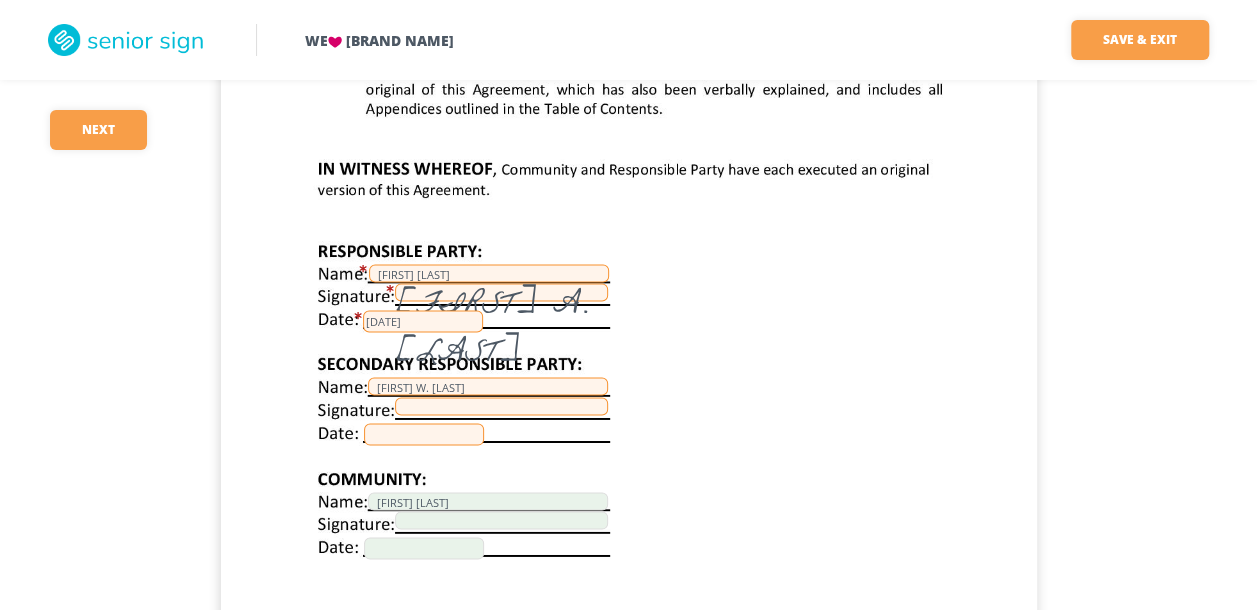 click at bounding box center (501, 406) 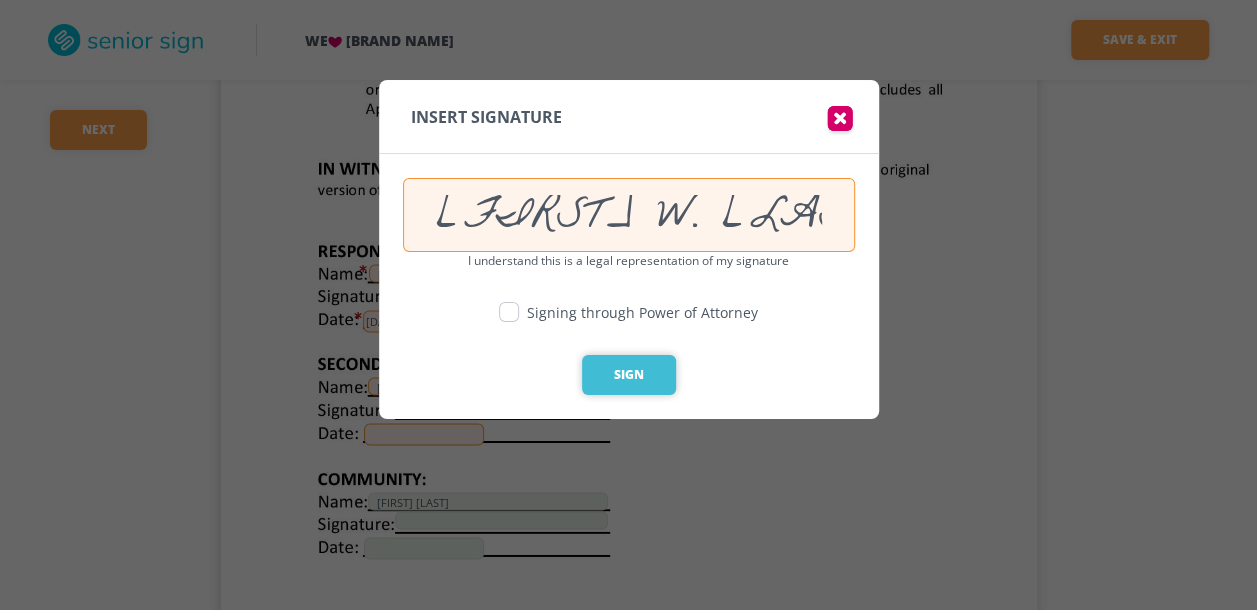 type on "[FIRST] W. [LAST]" 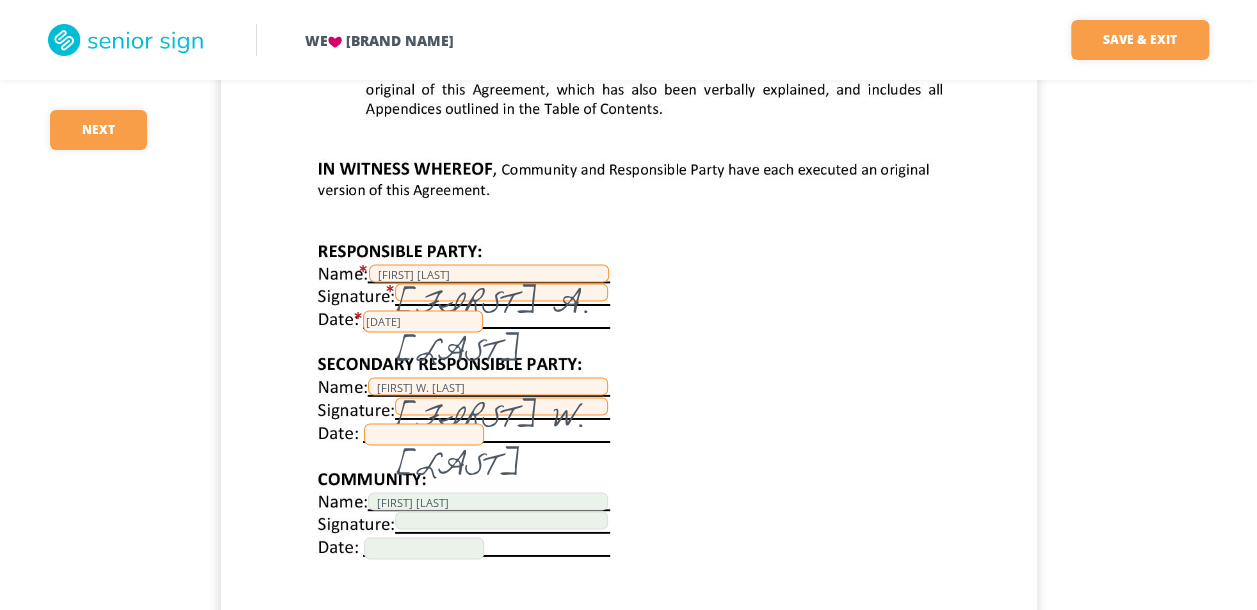 click at bounding box center [424, 434] 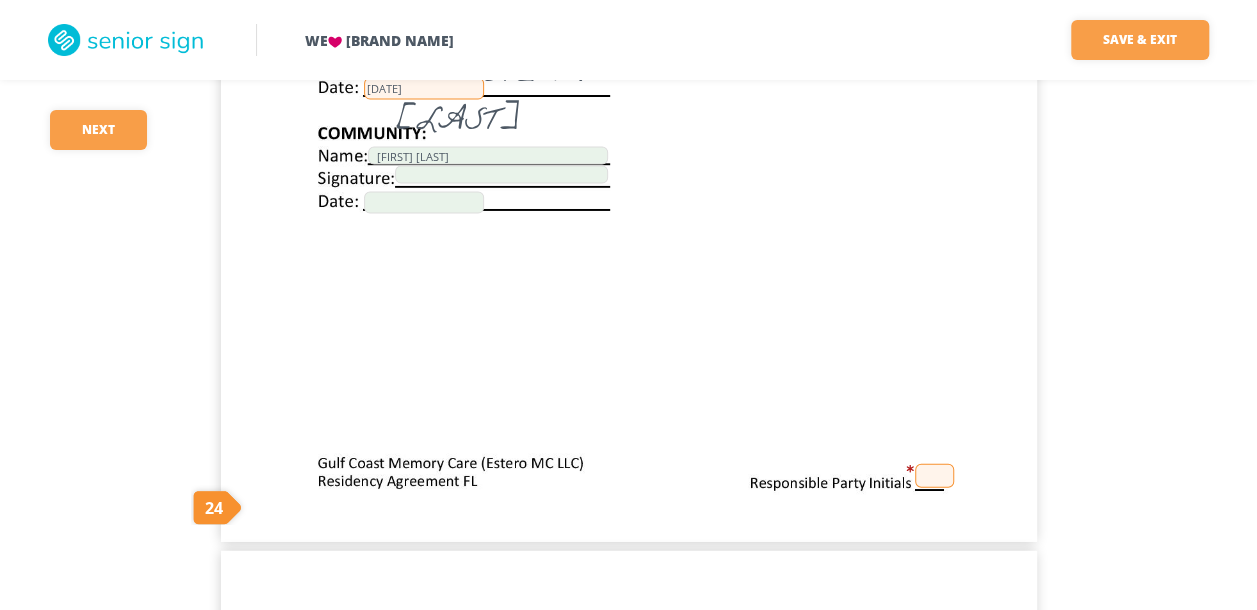 scroll, scrollTop: 13500, scrollLeft: 0, axis: vertical 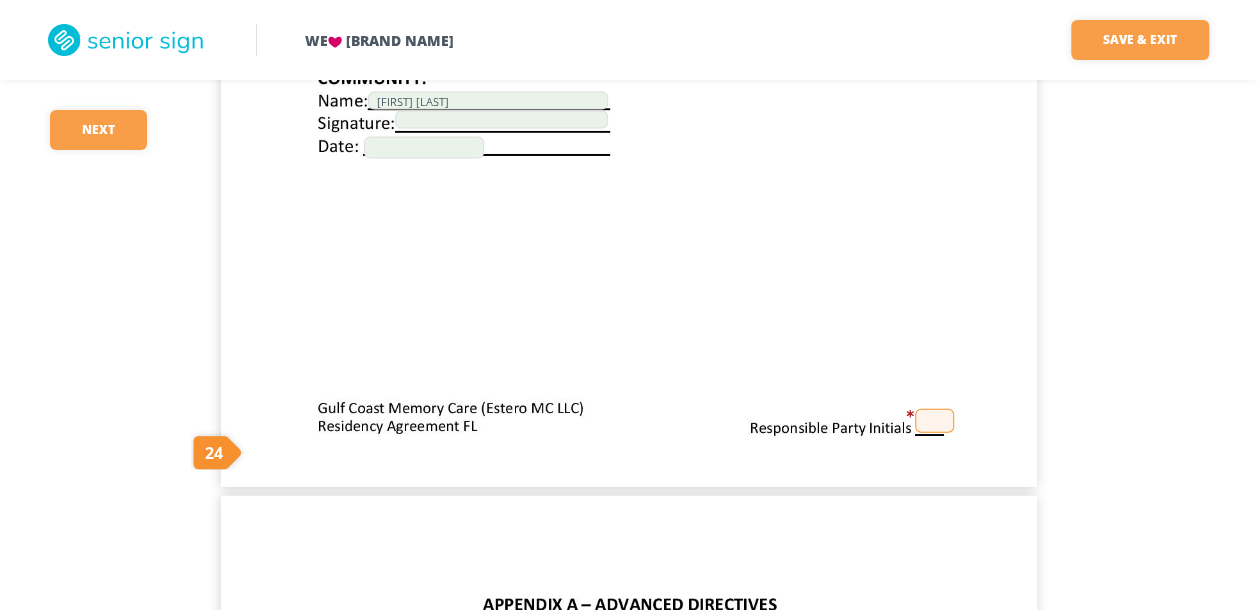 click at bounding box center (934, 421) 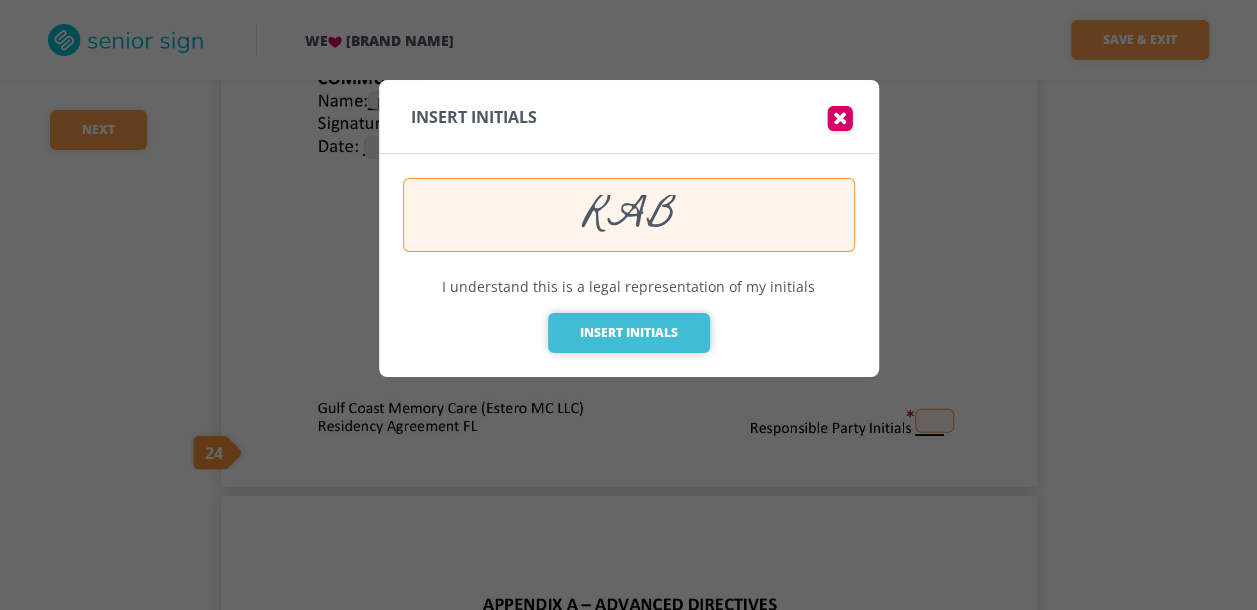 type on "RAB" 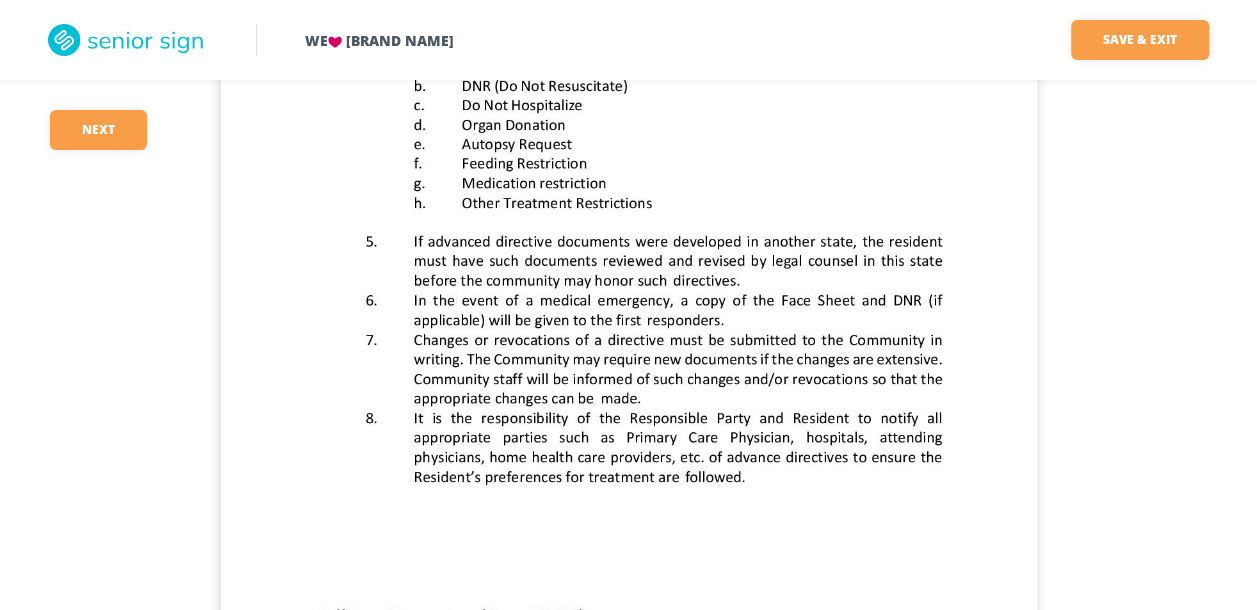 scroll, scrollTop: 14500, scrollLeft: 0, axis: vertical 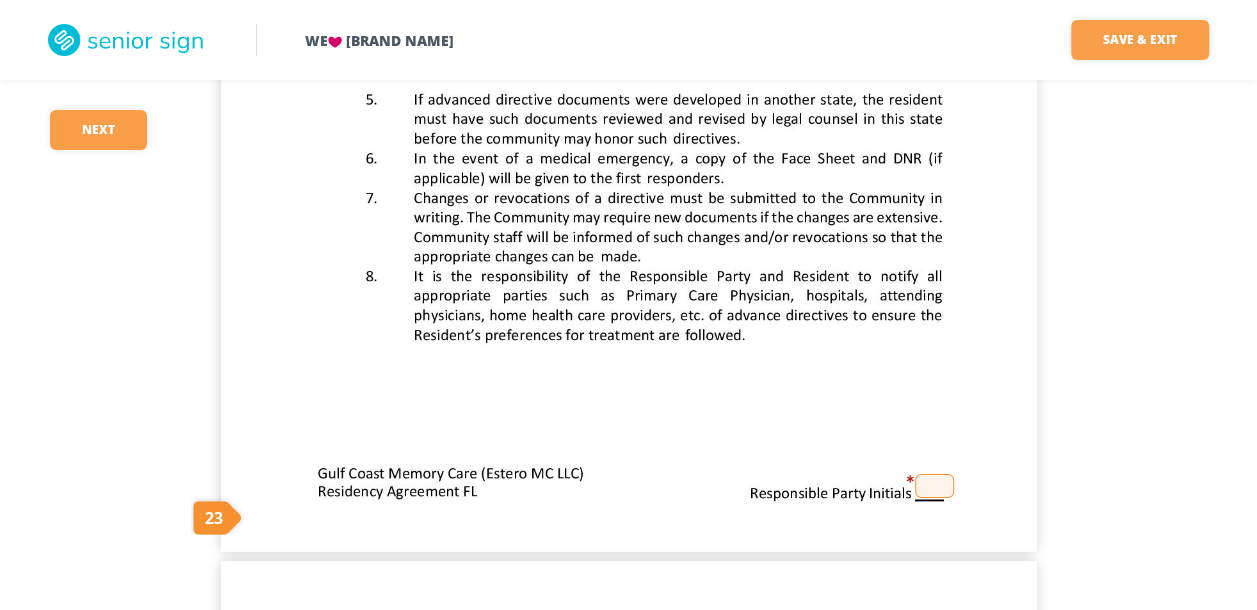 click at bounding box center (934, 486) 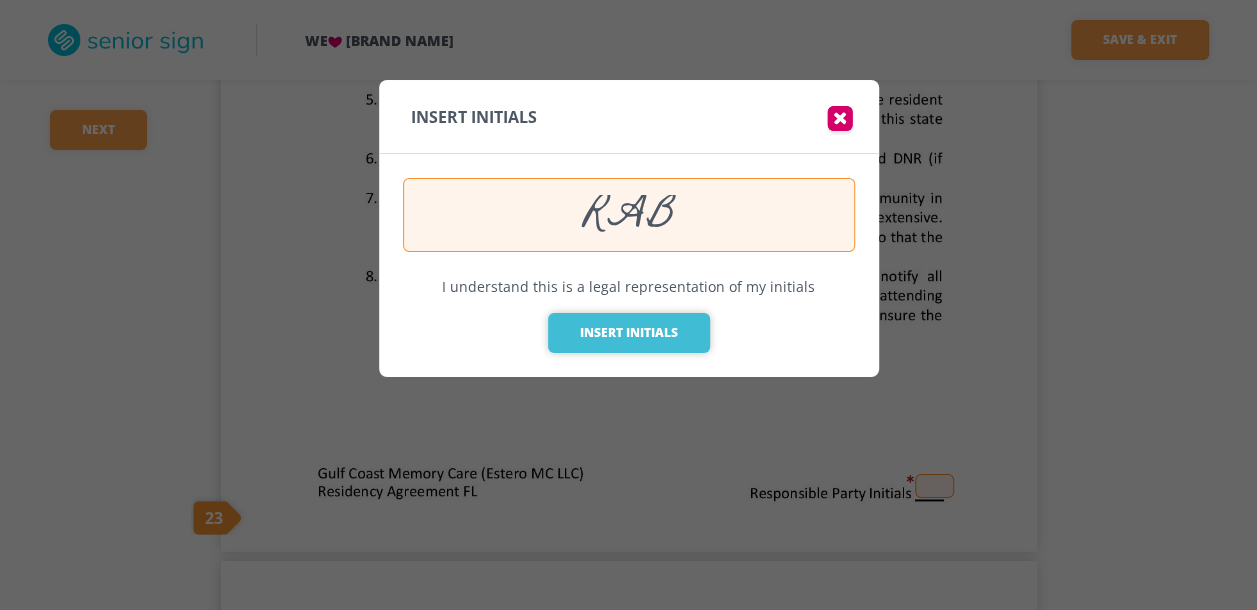 type on "RAB" 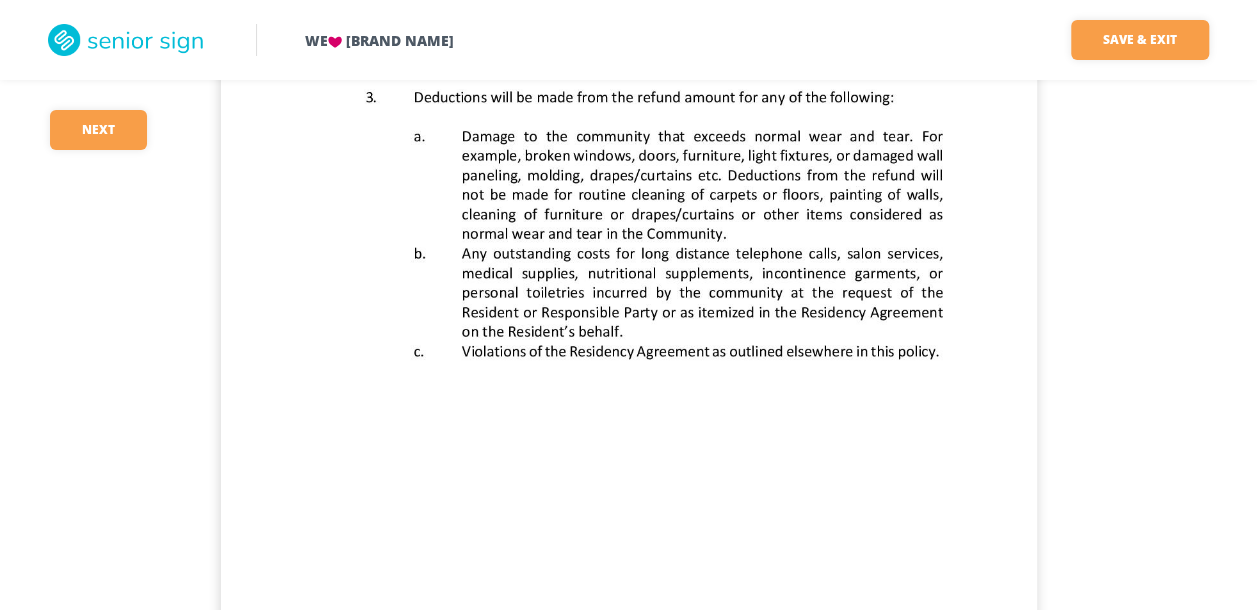 scroll, scrollTop: 15700, scrollLeft: 0, axis: vertical 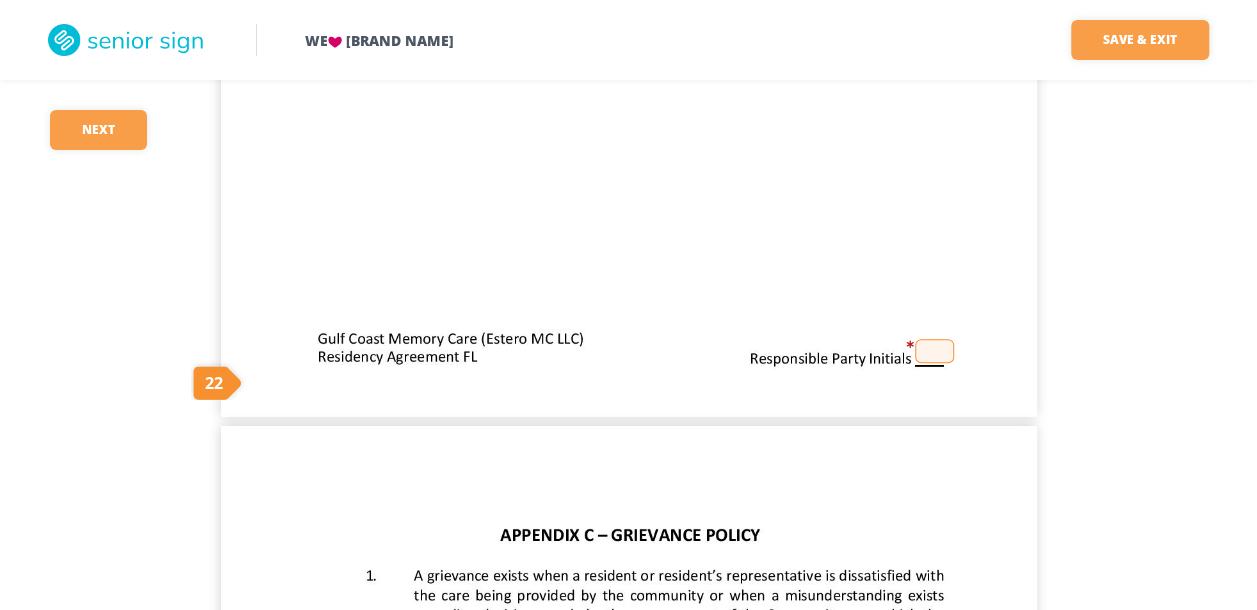 click at bounding box center (934, 351) 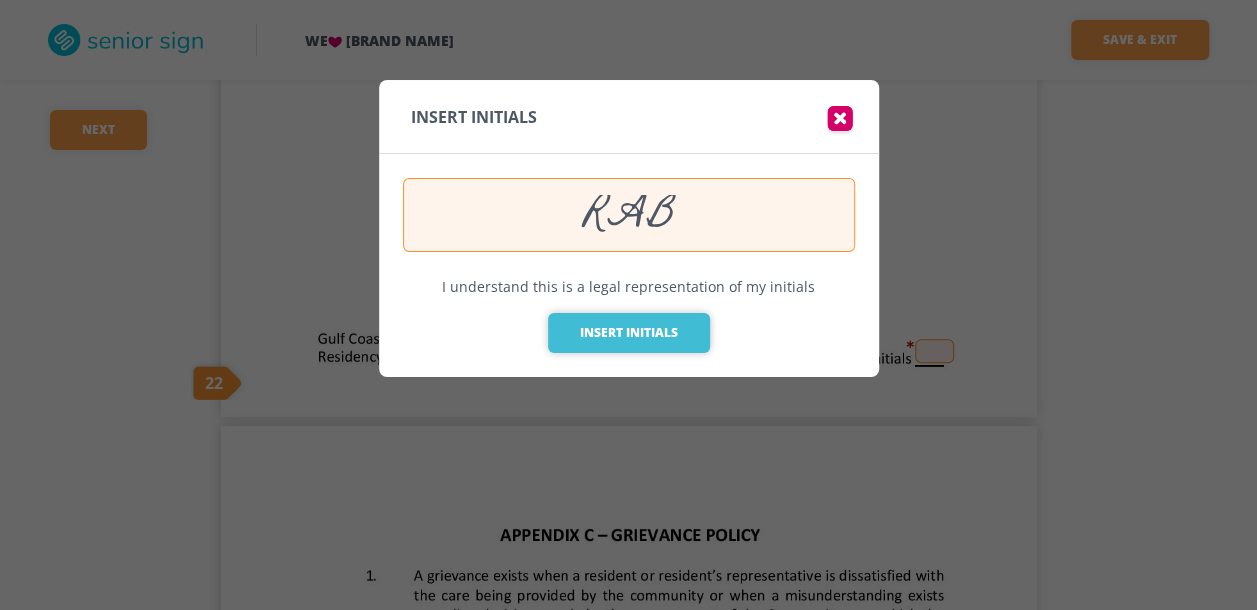 type on "RAB" 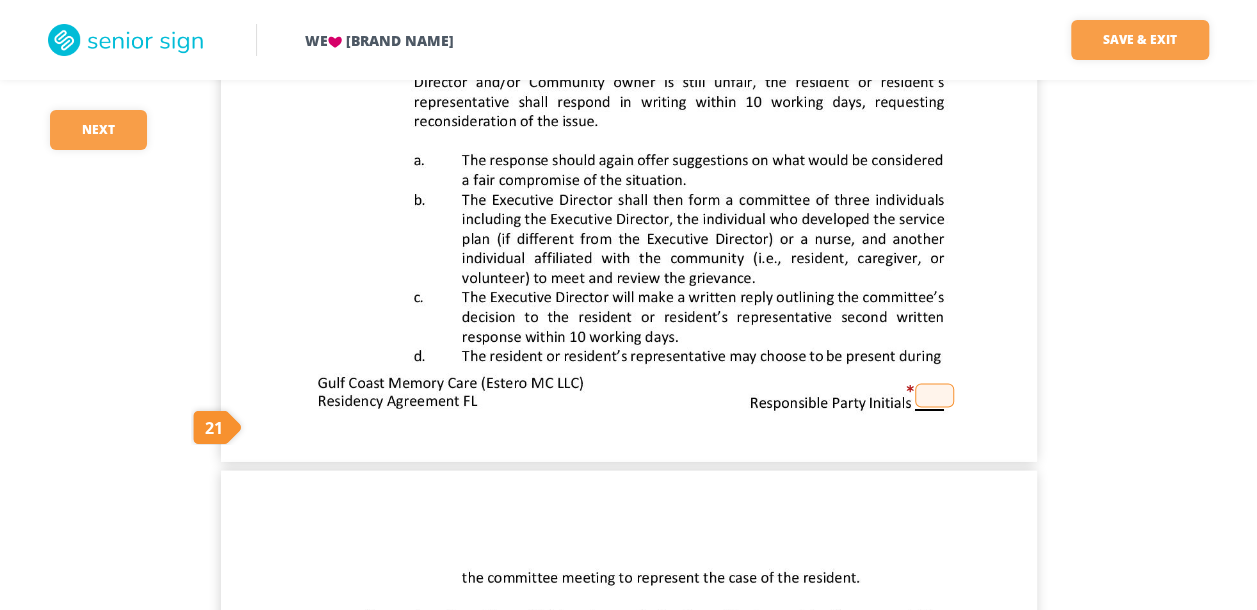 scroll, scrollTop: 16800, scrollLeft: 0, axis: vertical 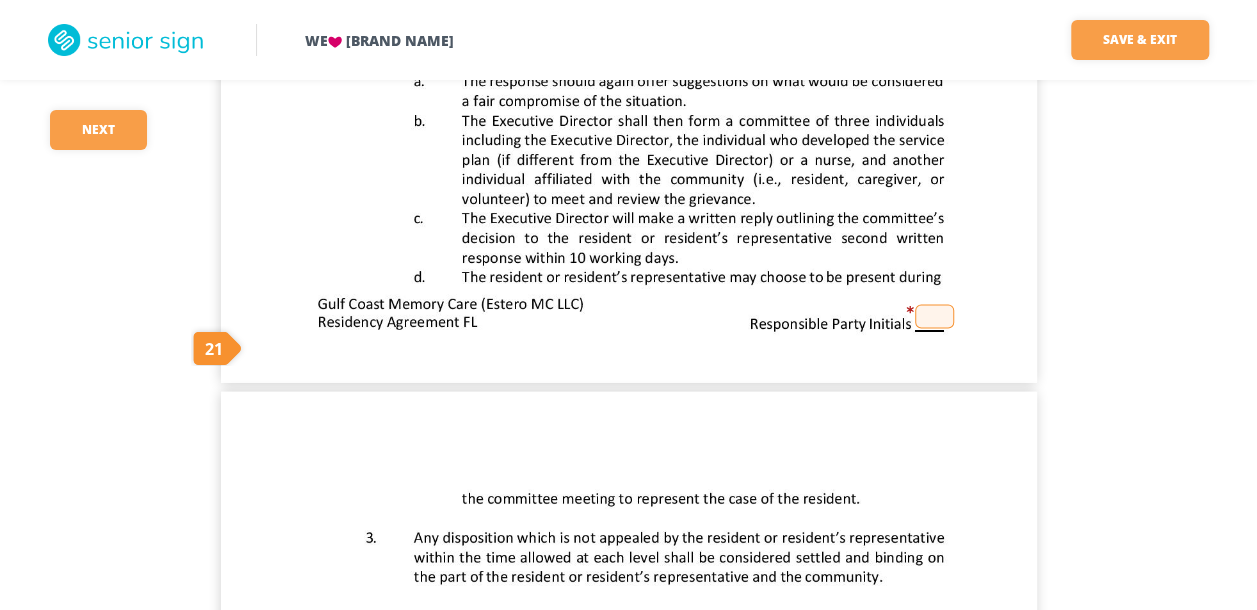click at bounding box center (934, 316) 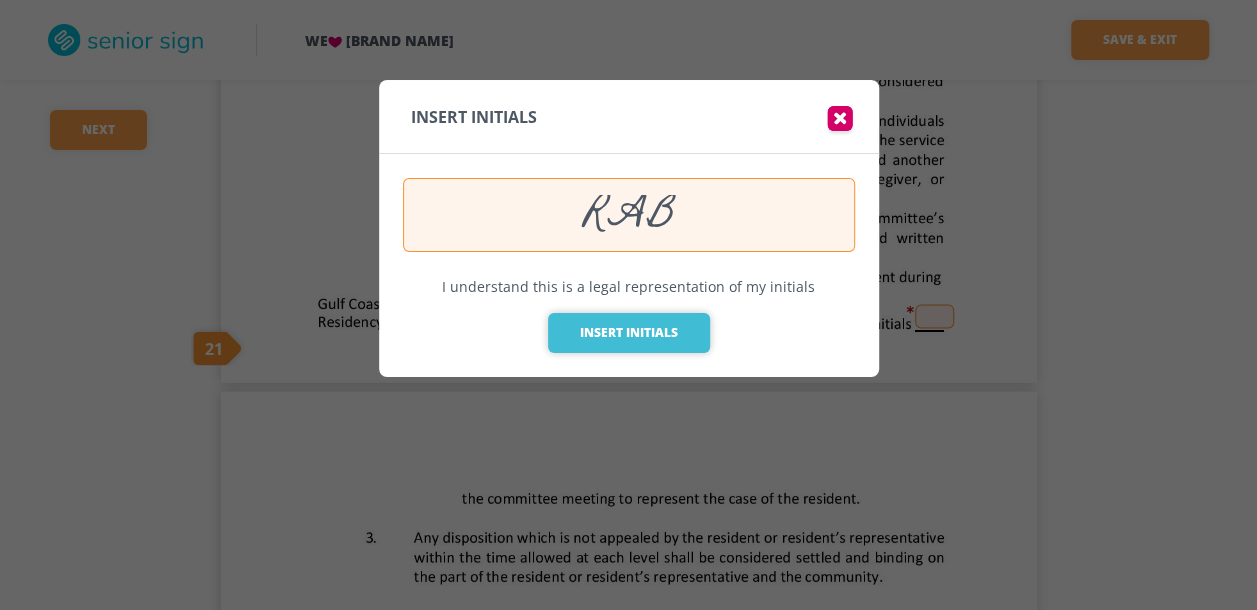 type on "RAB" 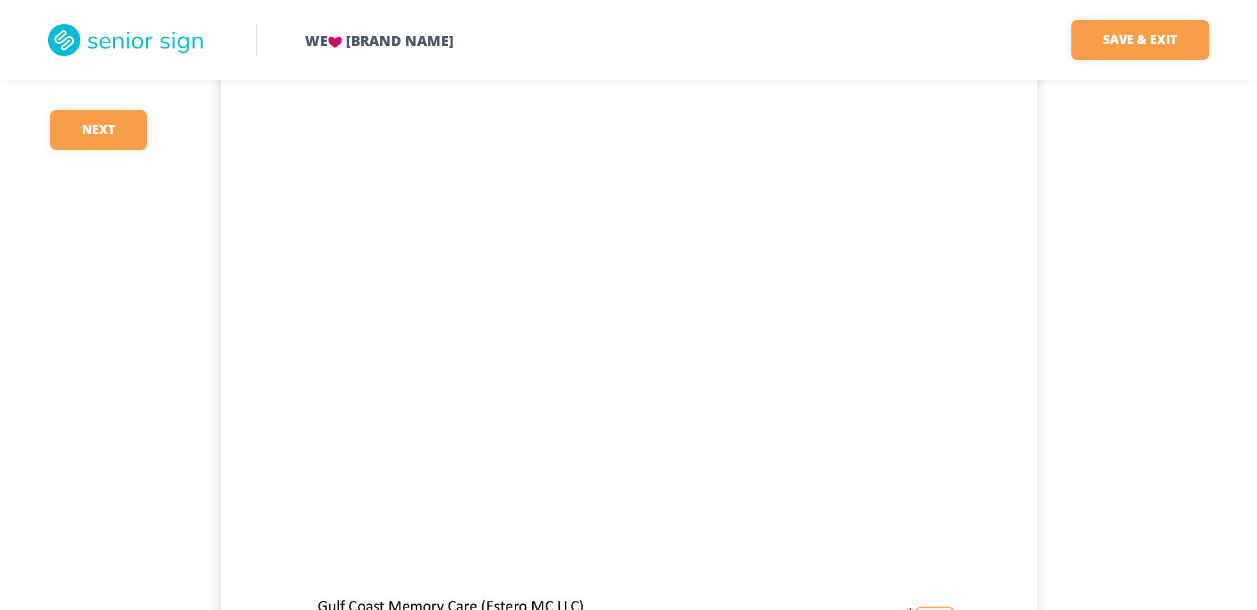 scroll, scrollTop: 17600, scrollLeft: 0, axis: vertical 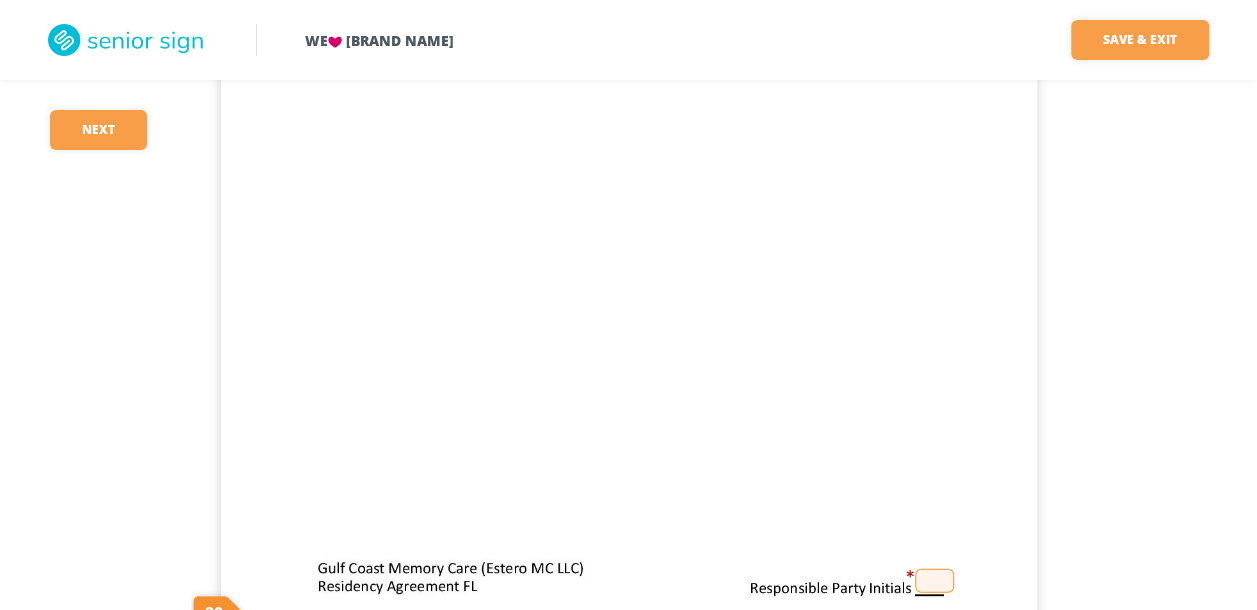 click at bounding box center [934, 581] 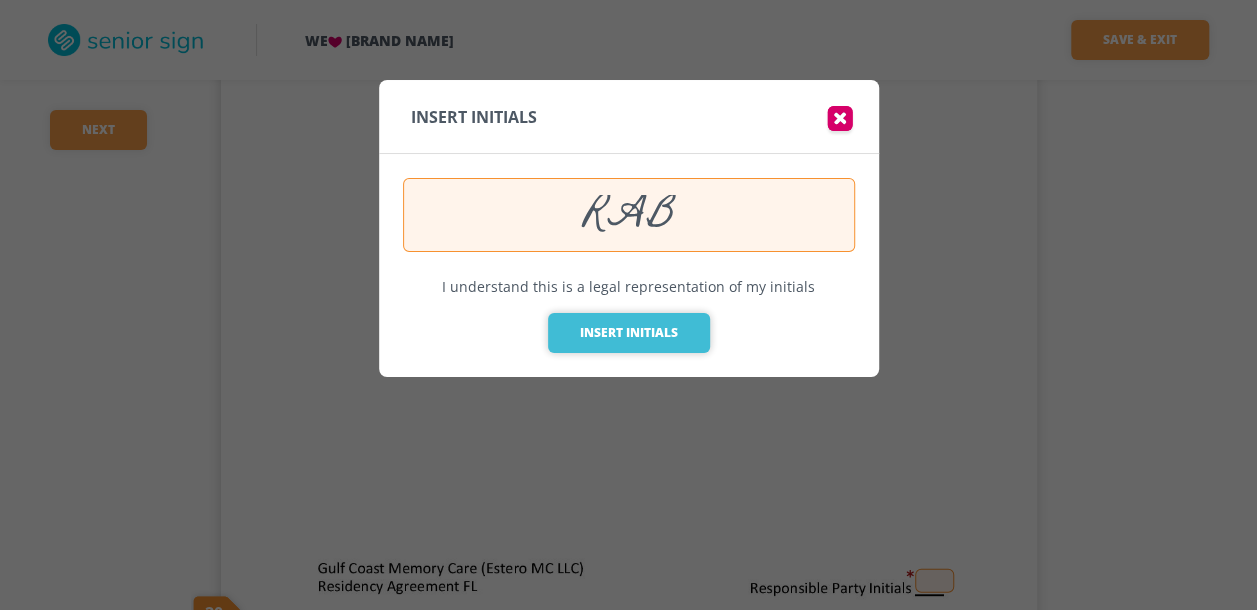 type on "RAB" 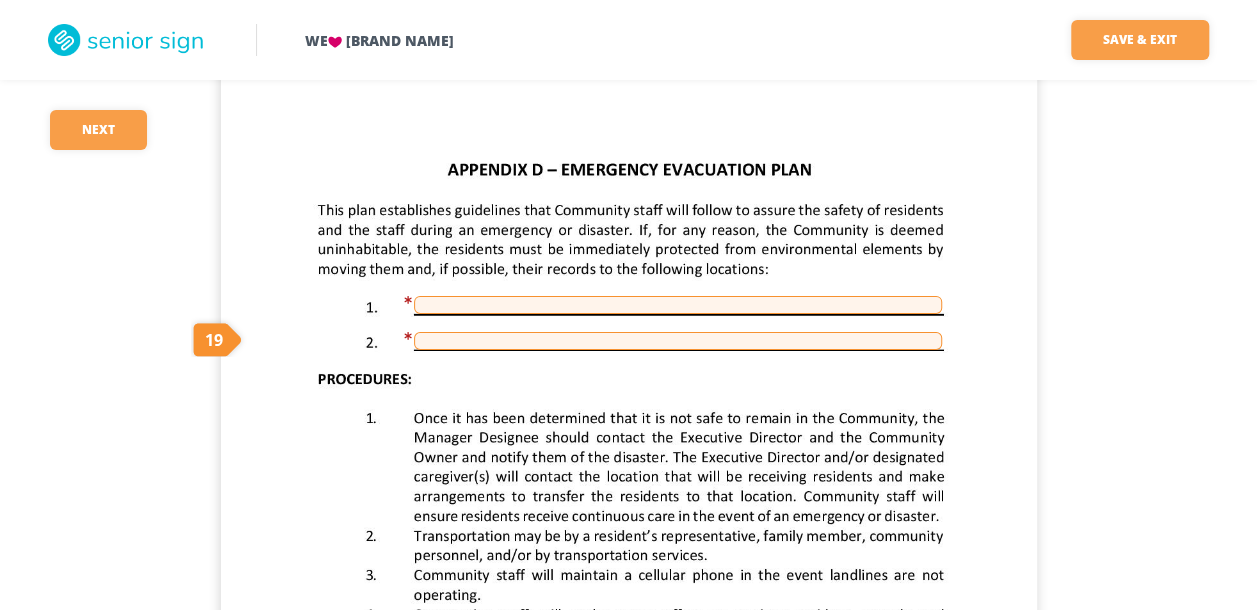 scroll, scrollTop: 18200, scrollLeft: 0, axis: vertical 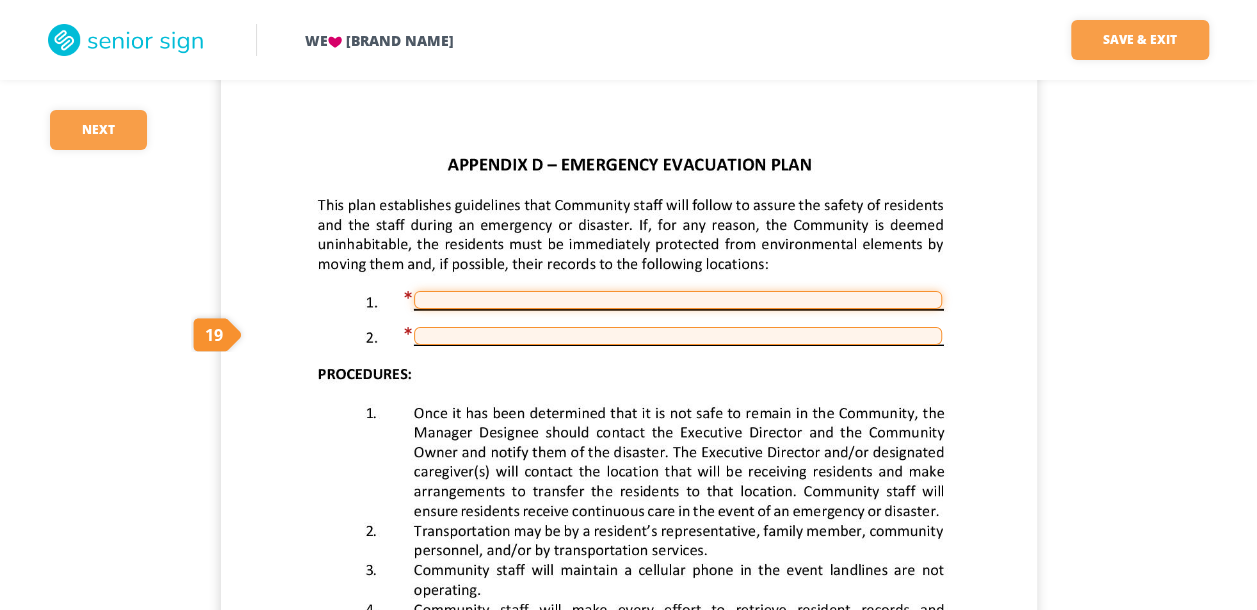 click at bounding box center [678, 300] 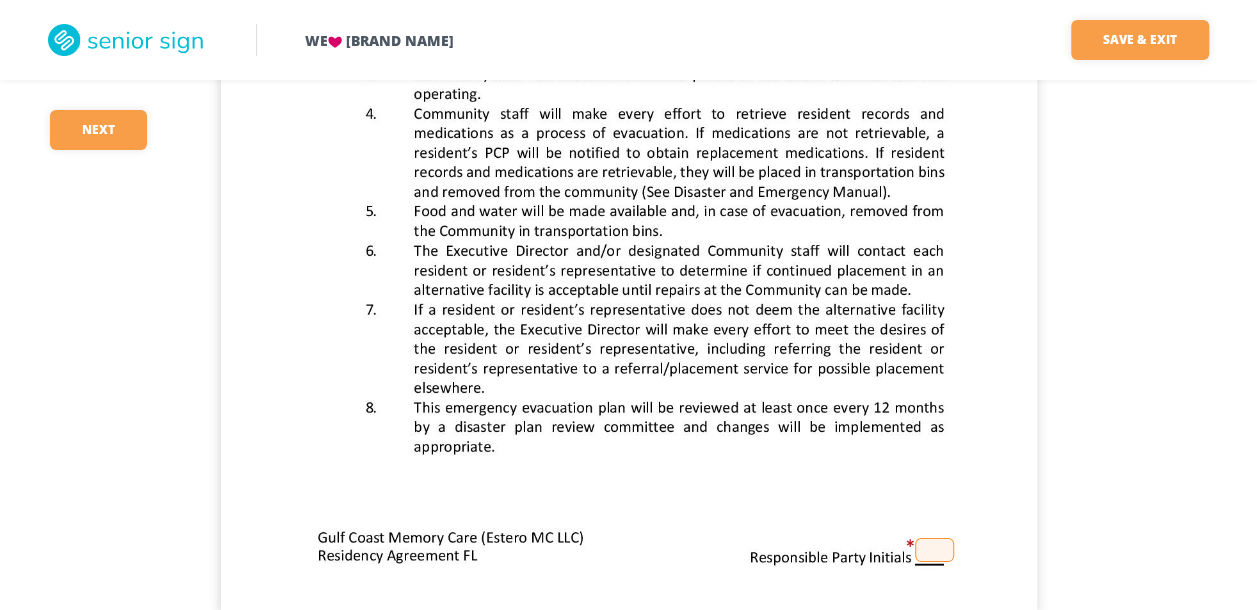 scroll, scrollTop: 18700, scrollLeft: 0, axis: vertical 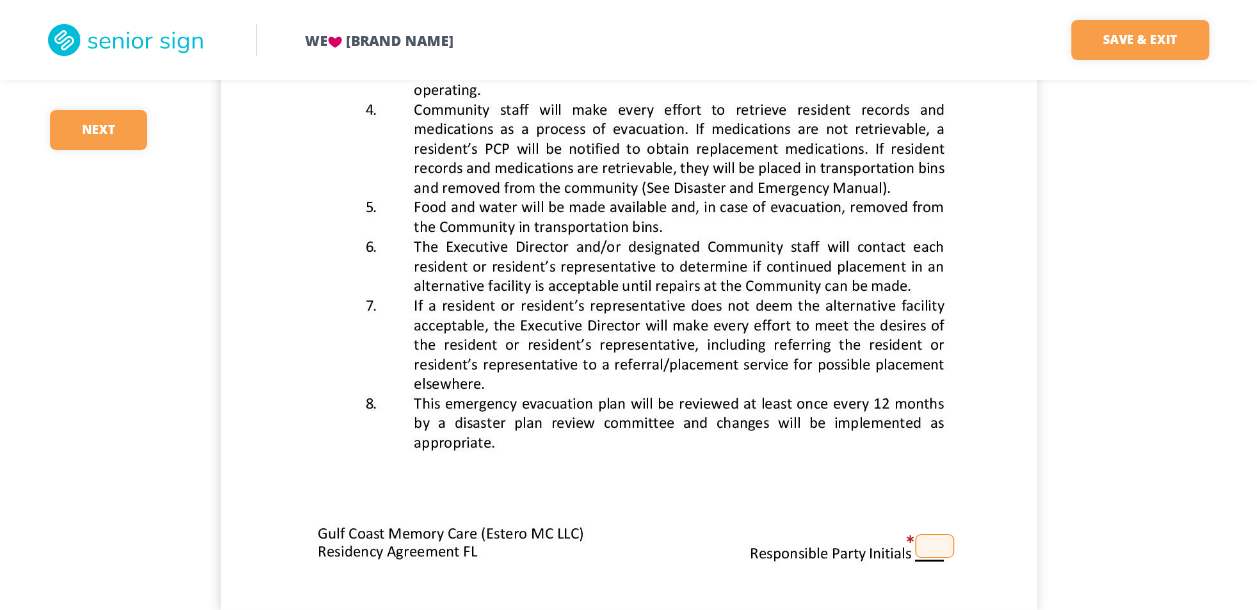type on "[NUMBER] [STREET], [CITY], [STATE] [POSTAL_CODE]" 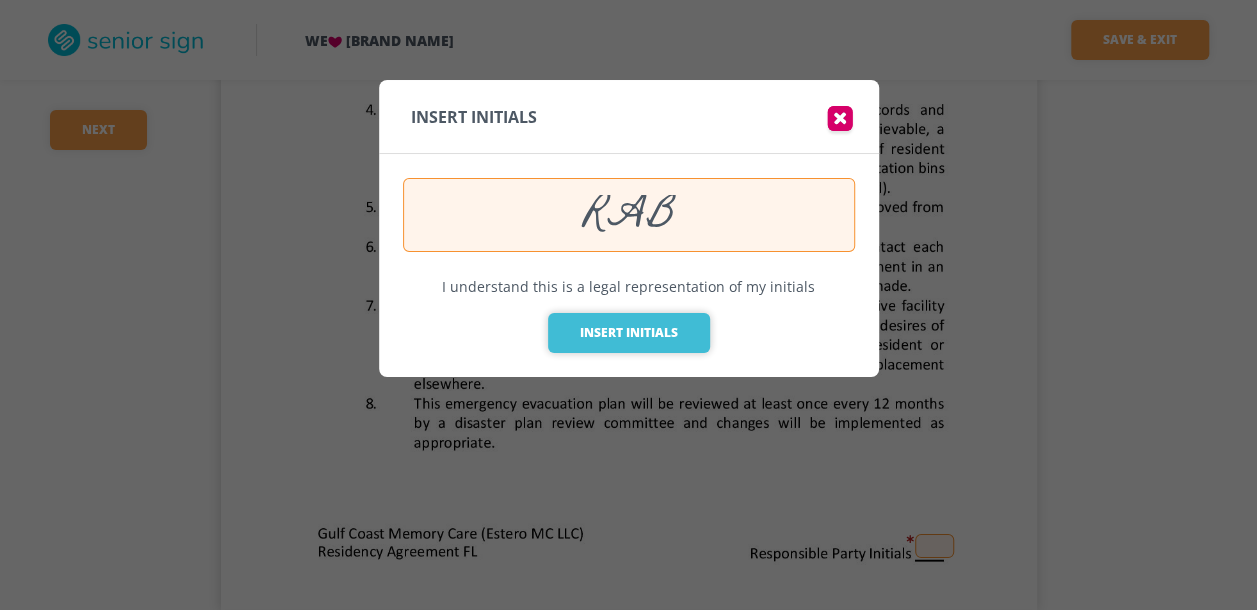 type on "RAB" 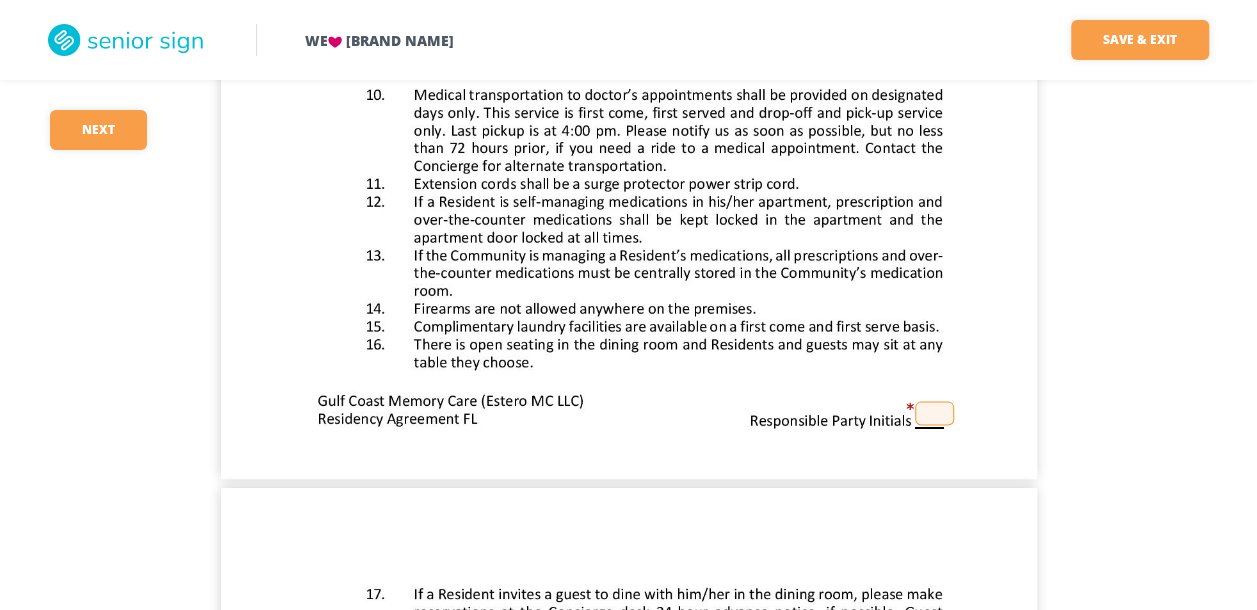 scroll, scrollTop: 19900, scrollLeft: 0, axis: vertical 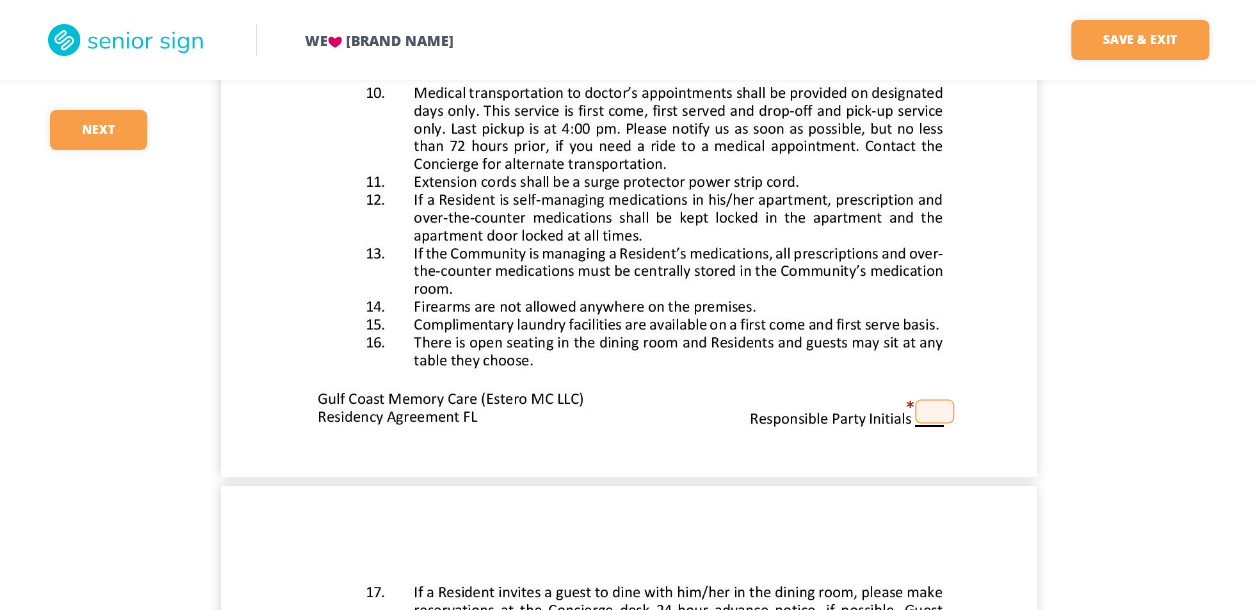 click at bounding box center (934, 411) 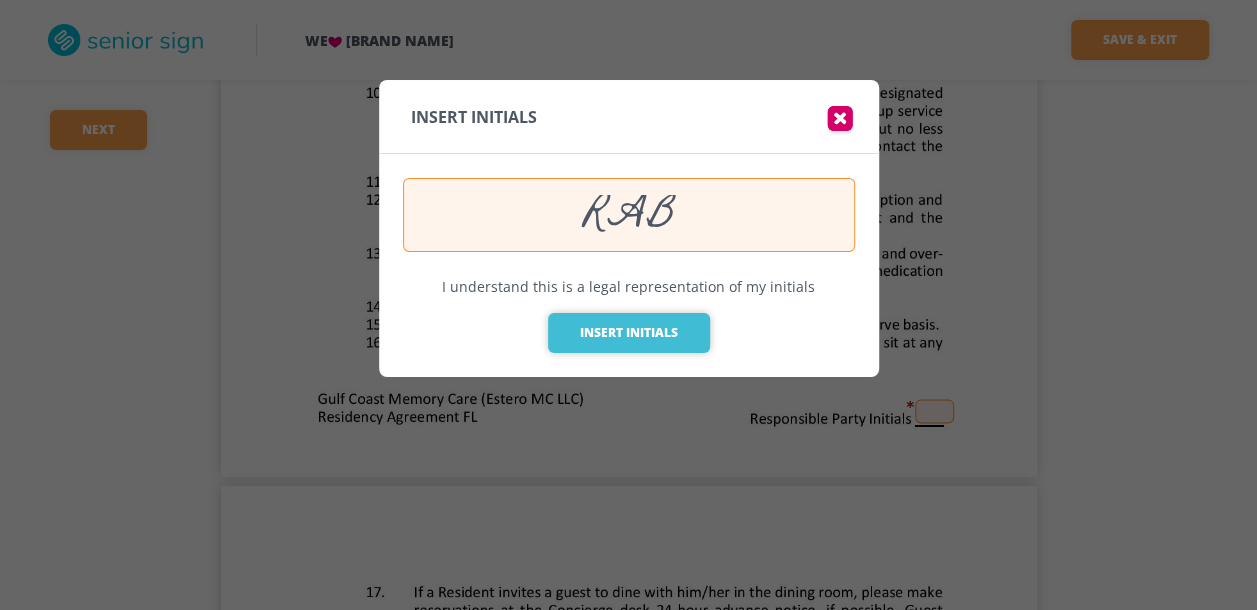type on "RAB" 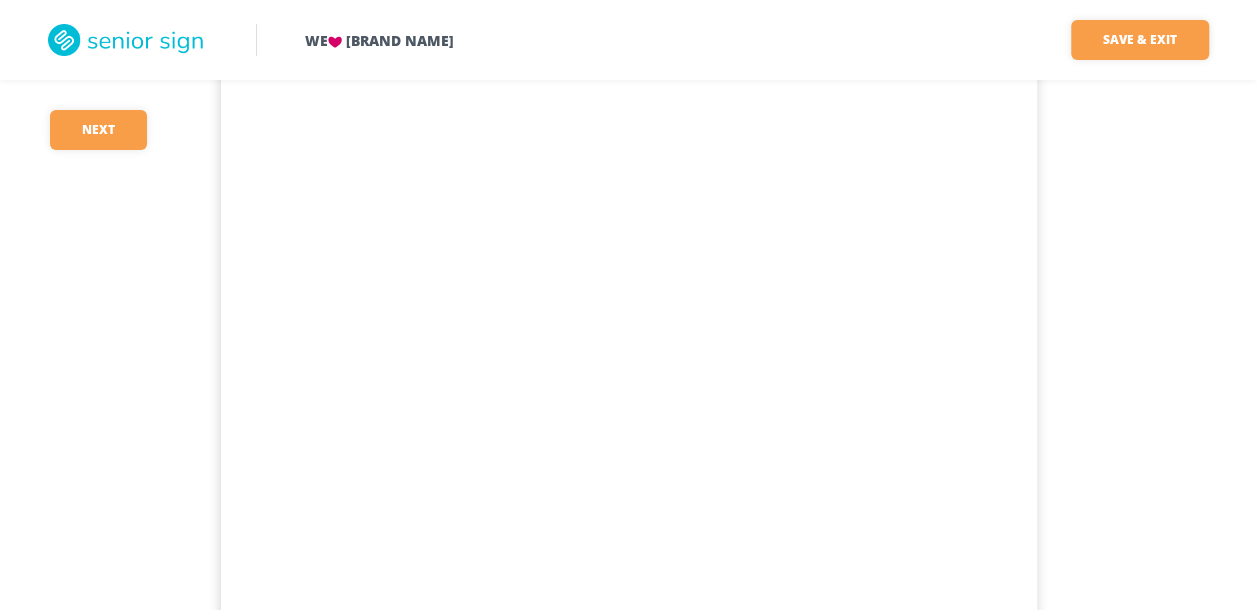 scroll, scrollTop: 20900, scrollLeft: 0, axis: vertical 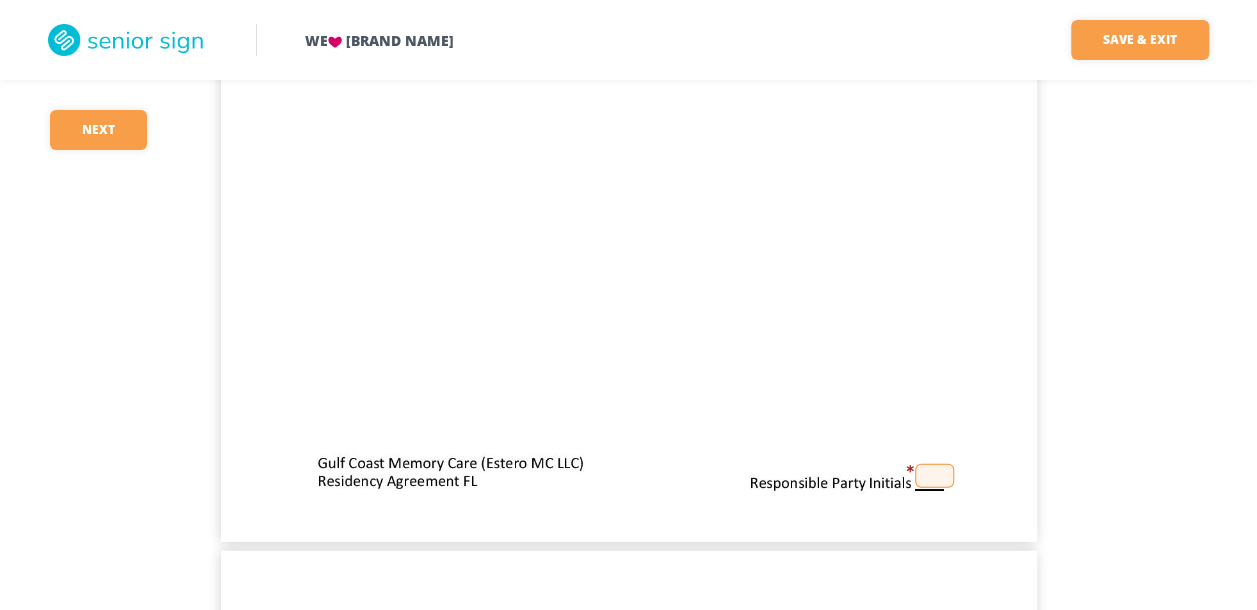 click at bounding box center [934, 476] 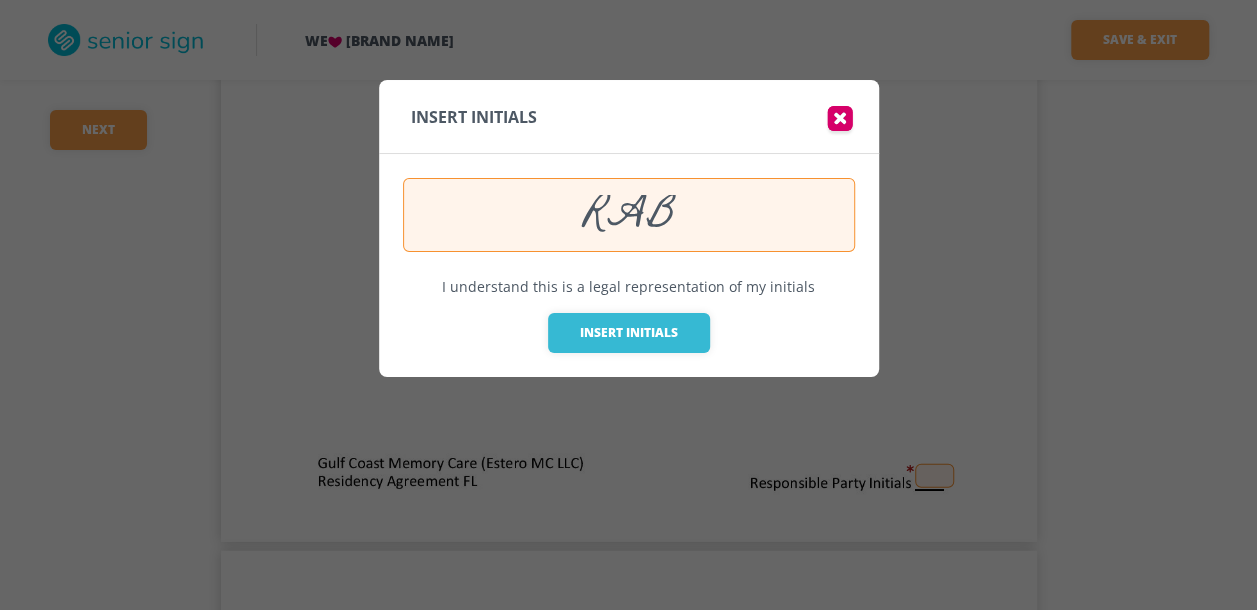 type on "RAB" 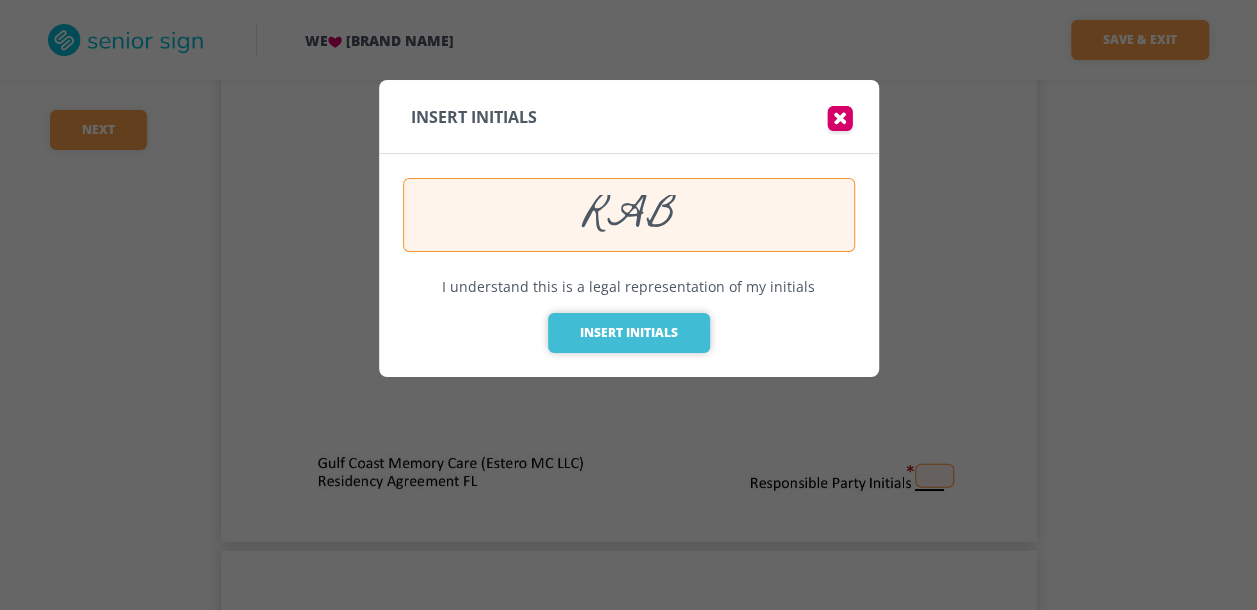 click on "Insert Initials" at bounding box center (629, 333) 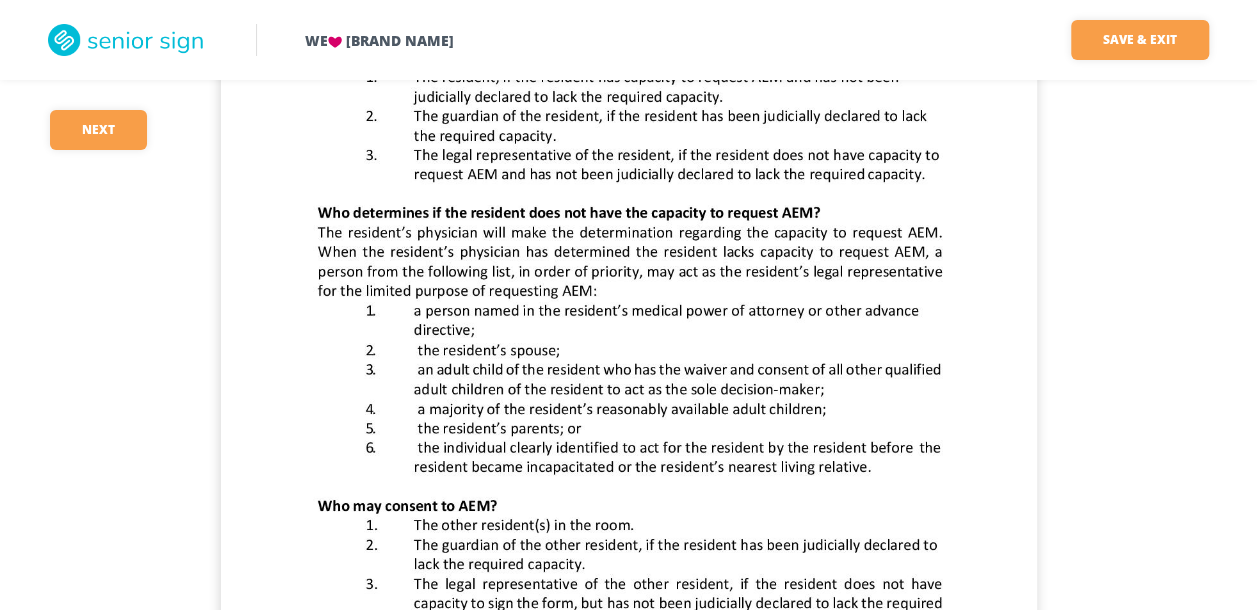 scroll, scrollTop: 22000, scrollLeft: 0, axis: vertical 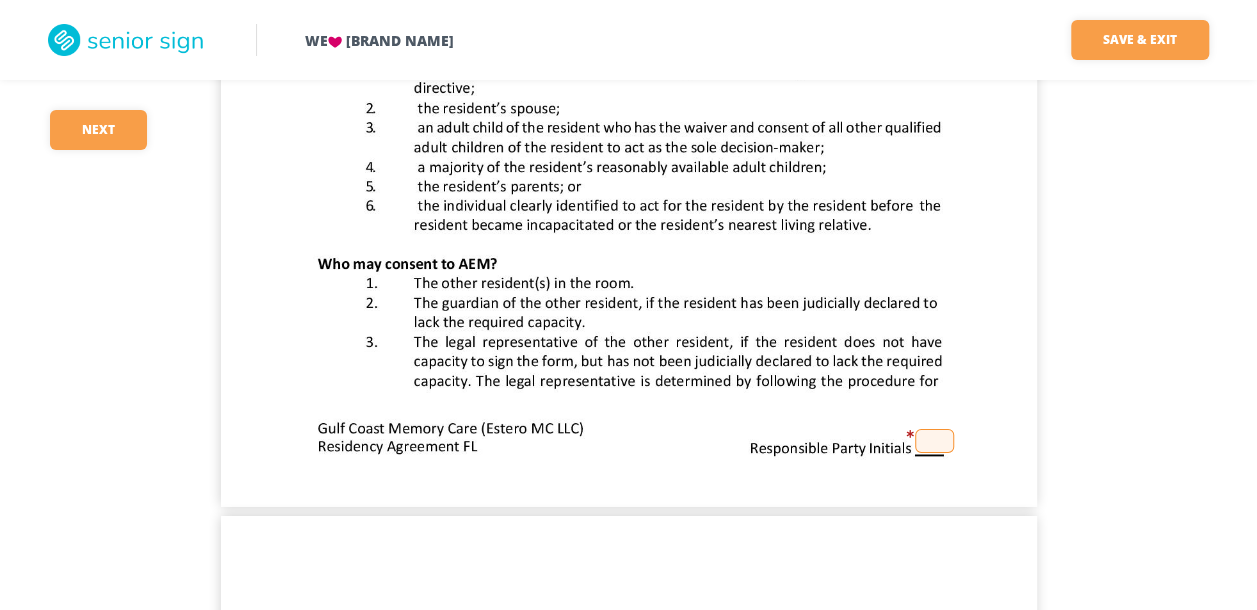 click at bounding box center [934, 441] 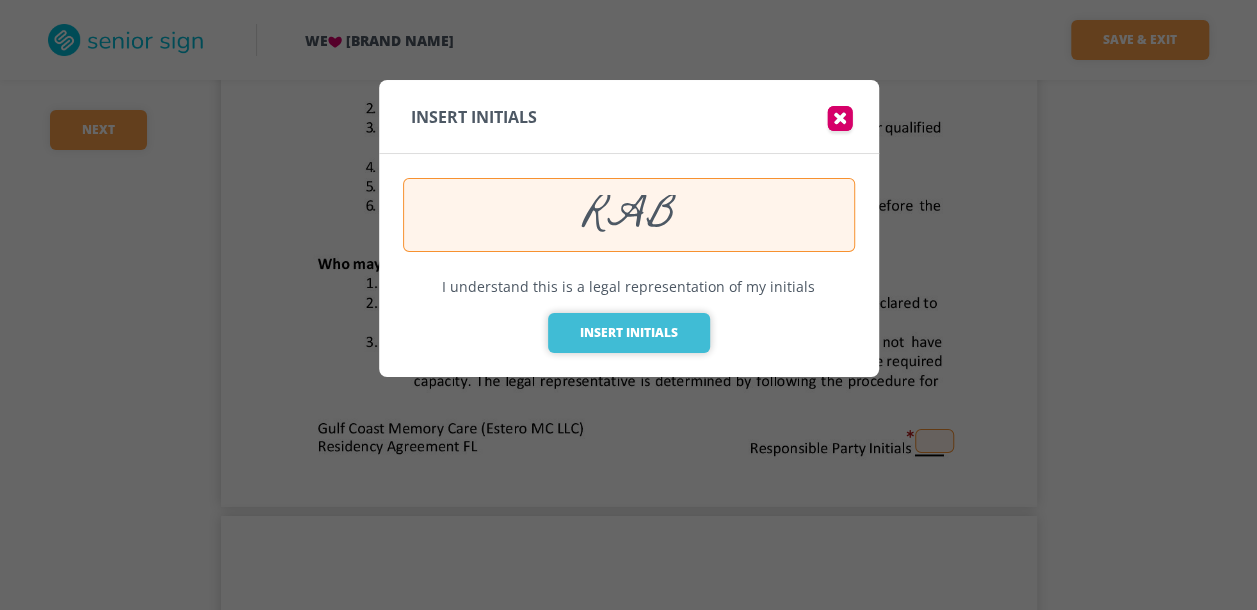 type on "RAB" 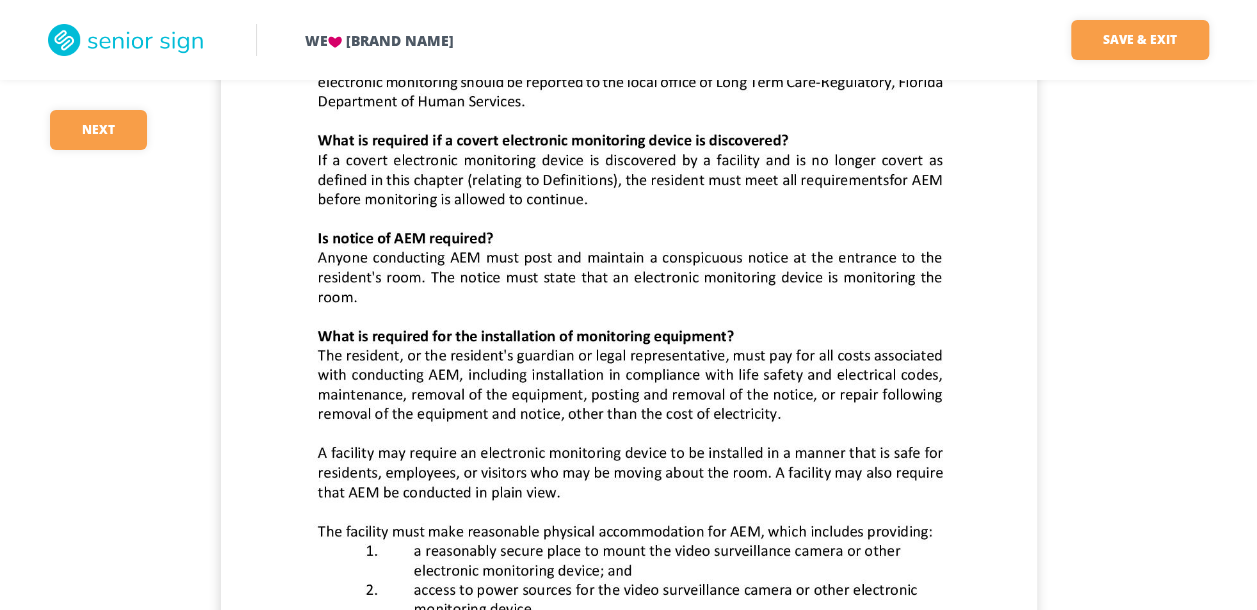 scroll, scrollTop: 23000, scrollLeft: 0, axis: vertical 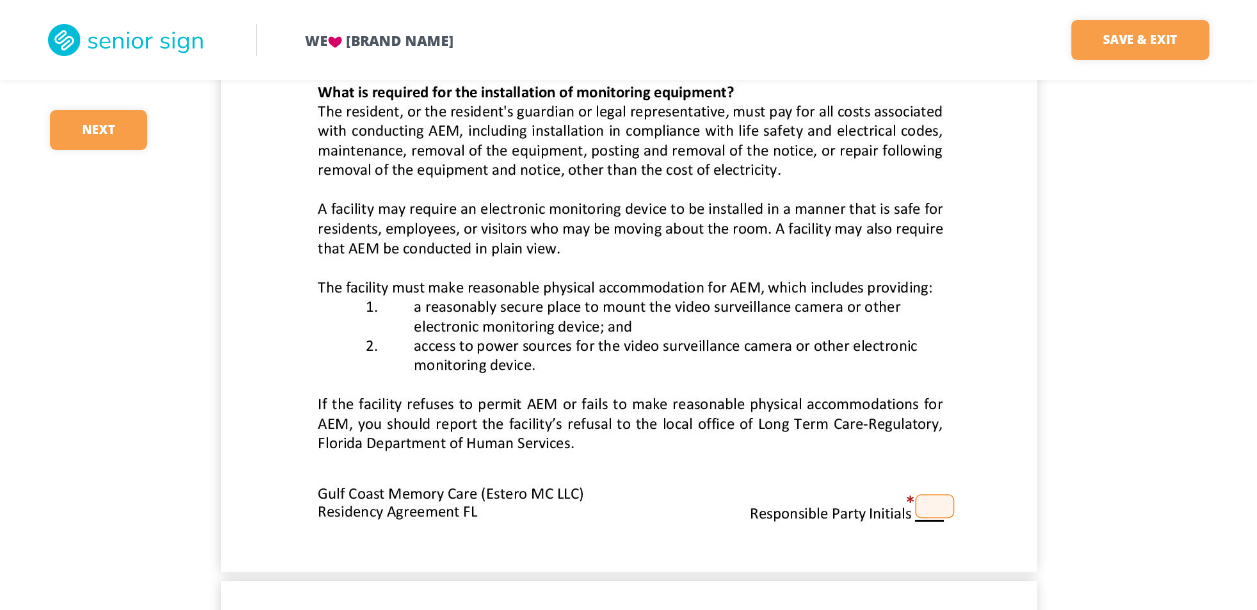 click at bounding box center (934, 506) 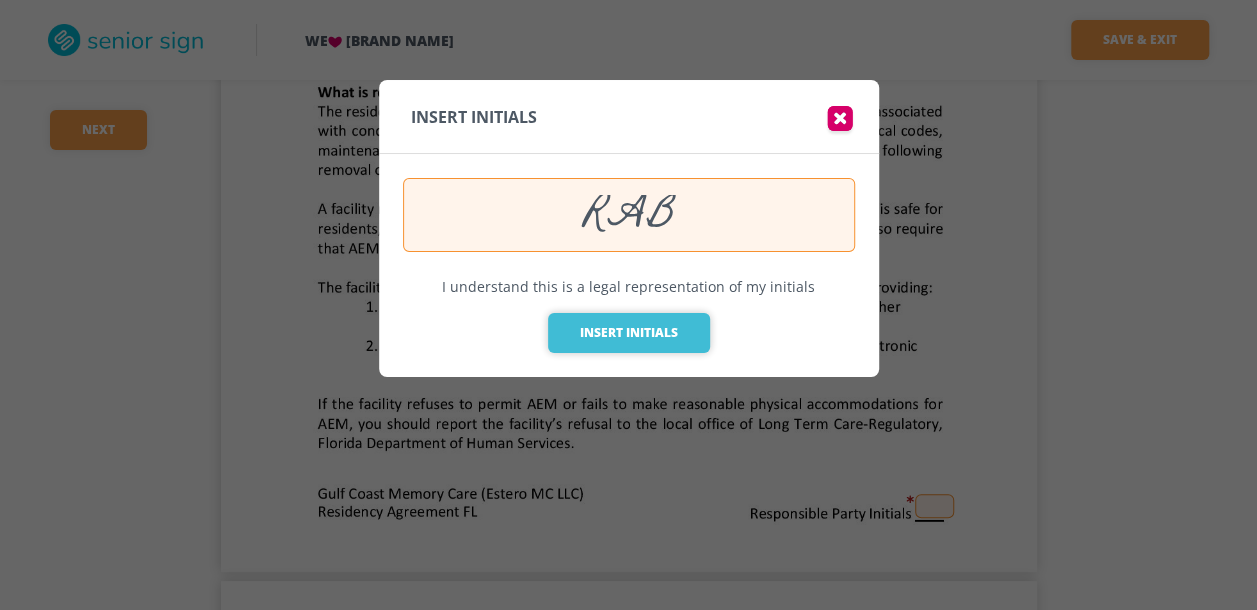 type on "RAB" 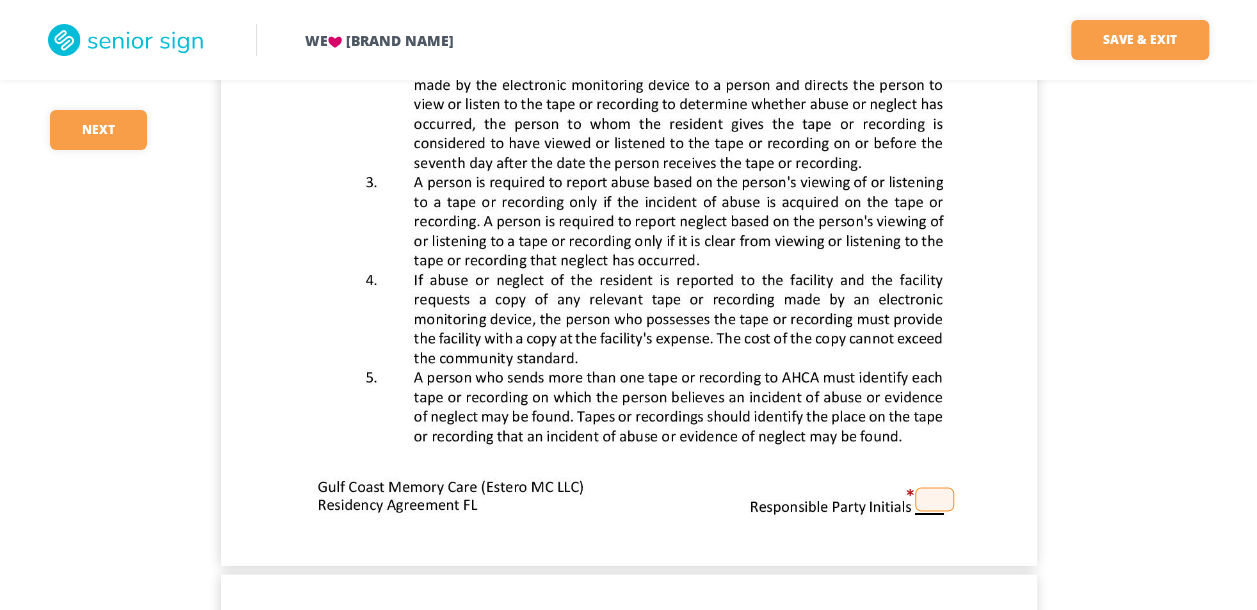scroll, scrollTop: 24100, scrollLeft: 0, axis: vertical 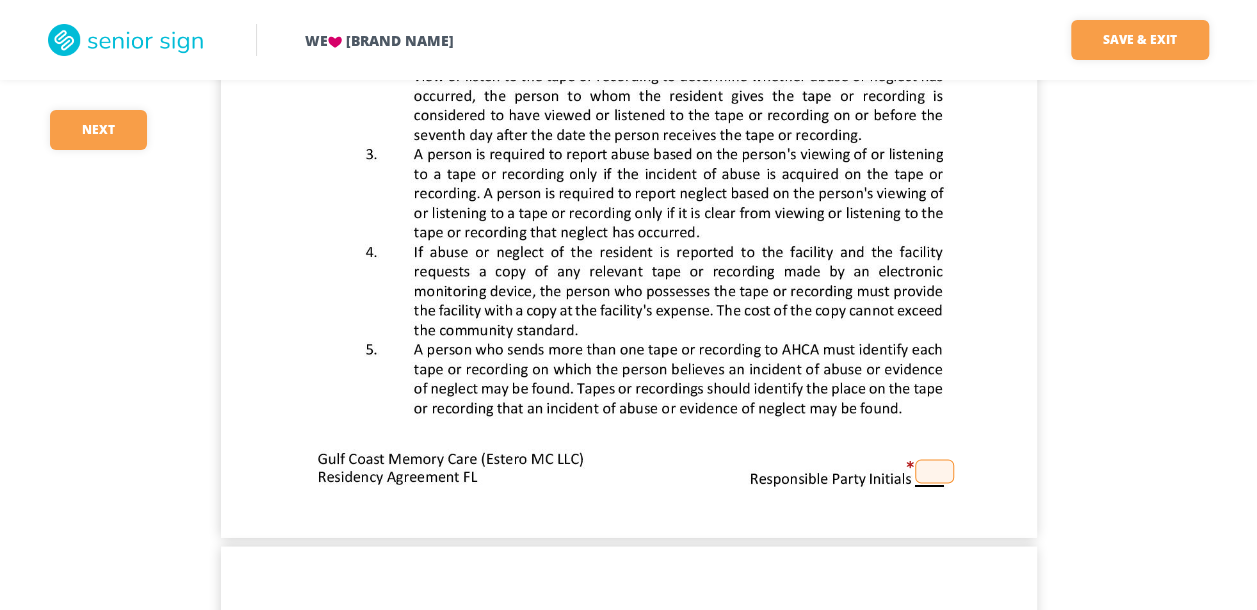 click at bounding box center (934, 471) 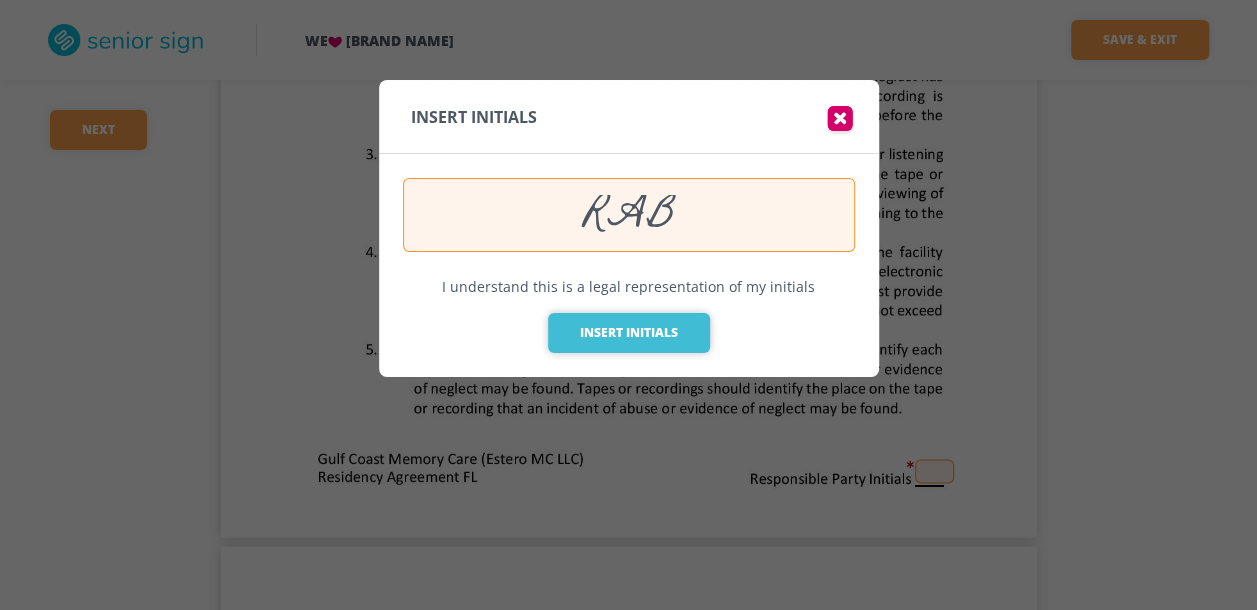type on "RAB" 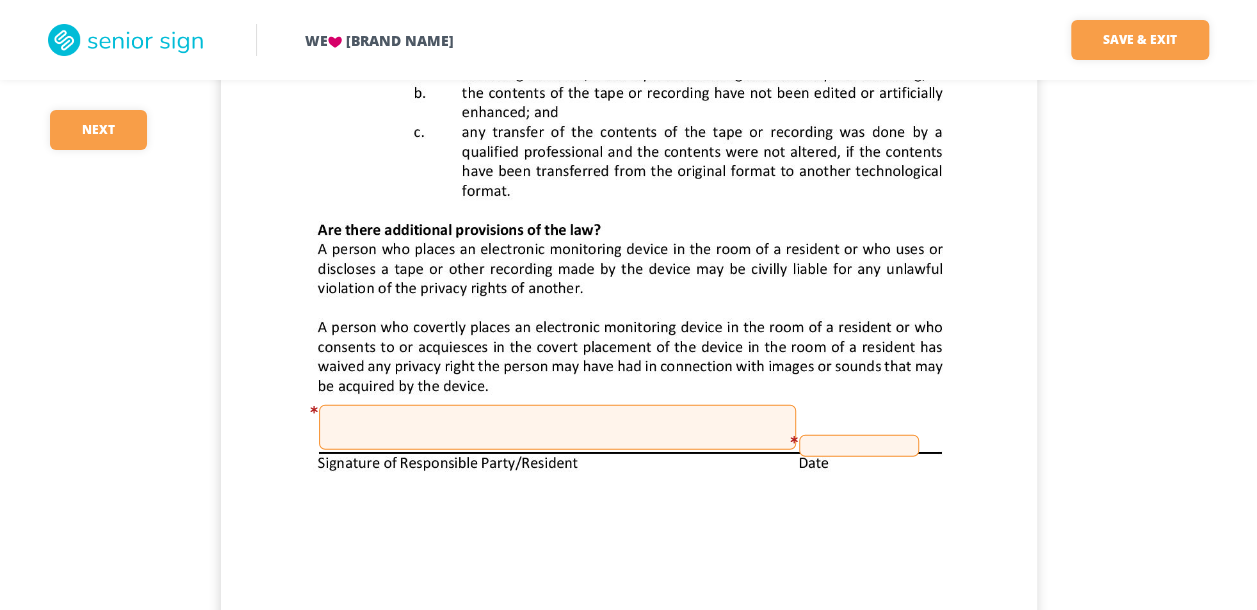 scroll, scrollTop: 24900, scrollLeft: 0, axis: vertical 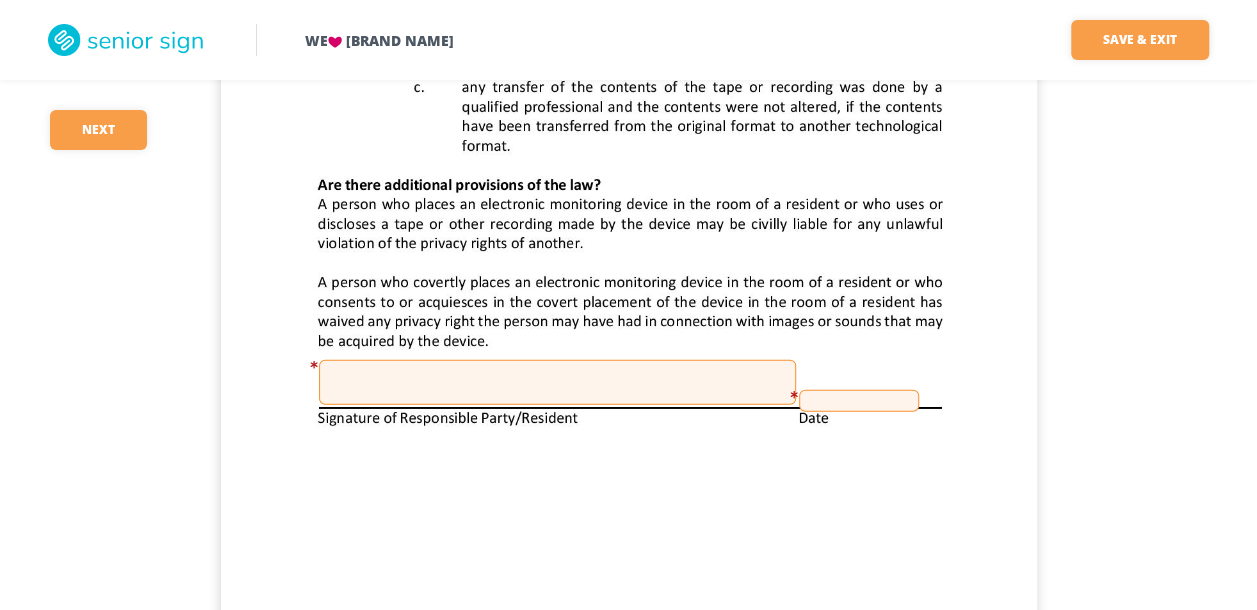 click at bounding box center [557, 382] 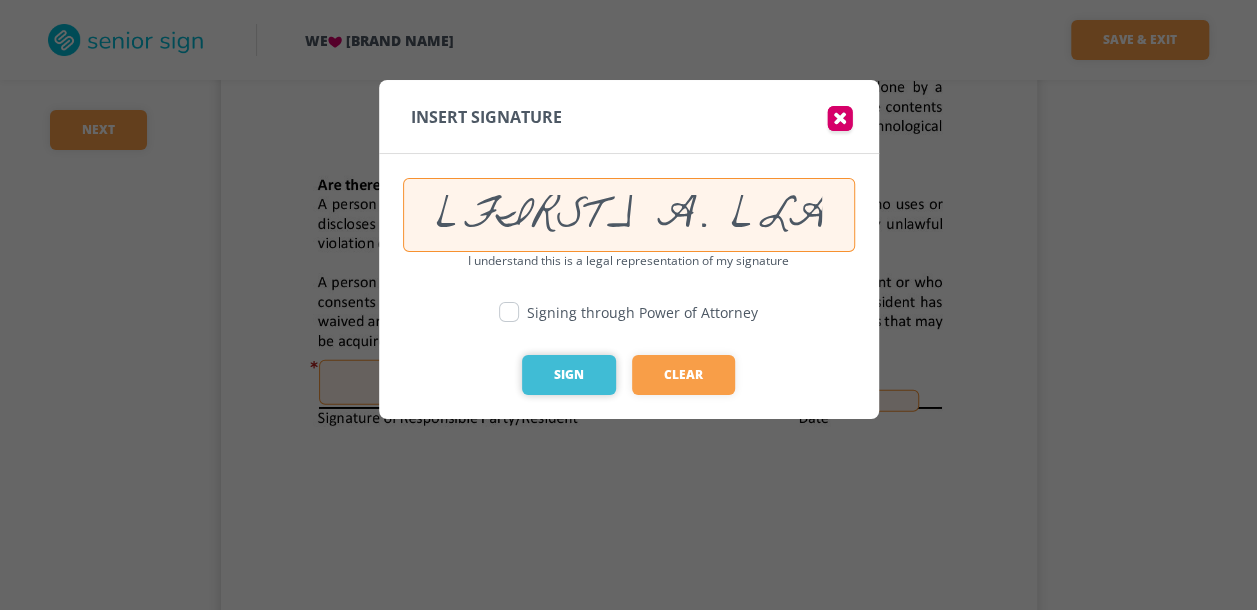 type on "[FIRST] A. [LAST]" 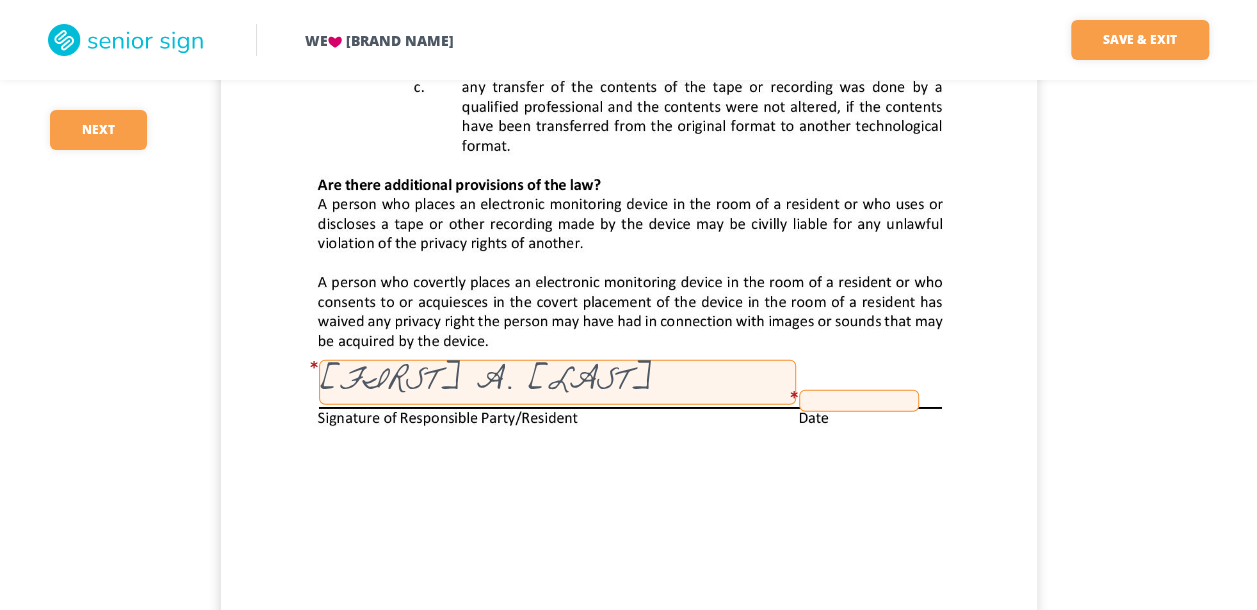 click at bounding box center (859, 401) 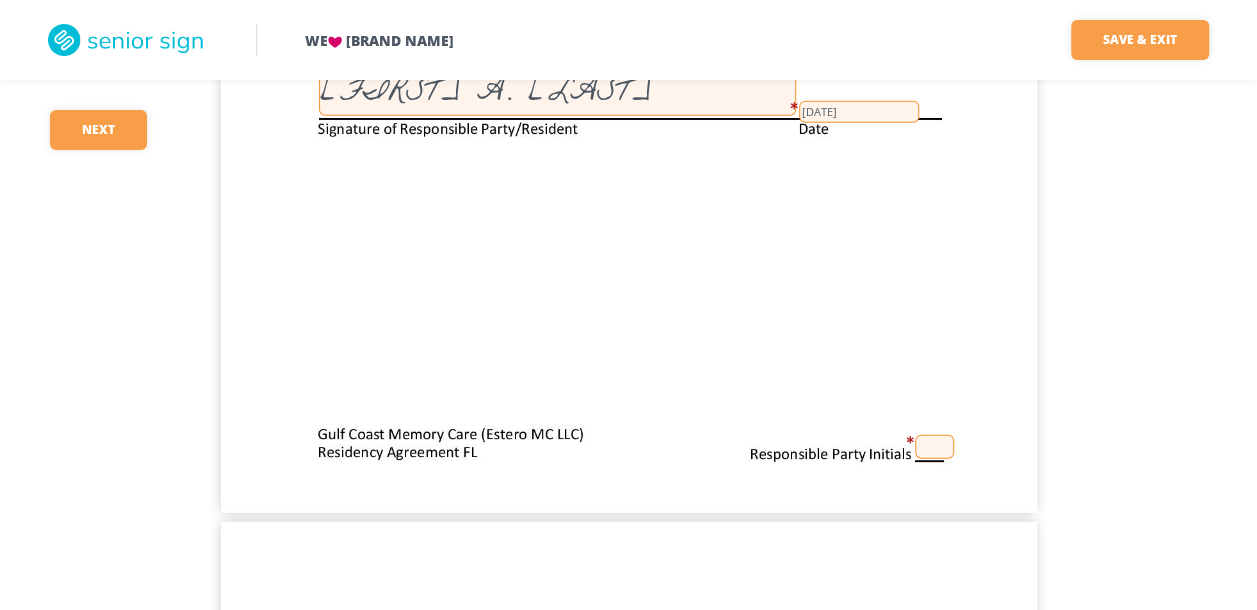 scroll, scrollTop: 25200, scrollLeft: 0, axis: vertical 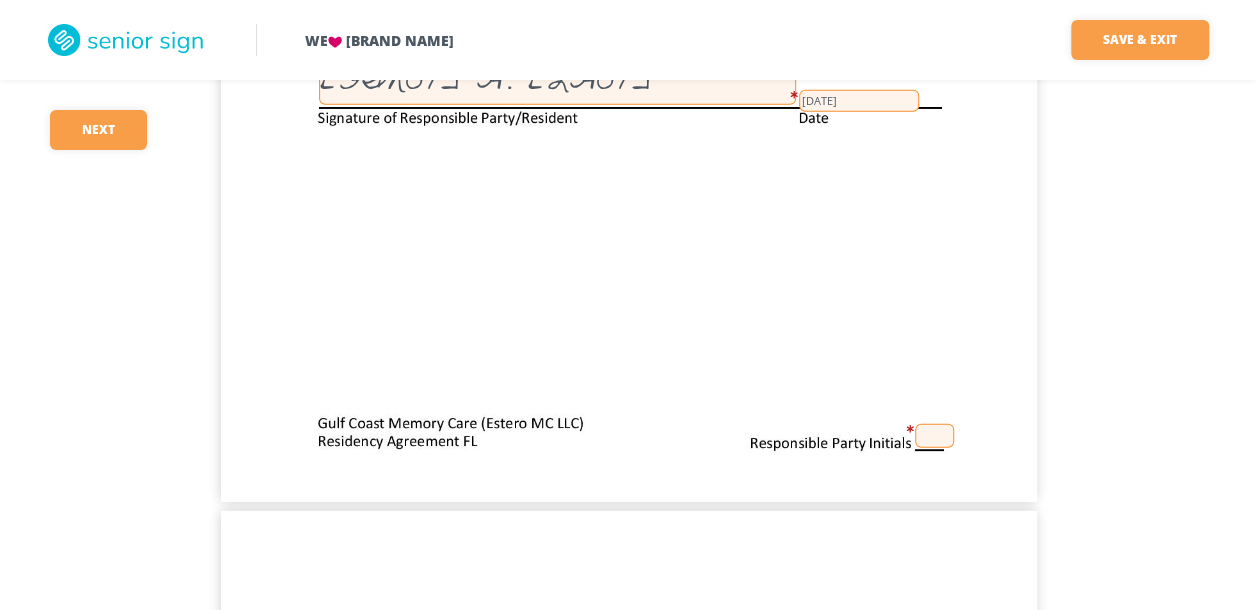 click at bounding box center [934, 436] 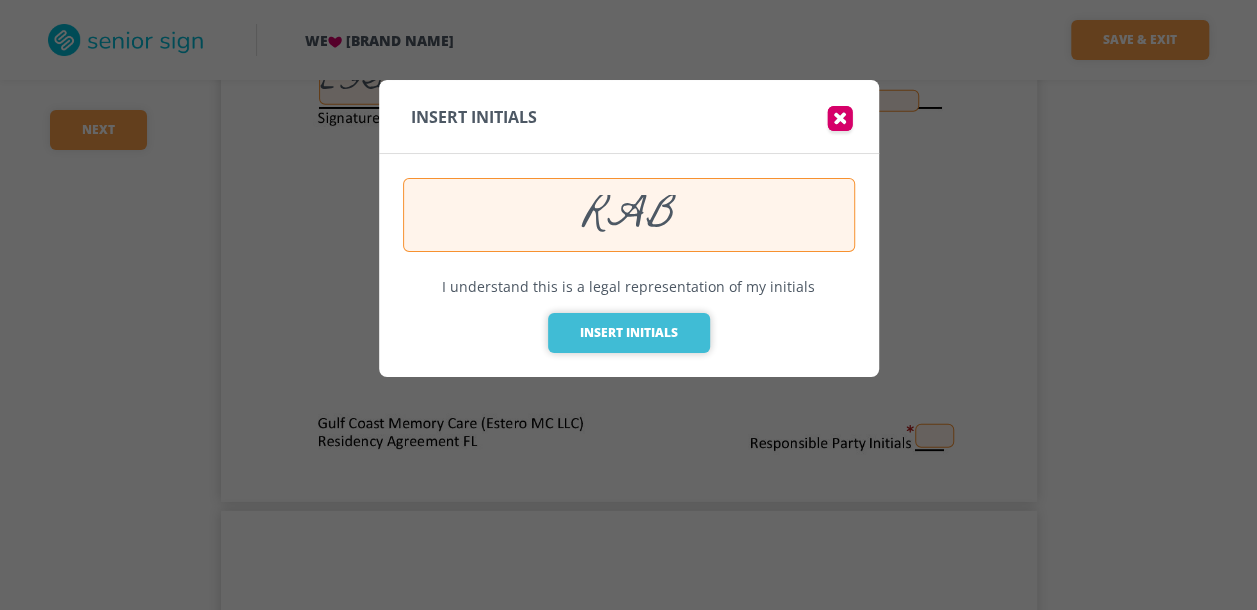 type on "RAB" 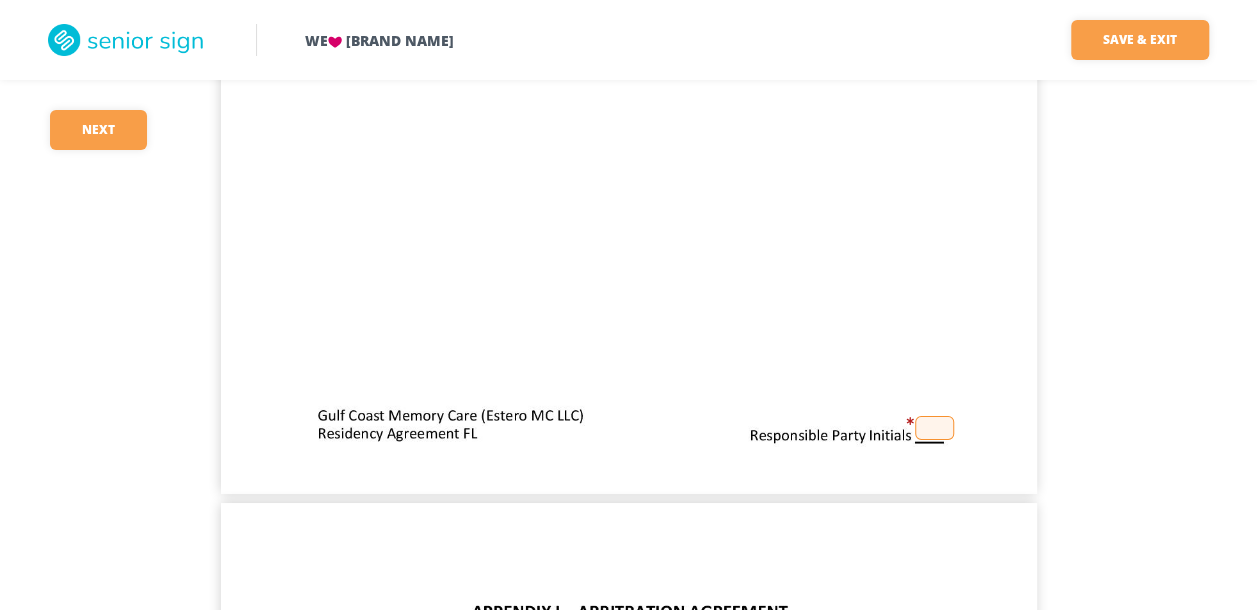 scroll, scrollTop: 26300, scrollLeft: 0, axis: vertical 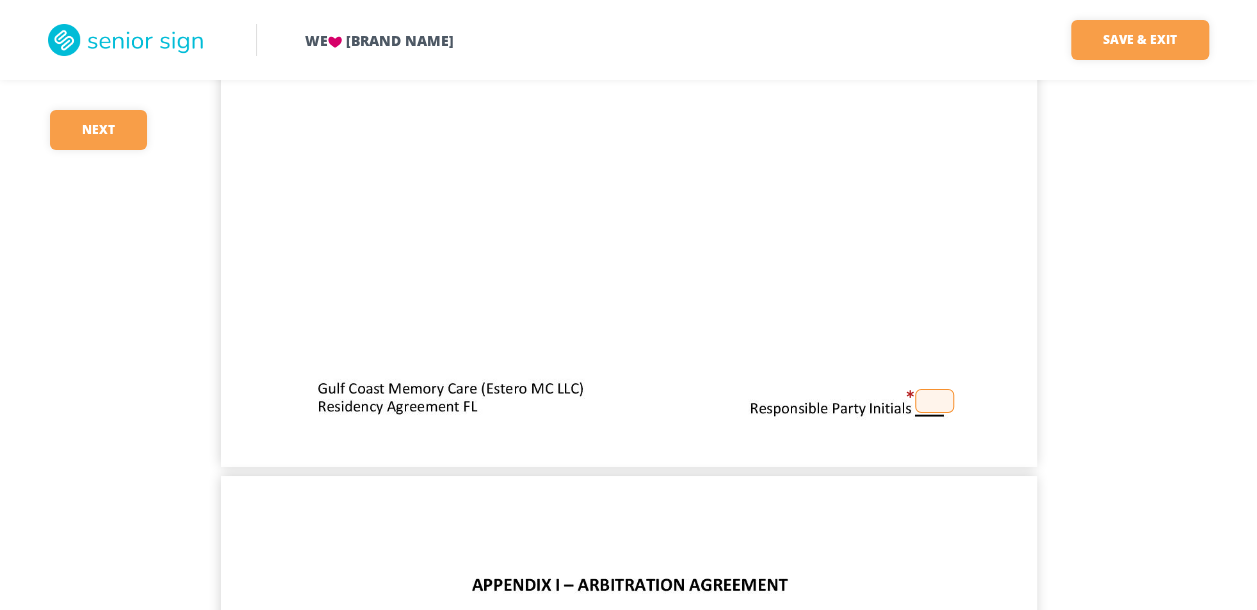 click at bounding box center [934, 401] 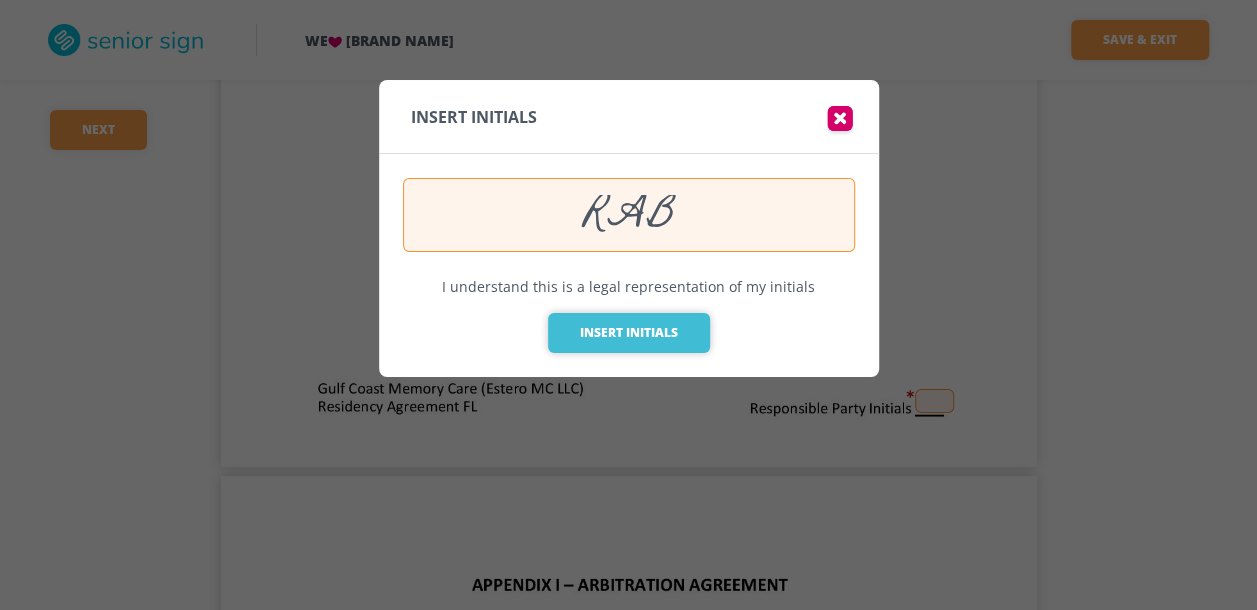 type on "RAB" 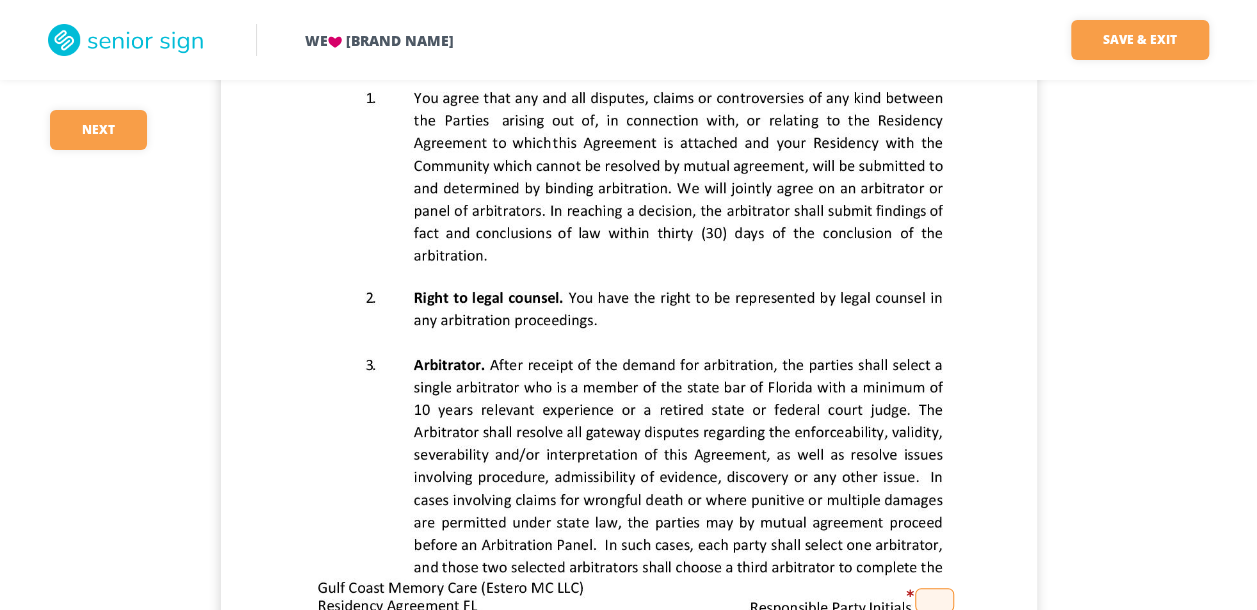 scroll, scrollTop: 27300, scrollLeft: 0, axis: vertical 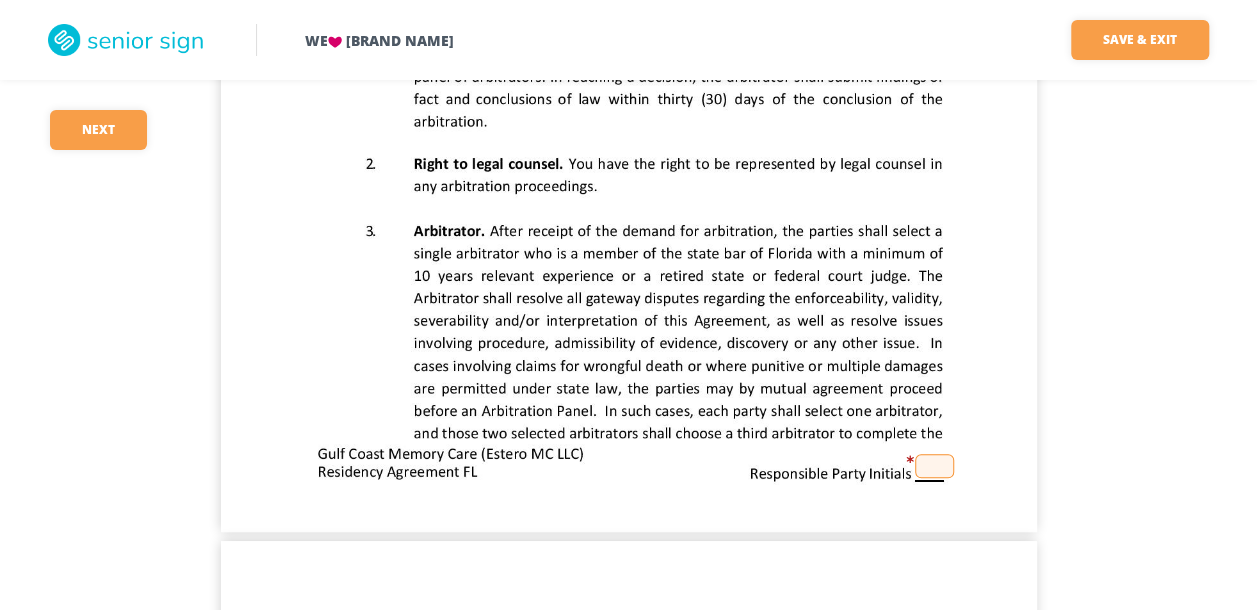 click at bounding box center [934, 466] 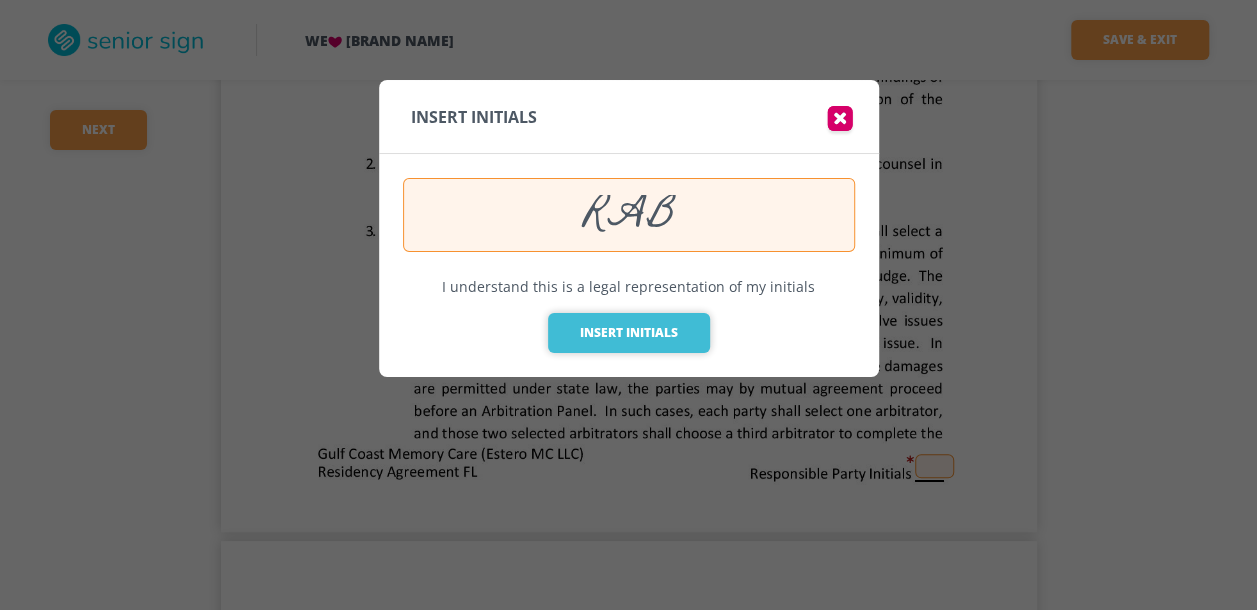 type on "RAB" 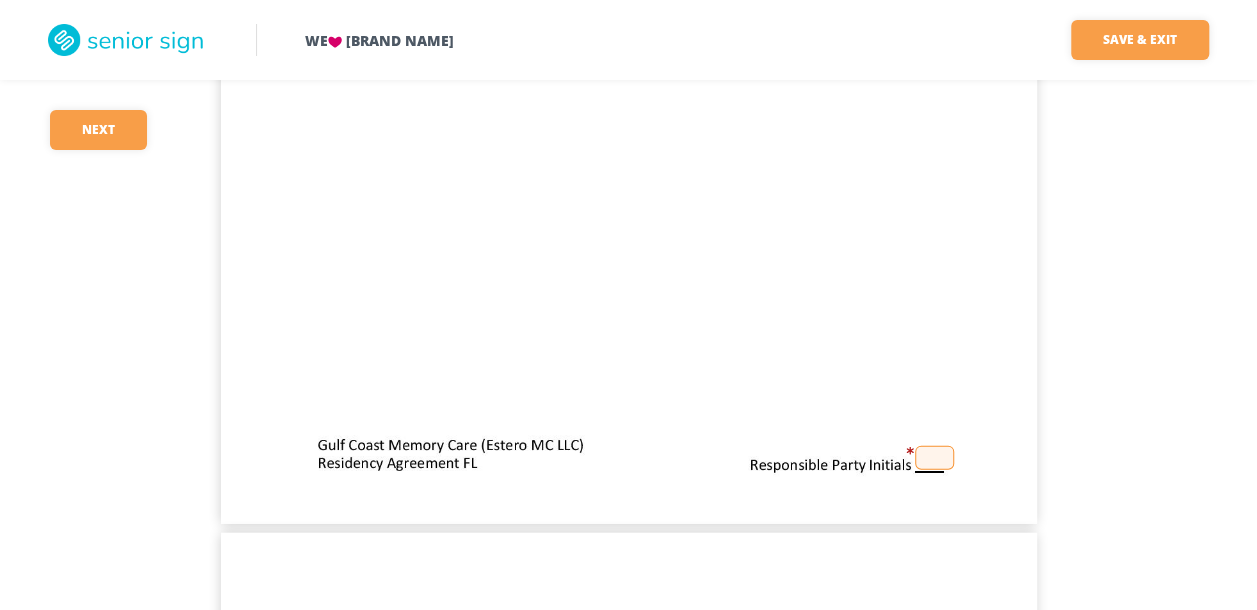 scroll, scrollTop: 28500, scrollLeft: 0, axis: vertical 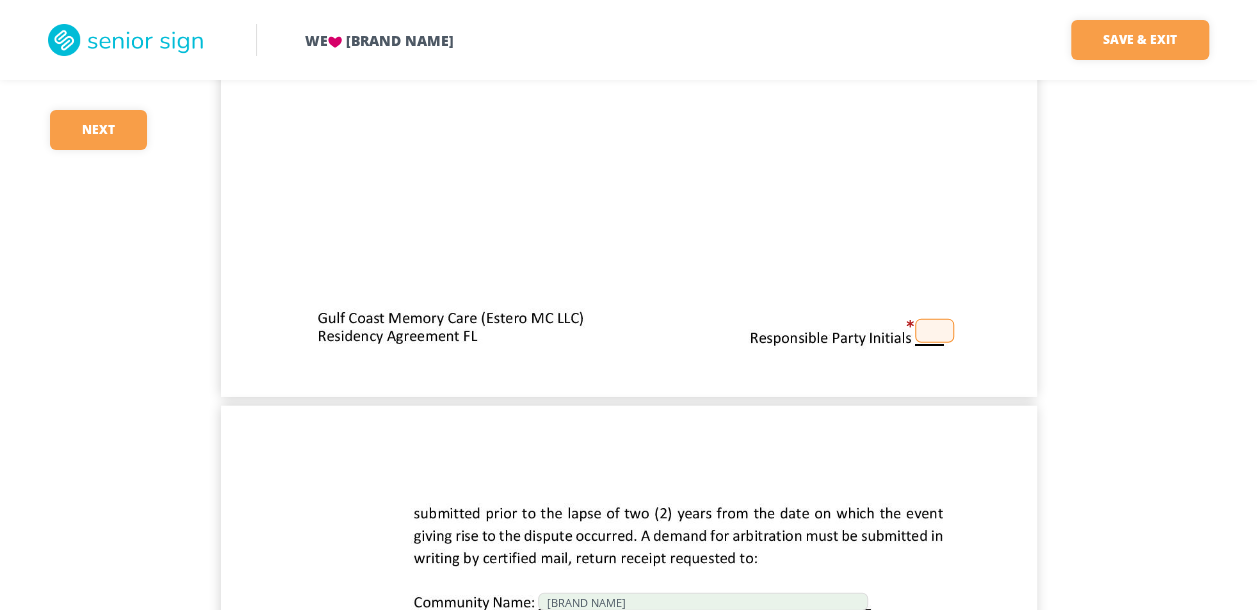 click at bounding box center (934, 331) 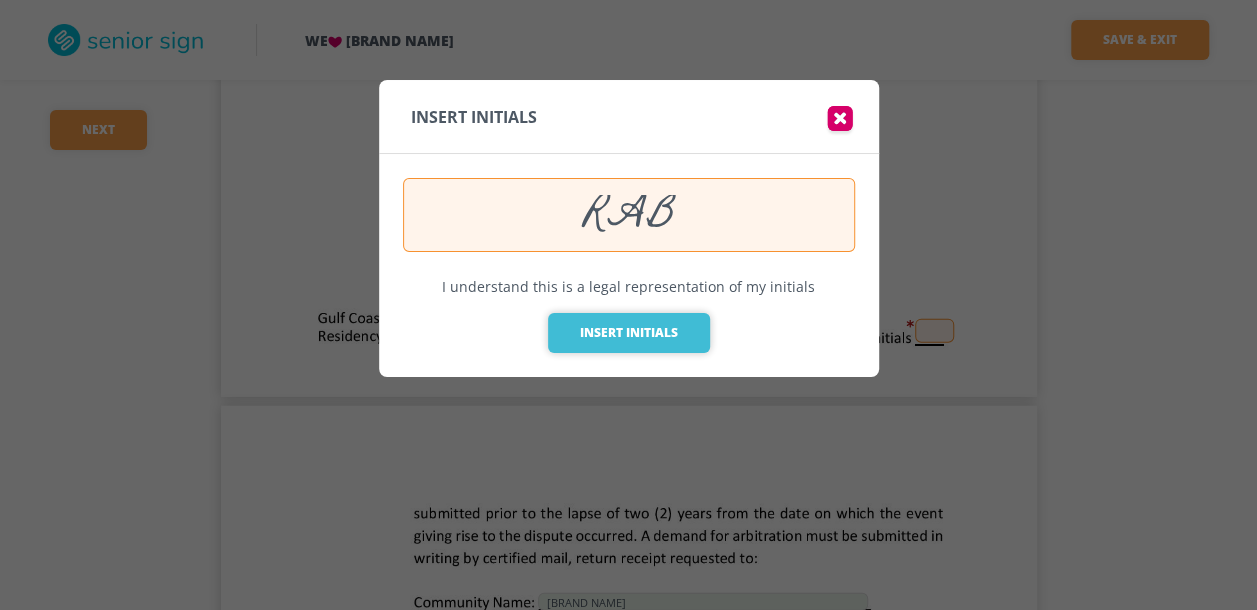 type on "RAB" 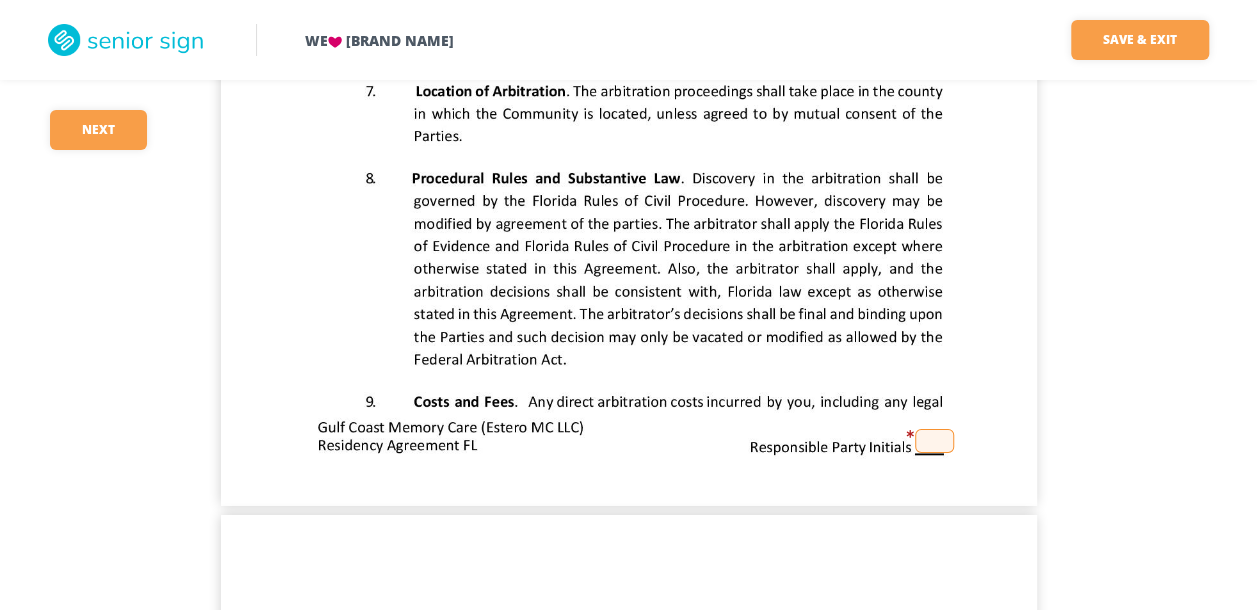 scroll, scrollTop: 29600, scrollLeft: 0, axis: vertical 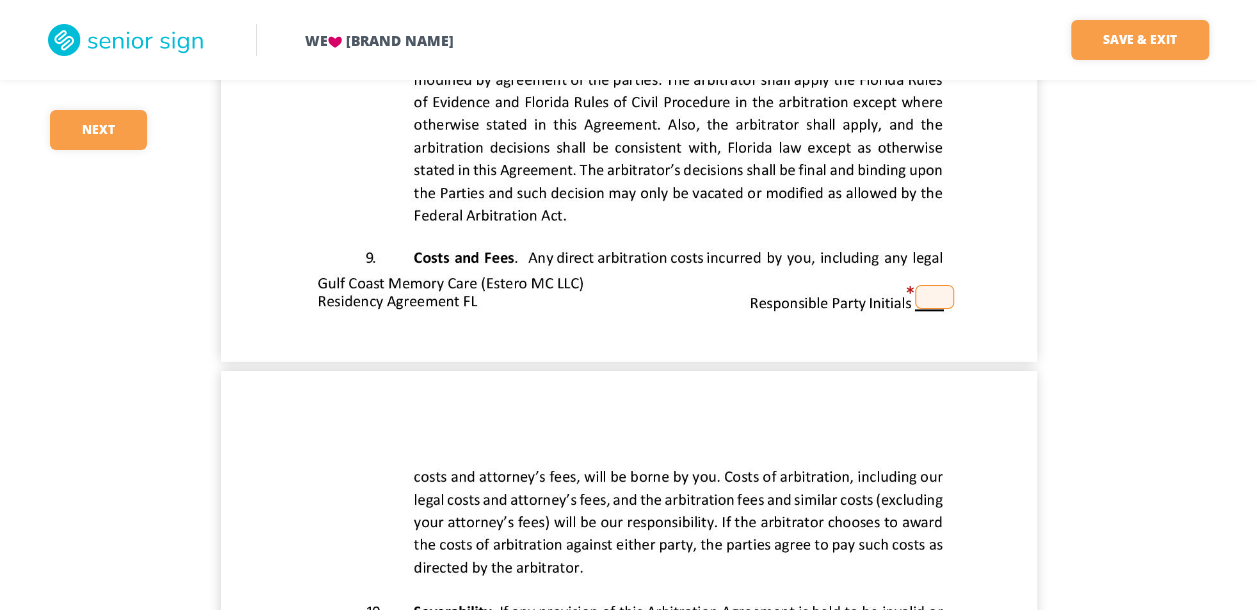 click at bounding box center [934, 297] 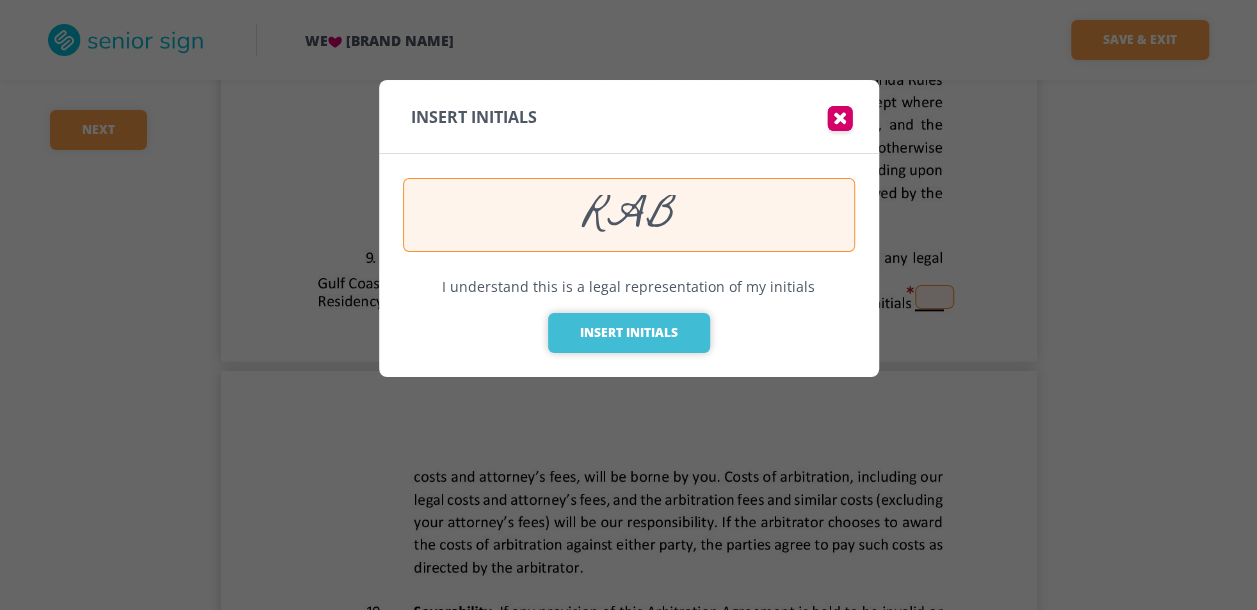 type on "RAB" 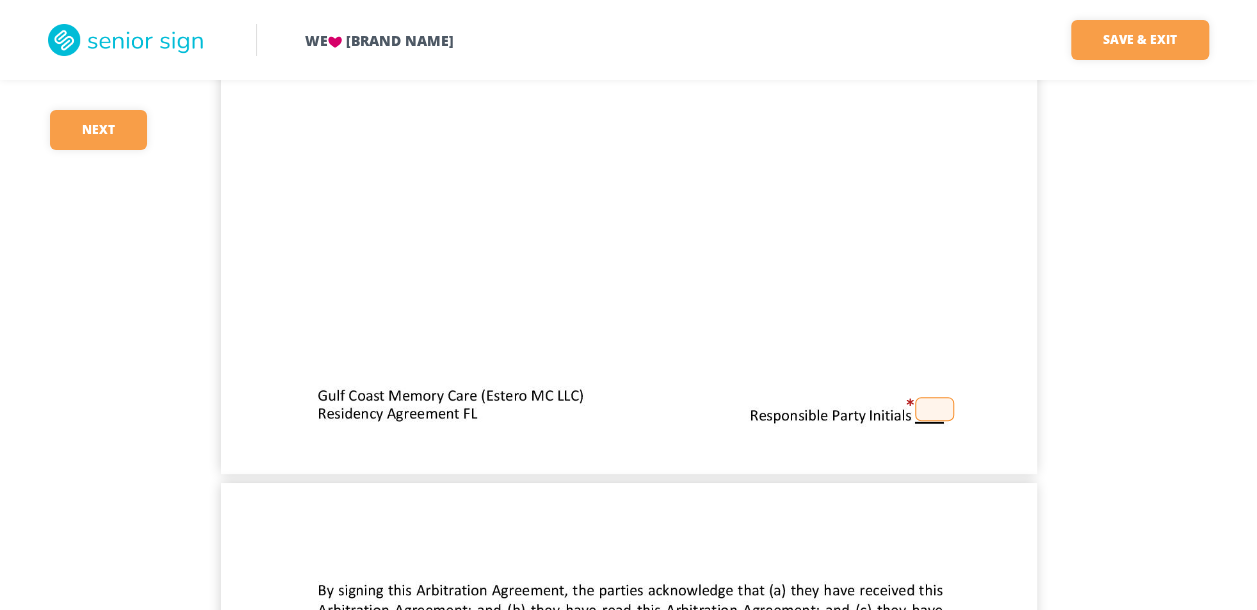 scroll, scrollTop: 30700, scrollLeft: 0, axis: vertical 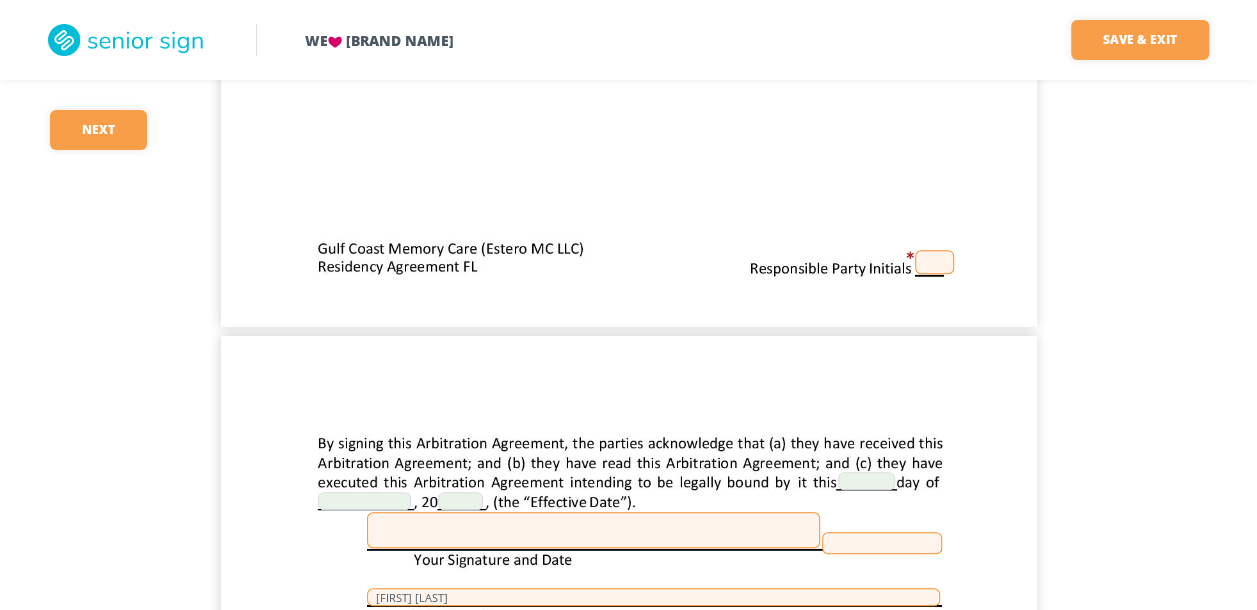 click at bounding box center [934, 262] 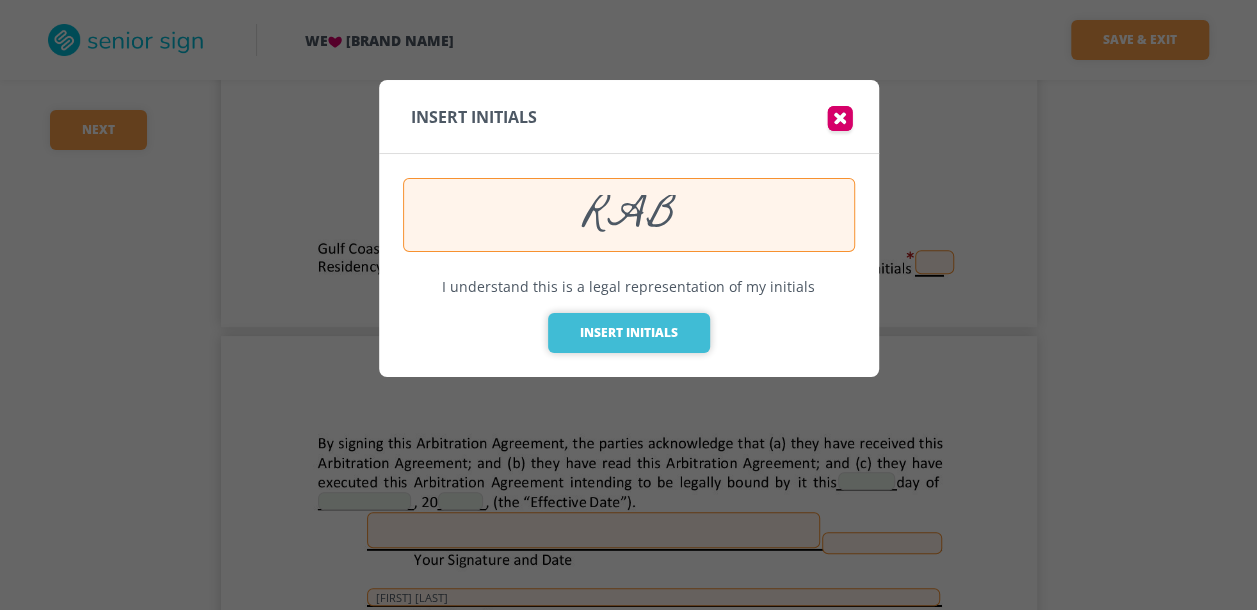 type on "RAB" 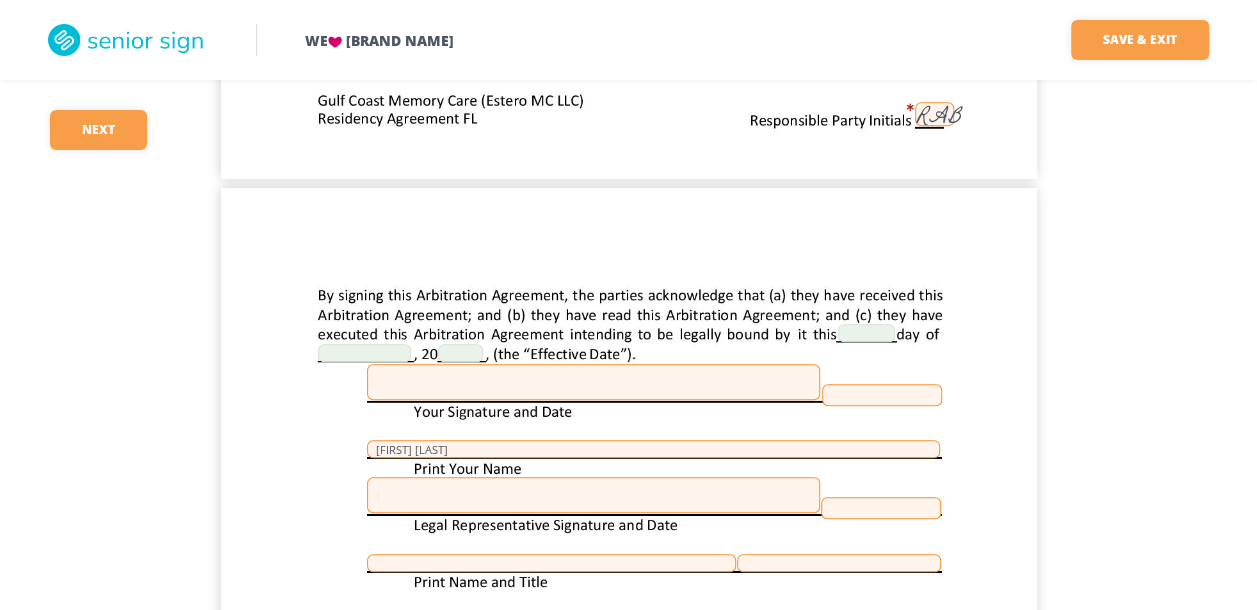 scroll, scrollTop: 30900, scrollLeft: 0, axis: vertical 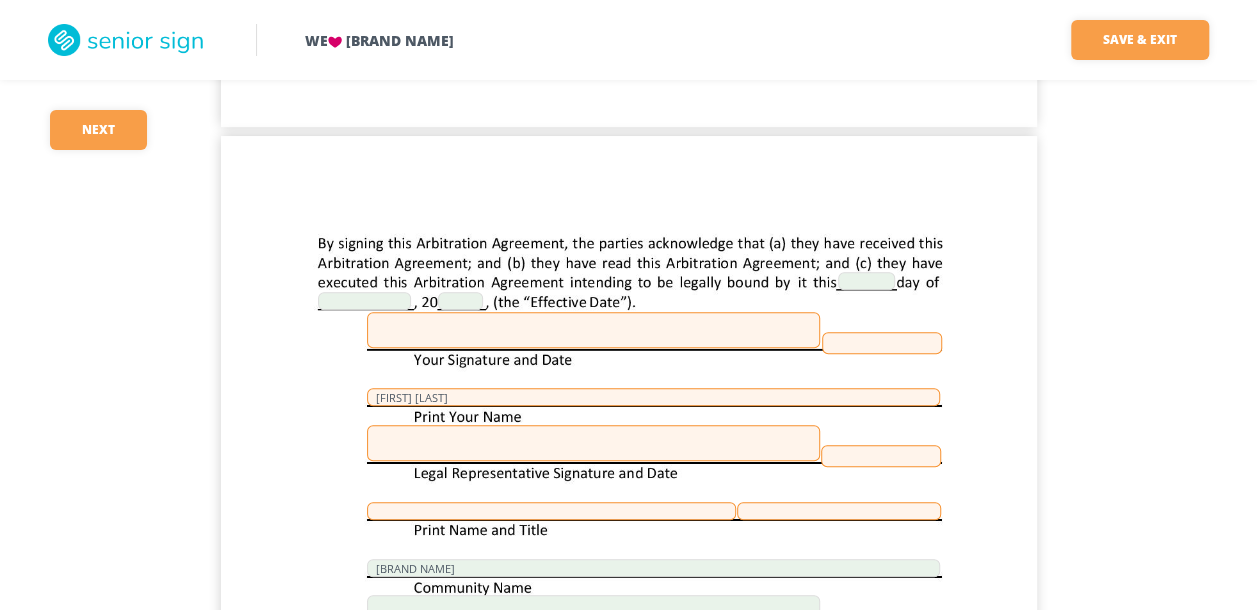 click at bounding box center [593, 330] 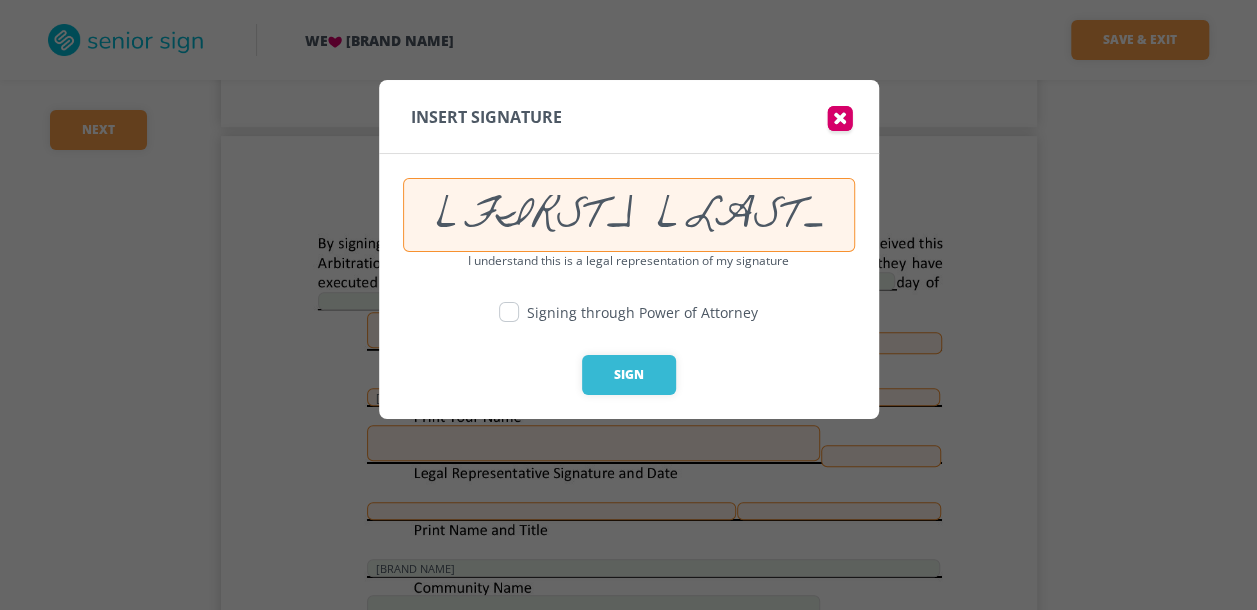 click at bounding box center (840, 121) 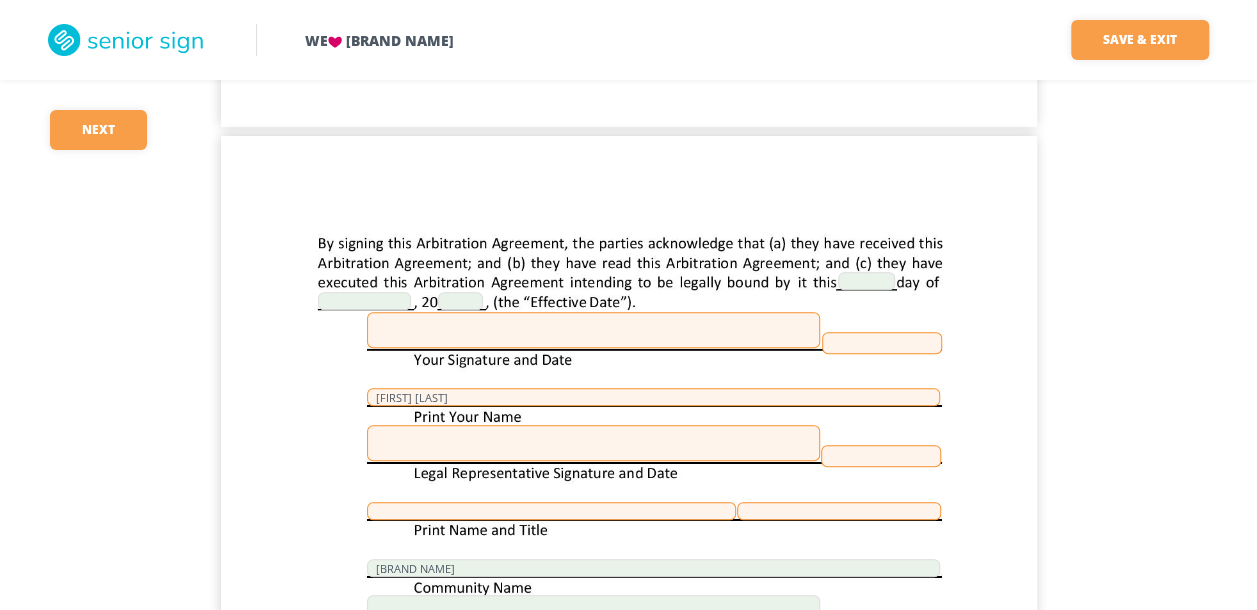 click at bounding box center (593, 330) 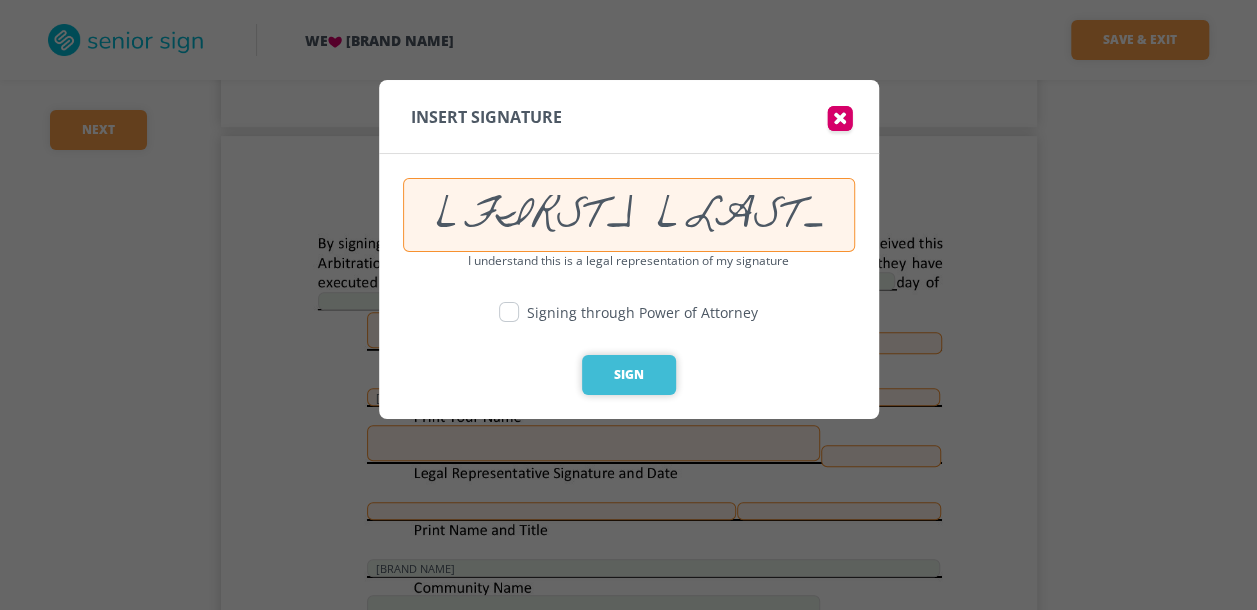 click on "Sign" at bounding box center (629, 375) 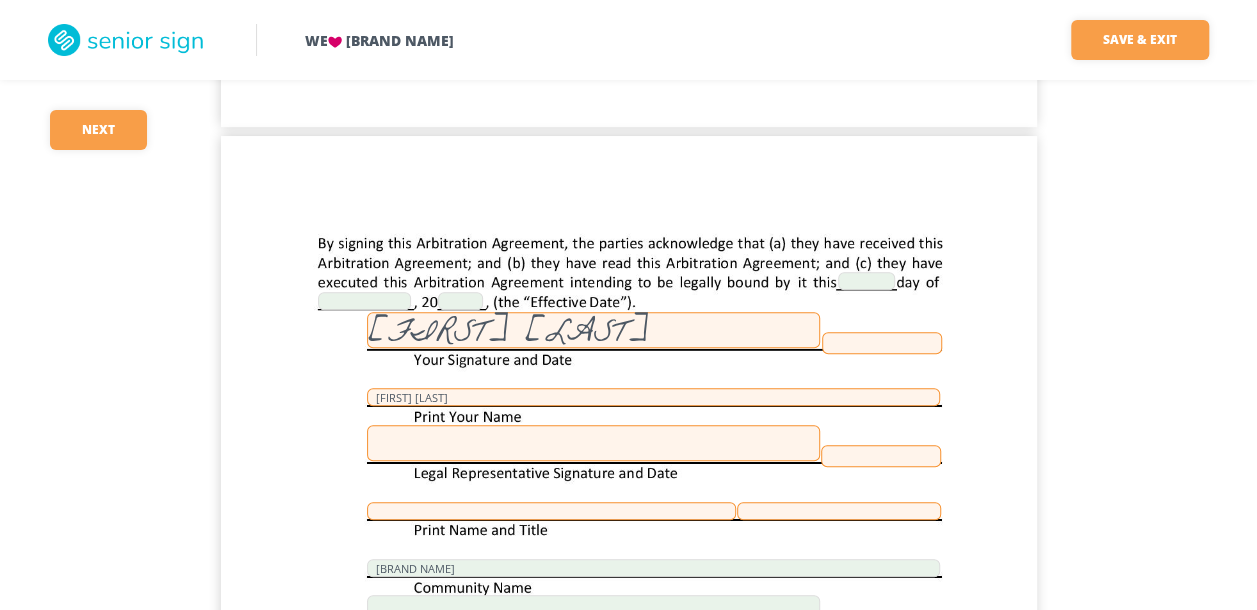 click on "[FIRST] [LAST]   [FIRST] [LAST]   [BRAND NAME]     [FIRST] [LAST]" at bounding box center [629, 664] 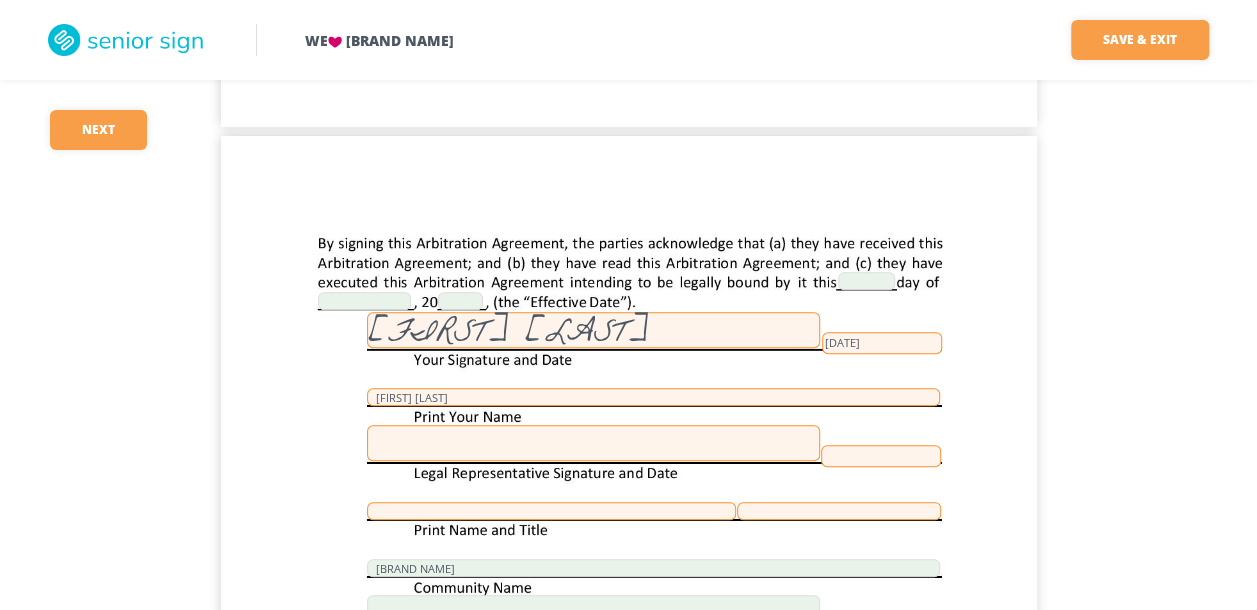 click at bounding box center [593, 443] 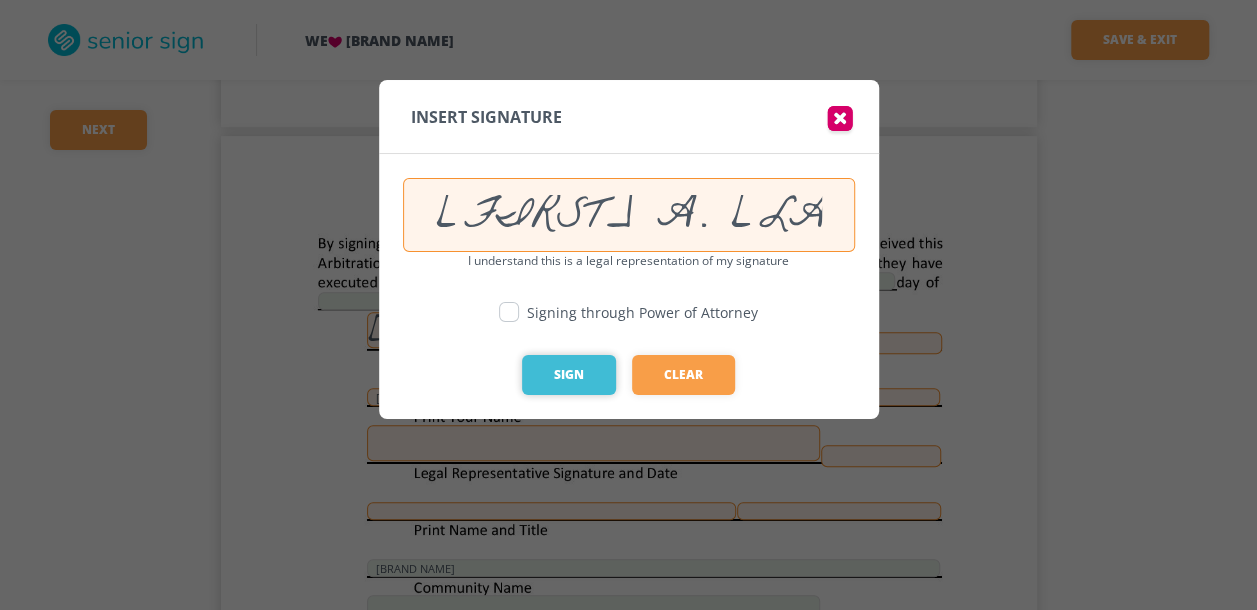 type on "[FIRST] A. [LAST]" 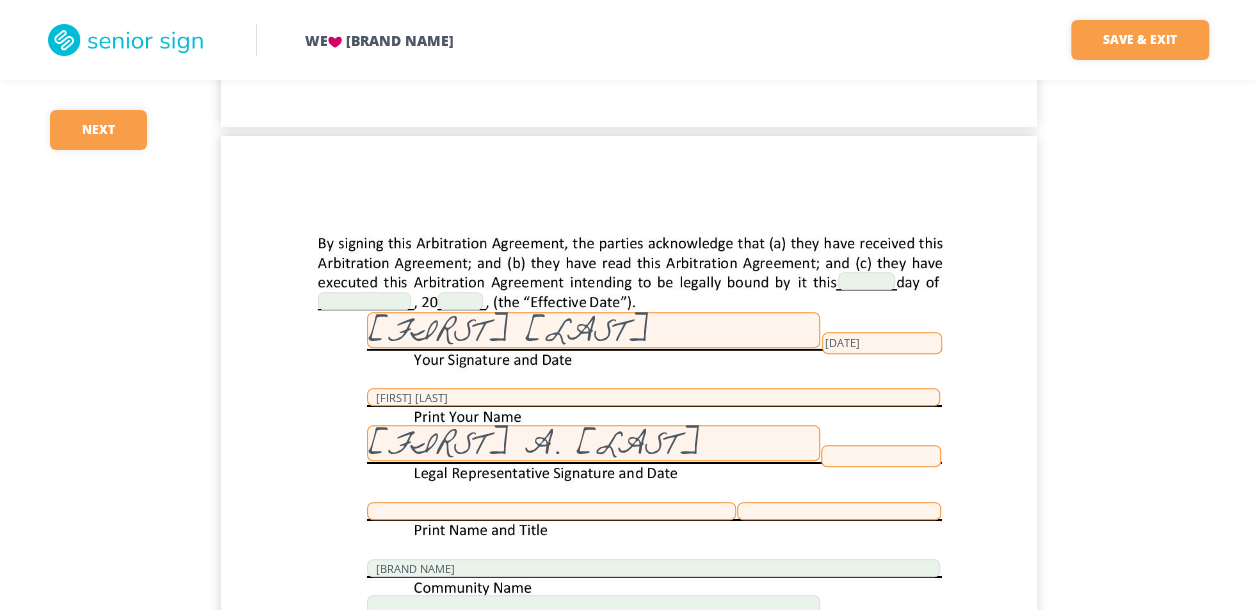 click at bounding box center [881, 456] 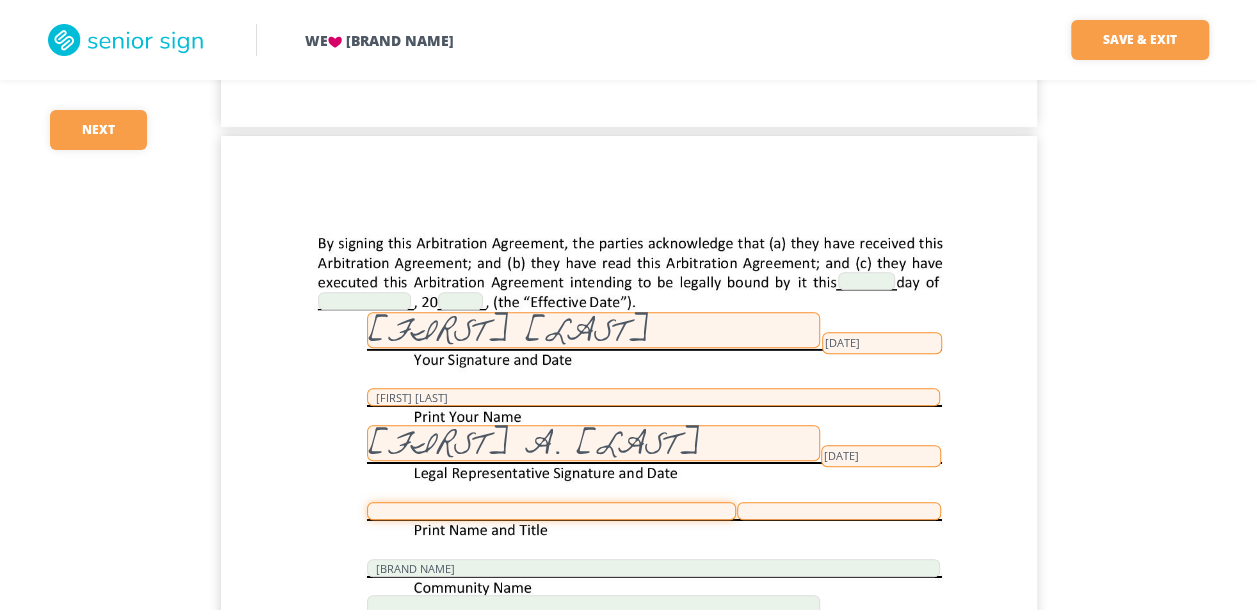 click at bounding box center [551, 511] 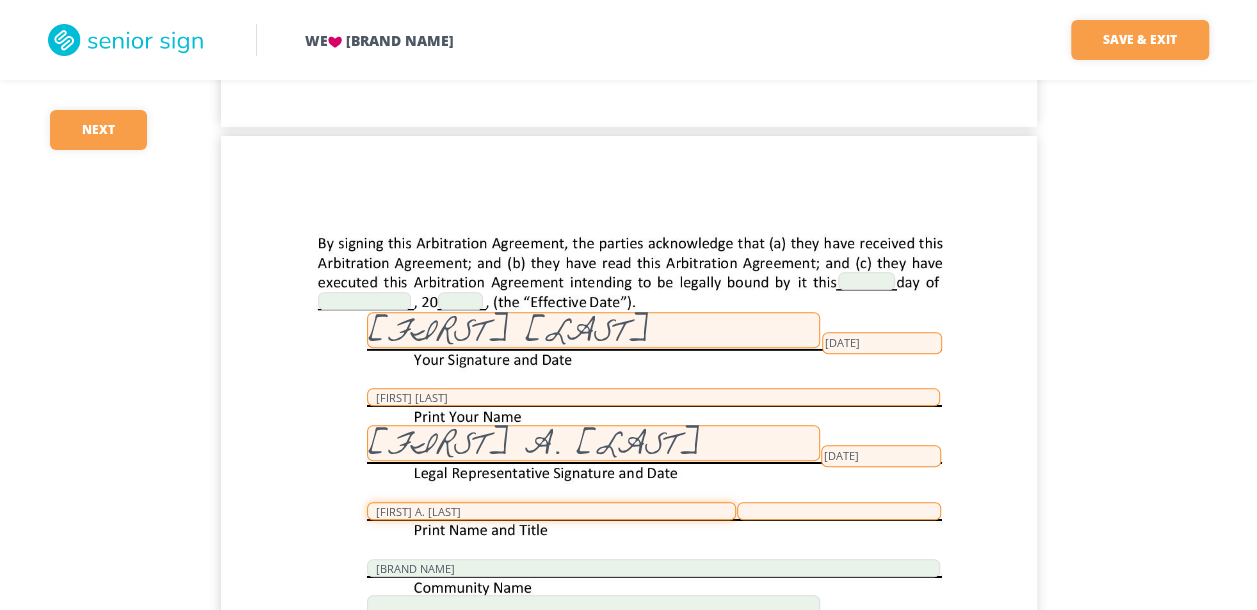 type on "[FIRST] A. [LAST]" 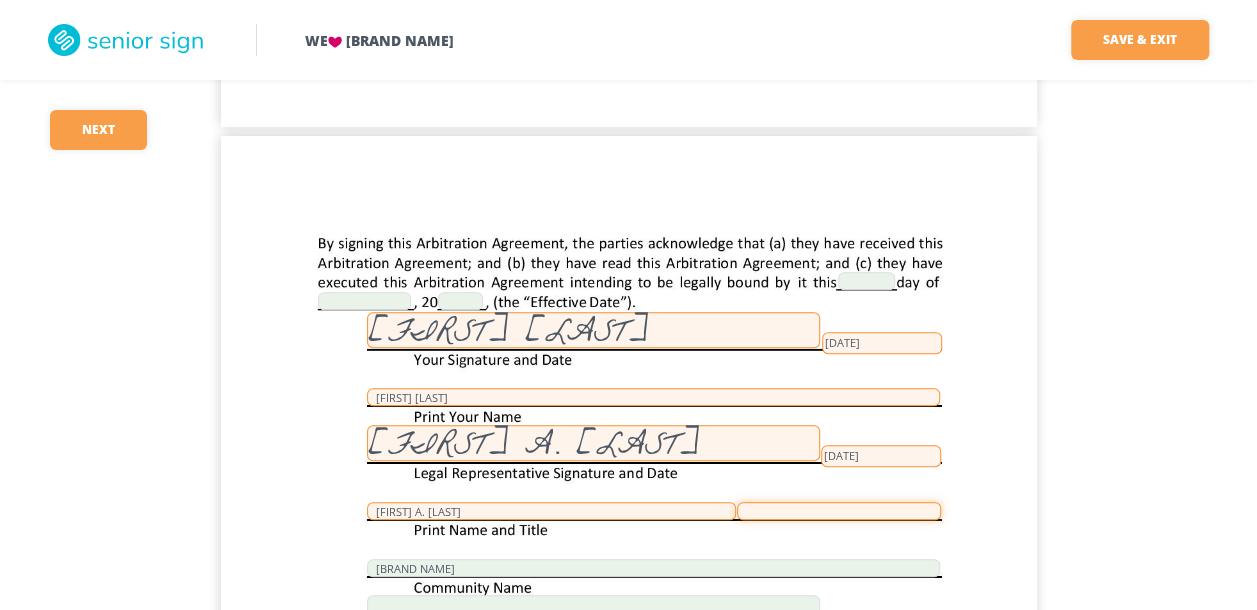 click at bounding box center (839, 511) 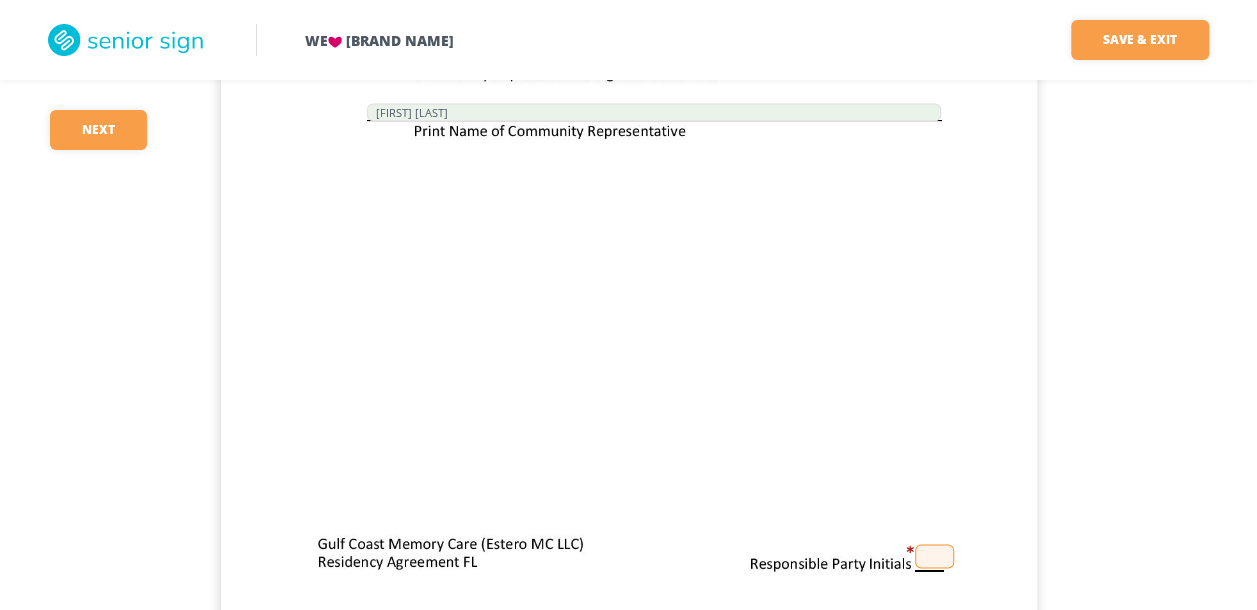 scroll, scrollTop: 31500, scrollLeft: 0, axis: vertical 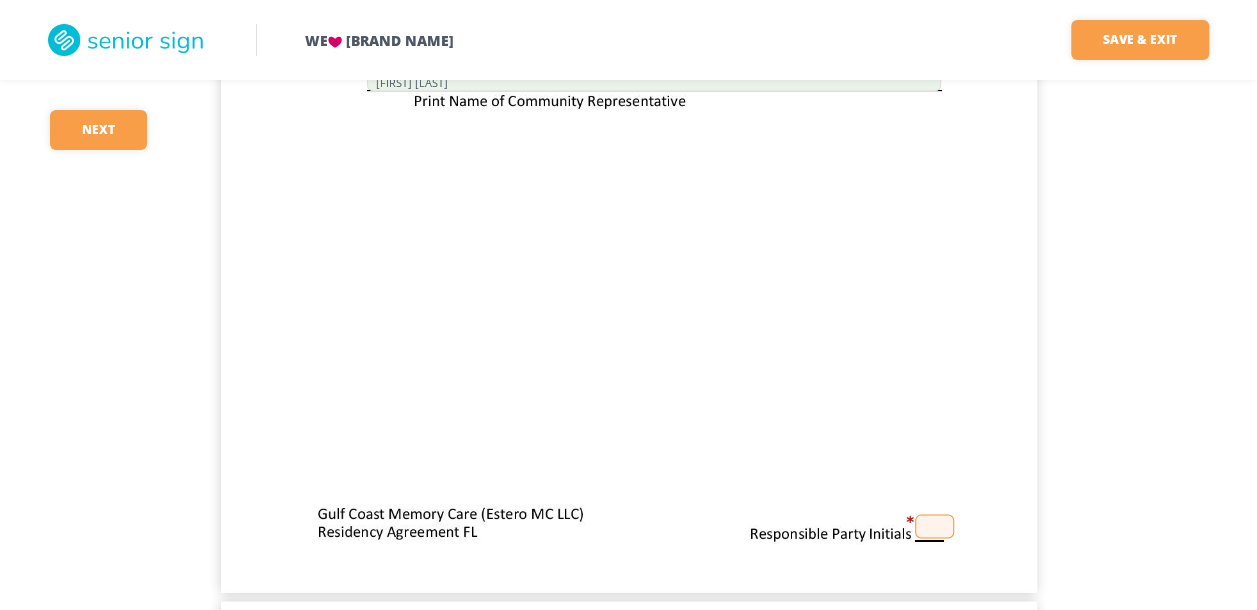 type on "Spouse" 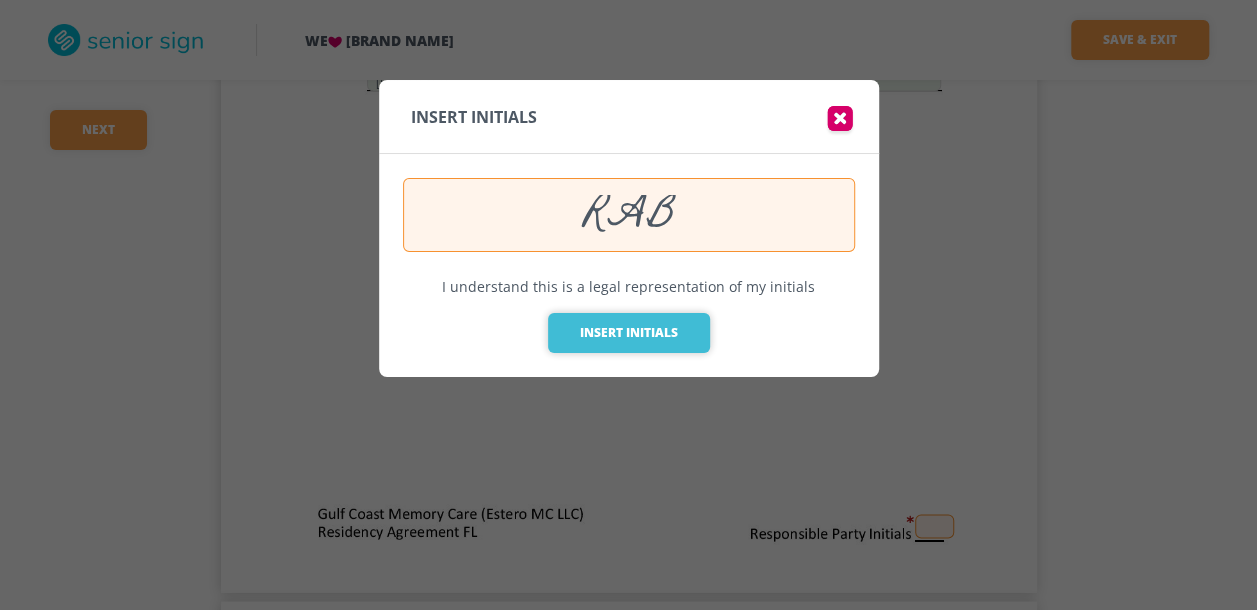type on "RAB" 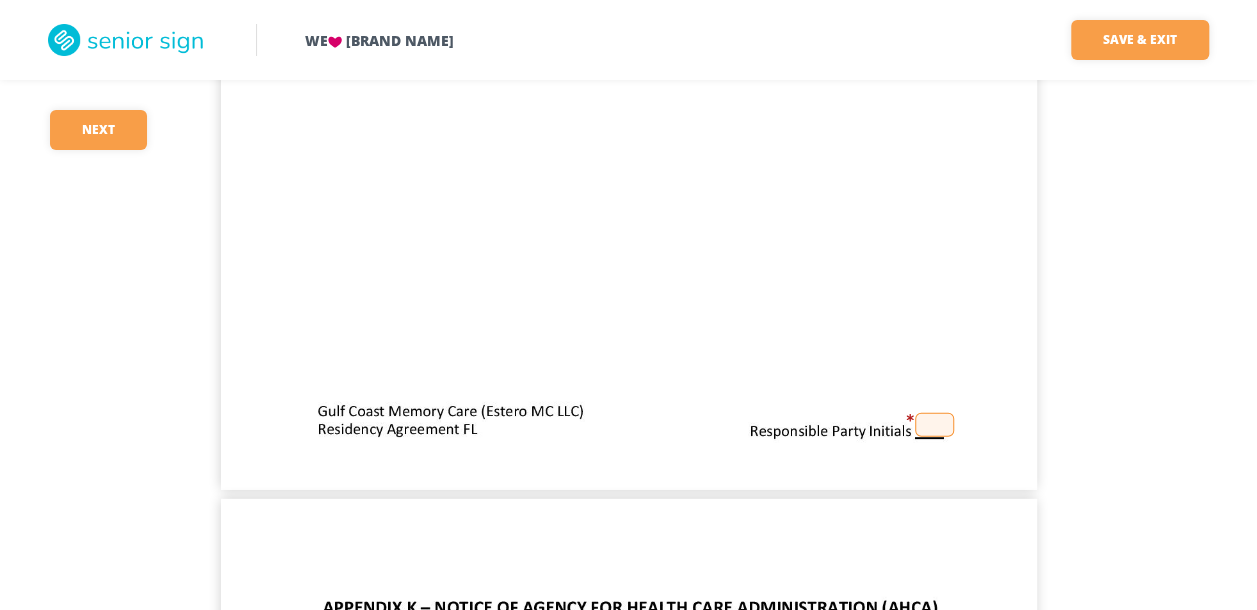 scroll, scrollTop: 32700, scrollLeft: 0, axis: vertical 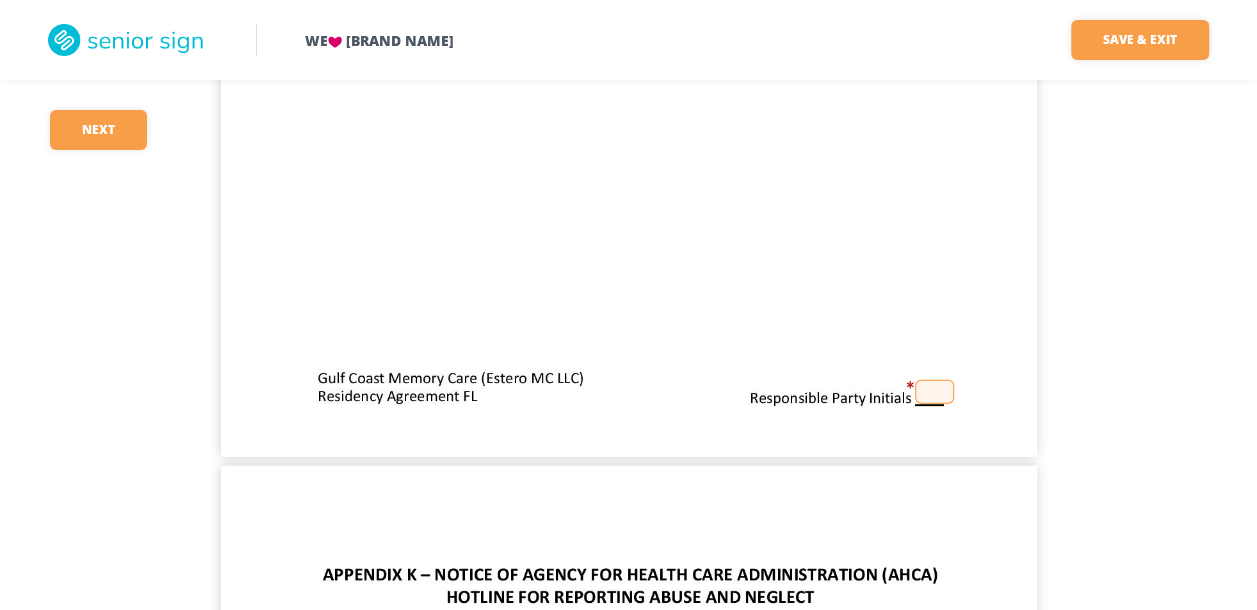 click at bounding box center [934, 392] 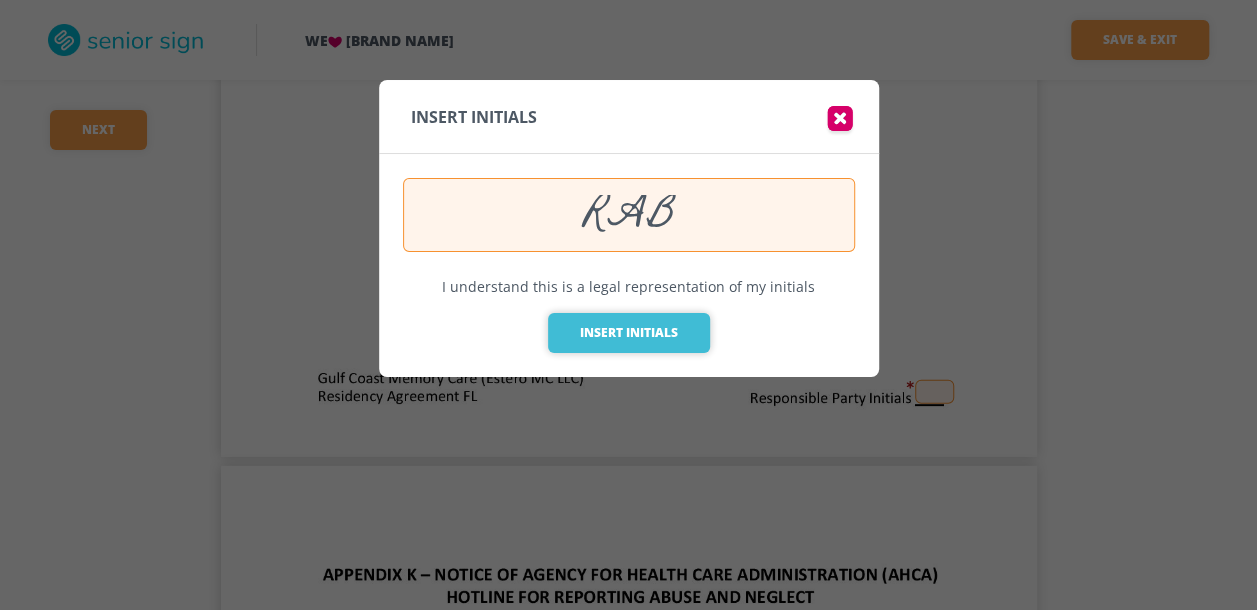 type on "RAB" 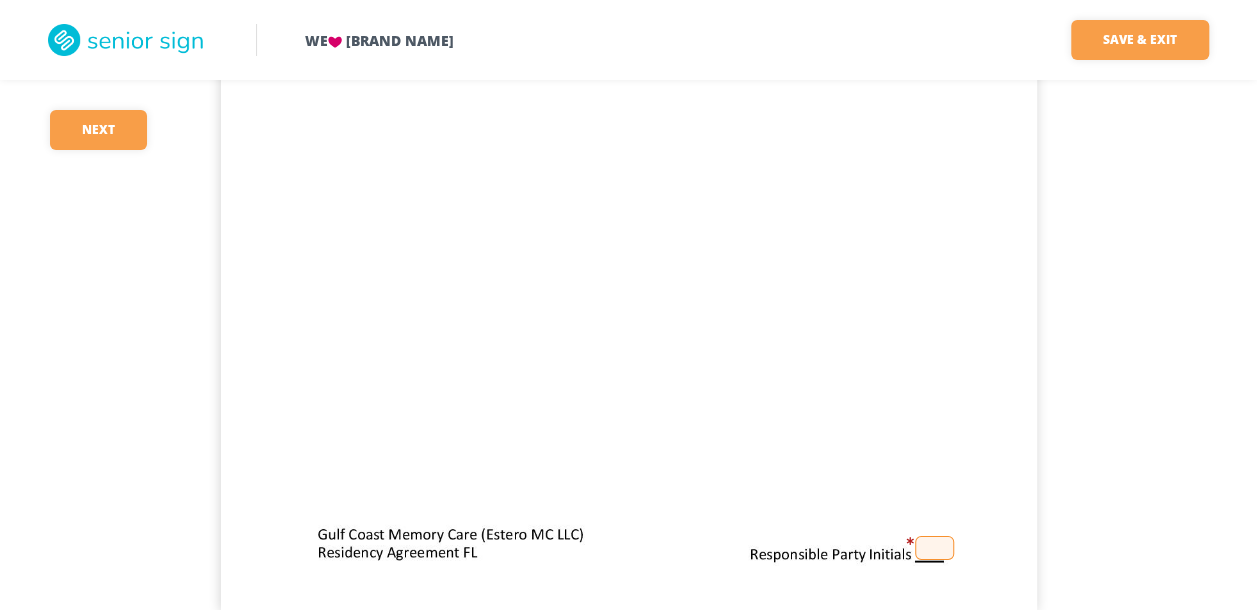 scroll, scrollTop: 33667, scrollLeft: 0, axis: vertical 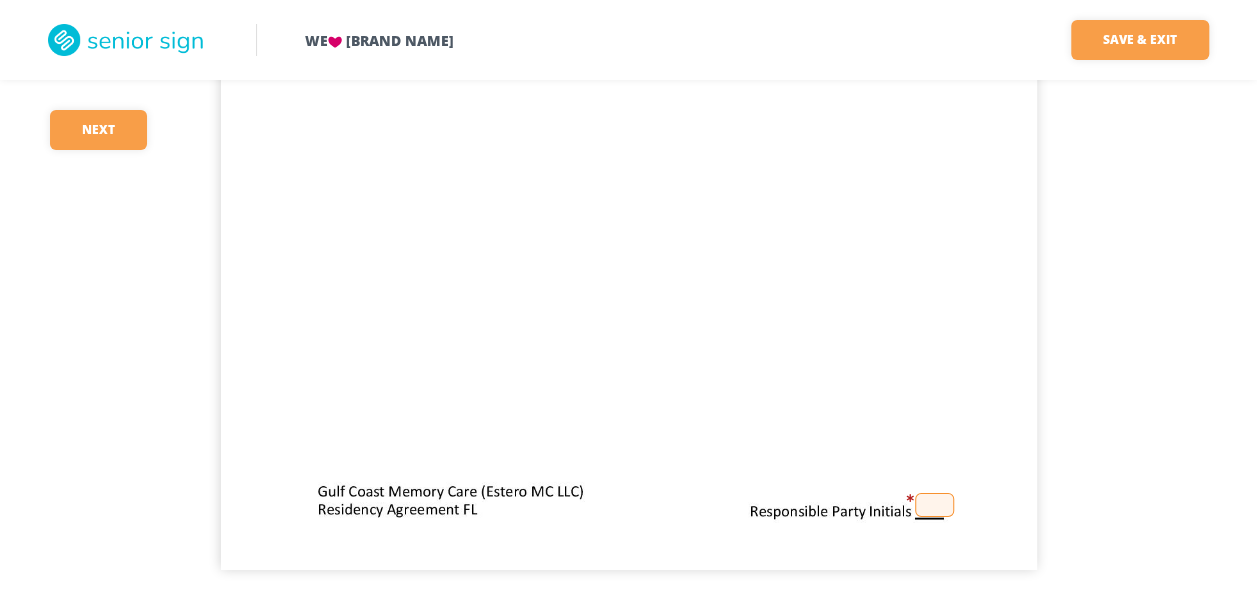 click at bounding box center (934, 505) 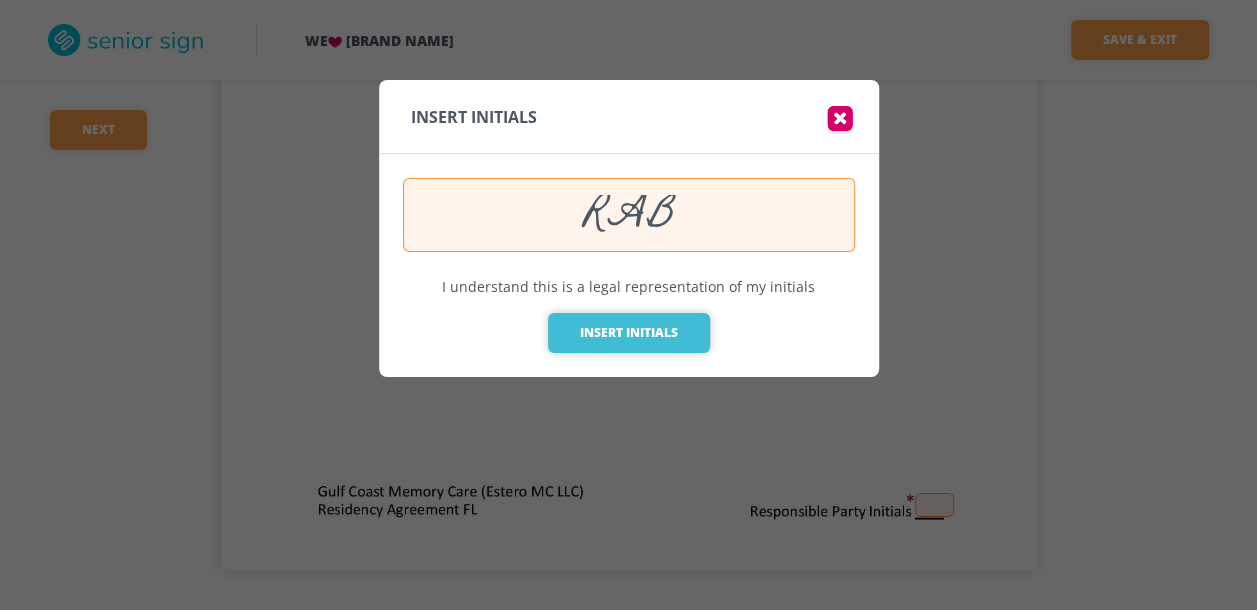type on "RAB" 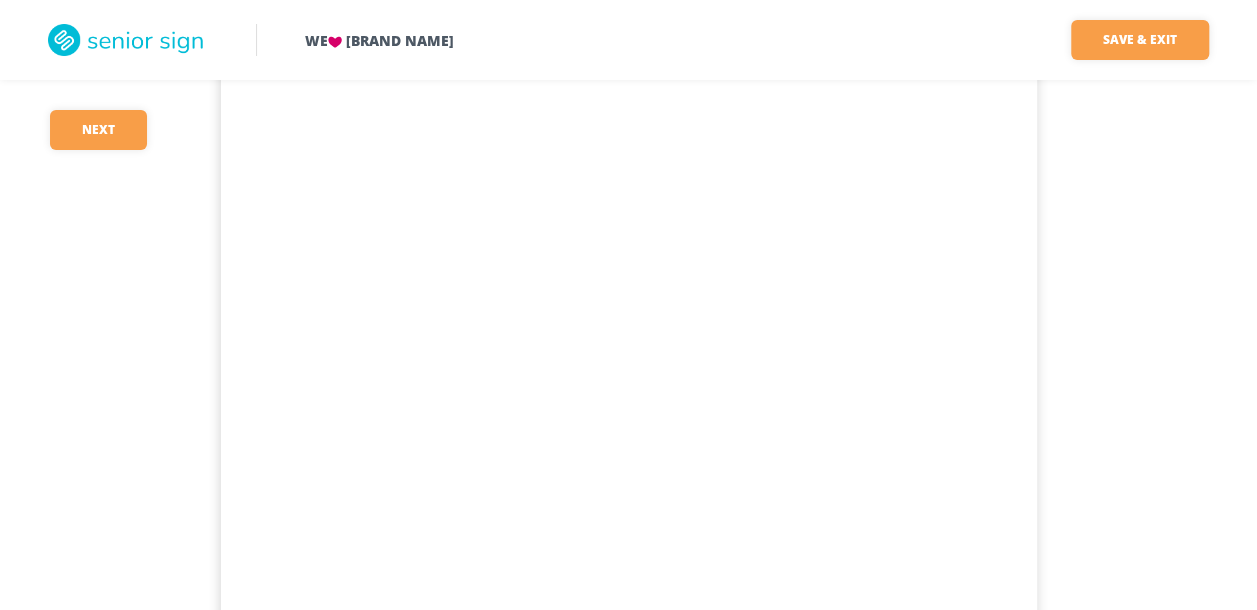 scroll, scrollTop: 31767, scrollLeft: 0, axis: vertical 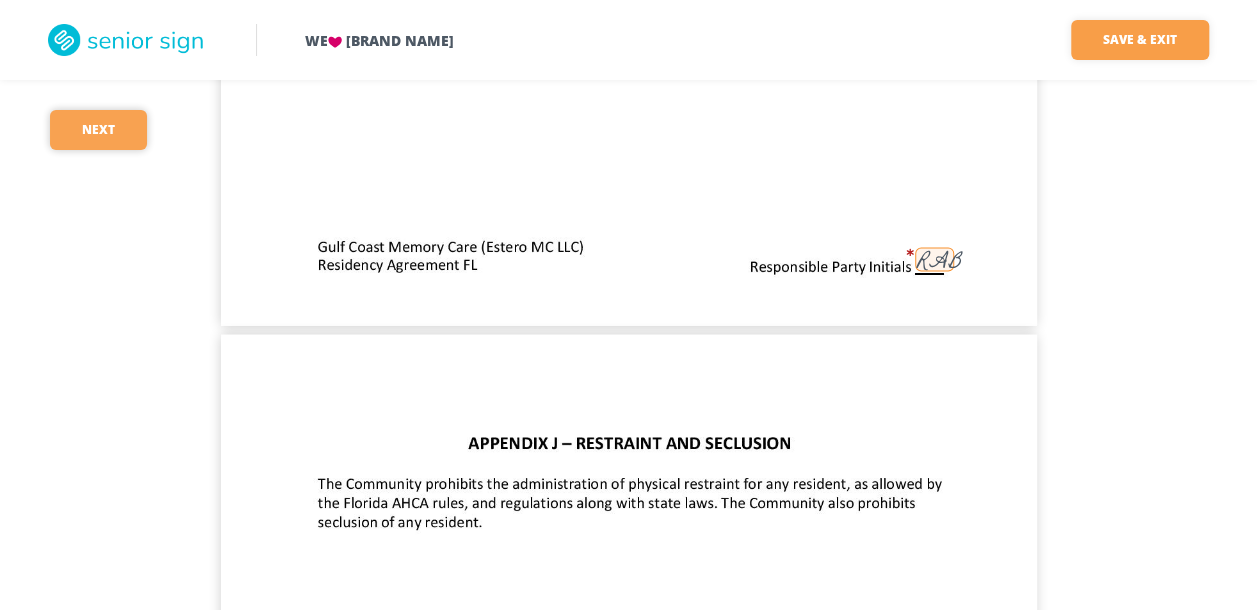 click on "Next" at bounding box center [98, 130] 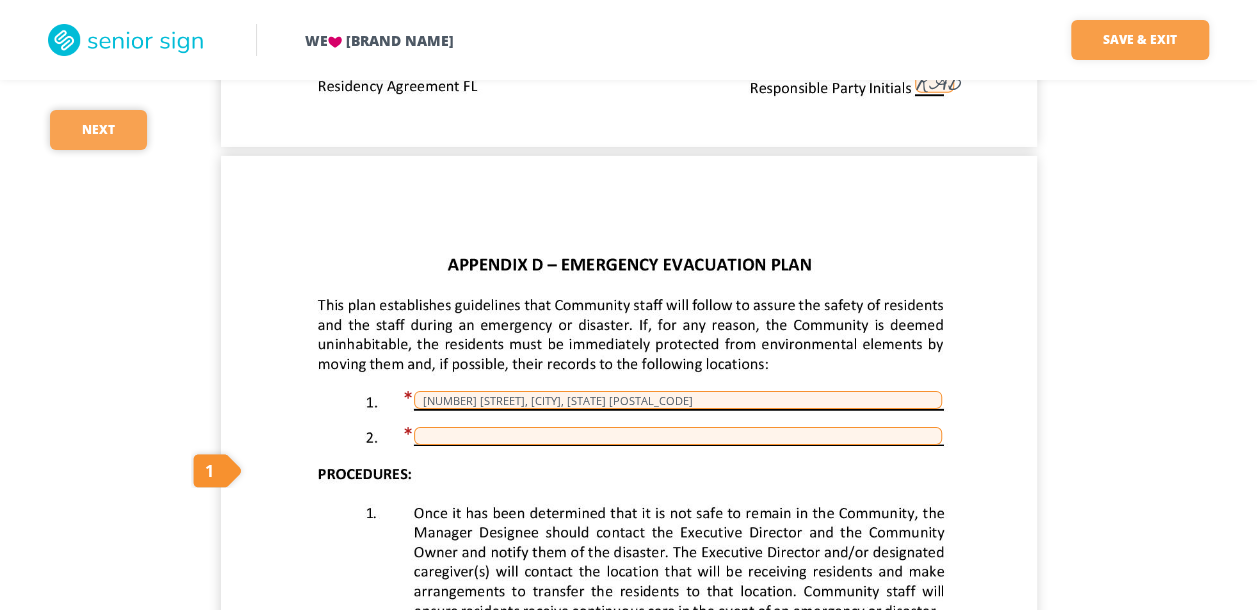scroll, scrollTop: 18097, scrollLeft: 0, axis: vertical 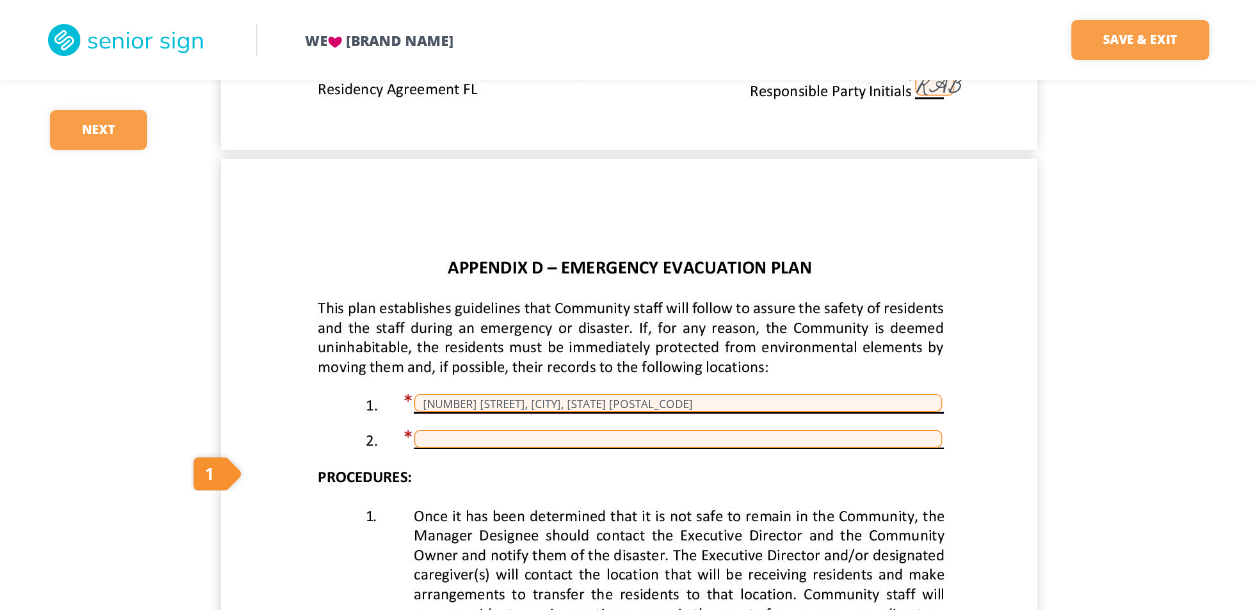 click on "1" at bounding box center [217, 471] 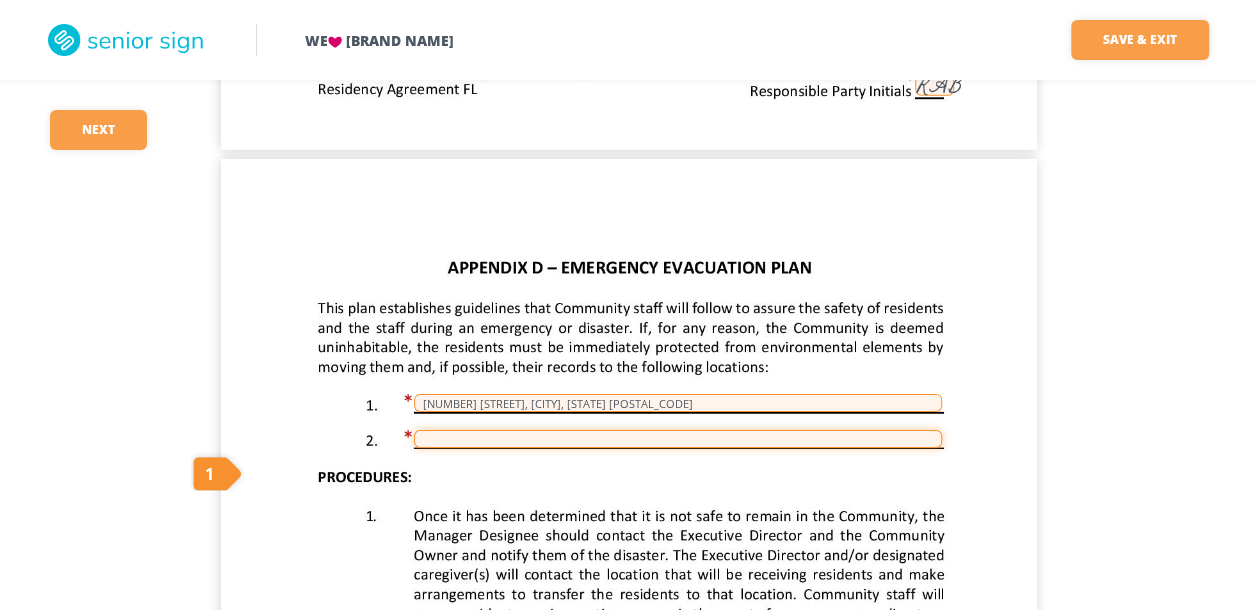 click at bounding box center [678, 439] 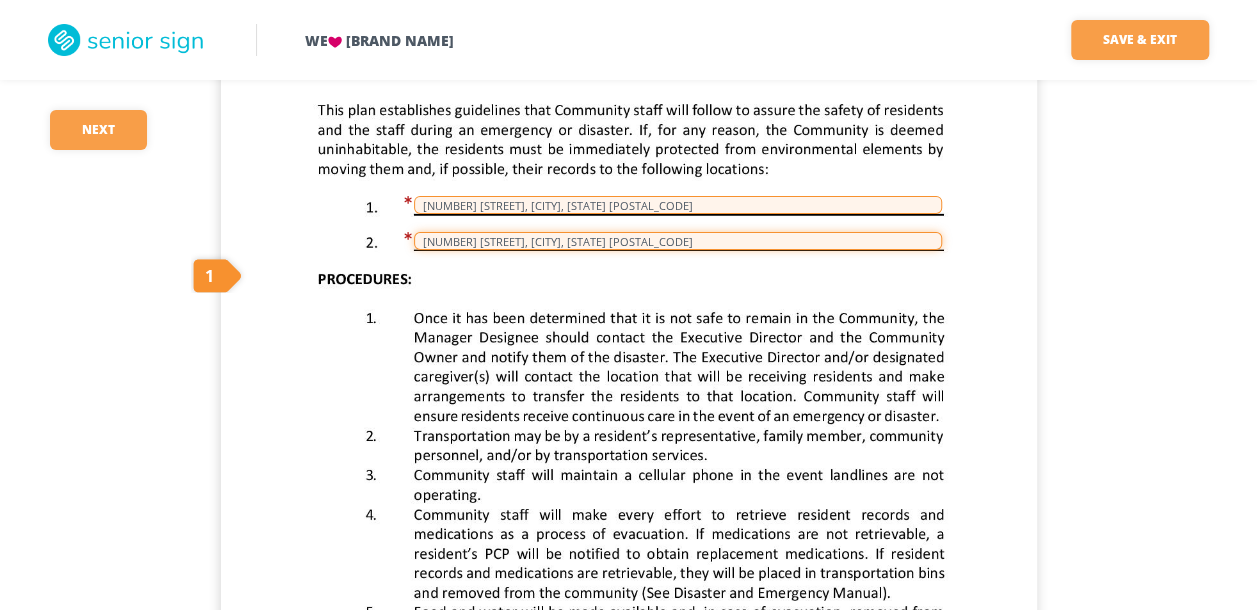 scroll, scrollTop: 18497, scrollLeft: 0, axis: vertical 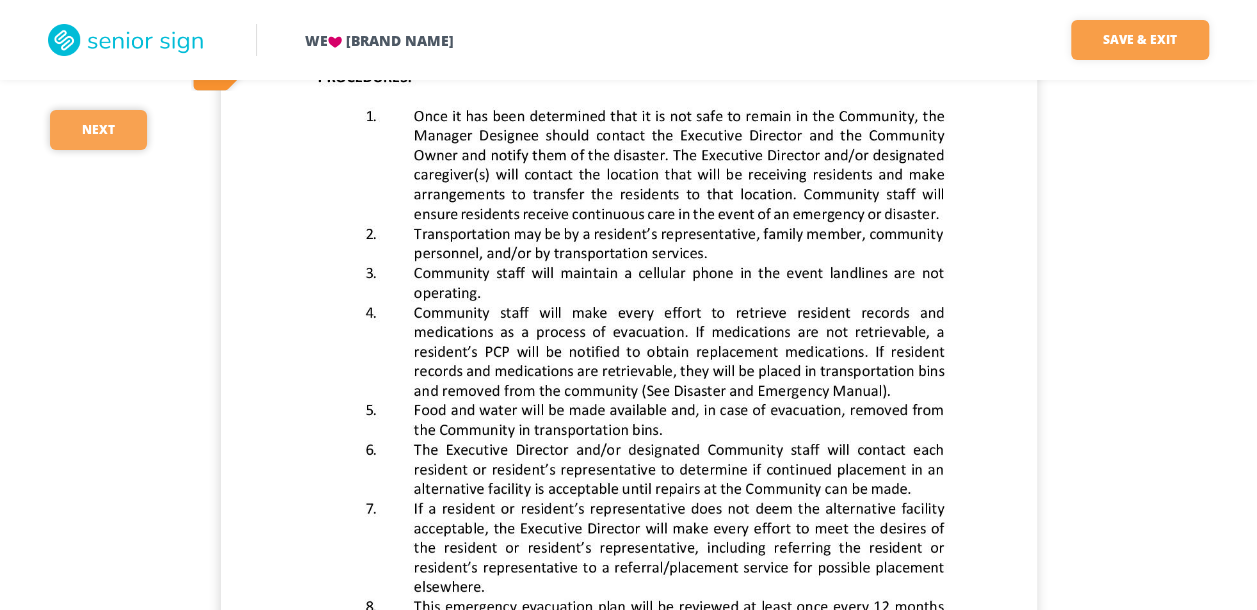 type on "[NUMBER] [STREET], [CITY], [STATE] [POSTAL_CODE]" 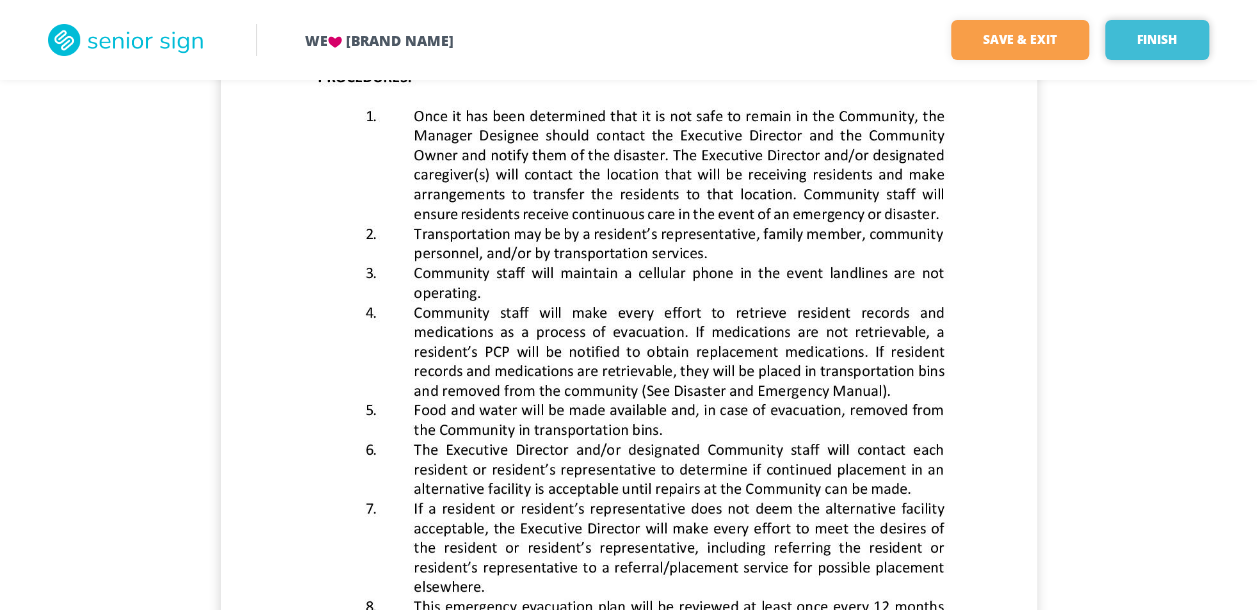click on "Finish" at bounding box center (1157, 40) 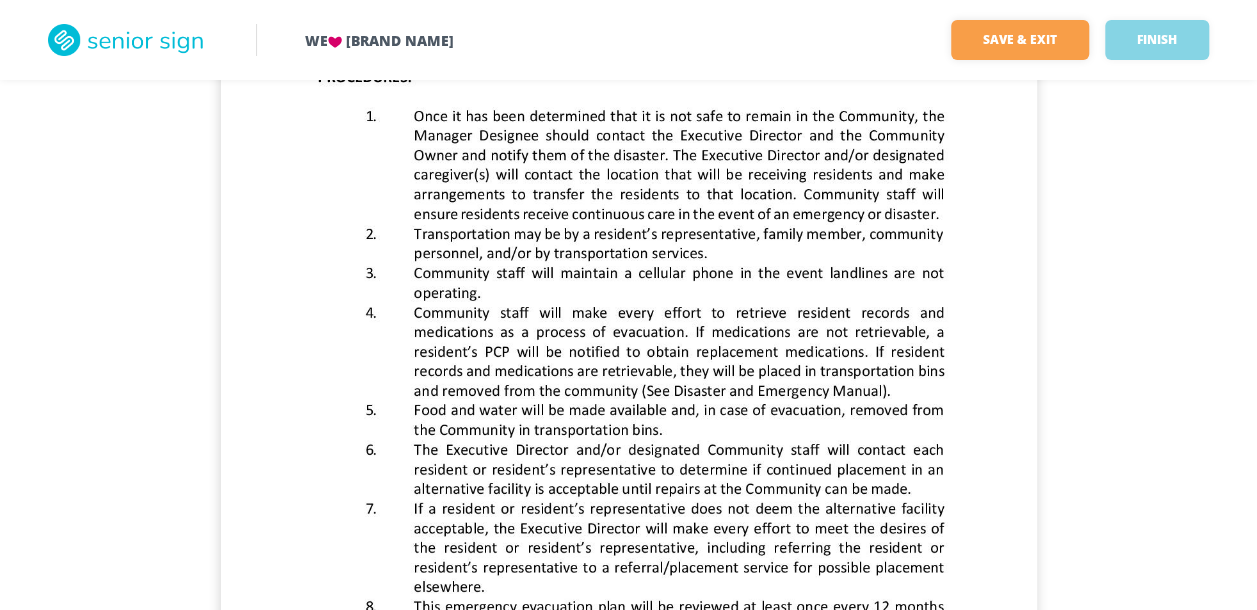 scroll, scrollTop: 0, scrollLeft: 0, axis: both 